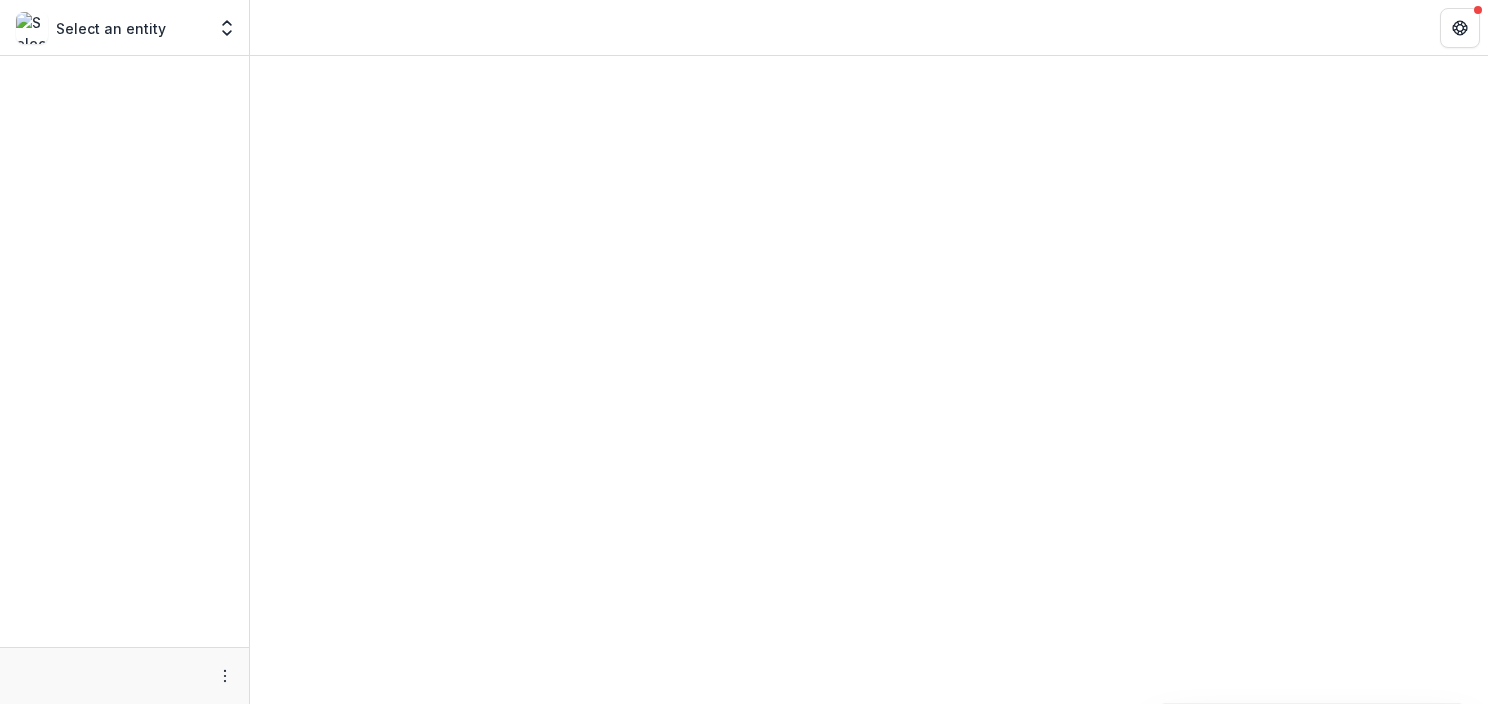 scroll, scrollTop: 0, scrollLeft: 0, axis: both 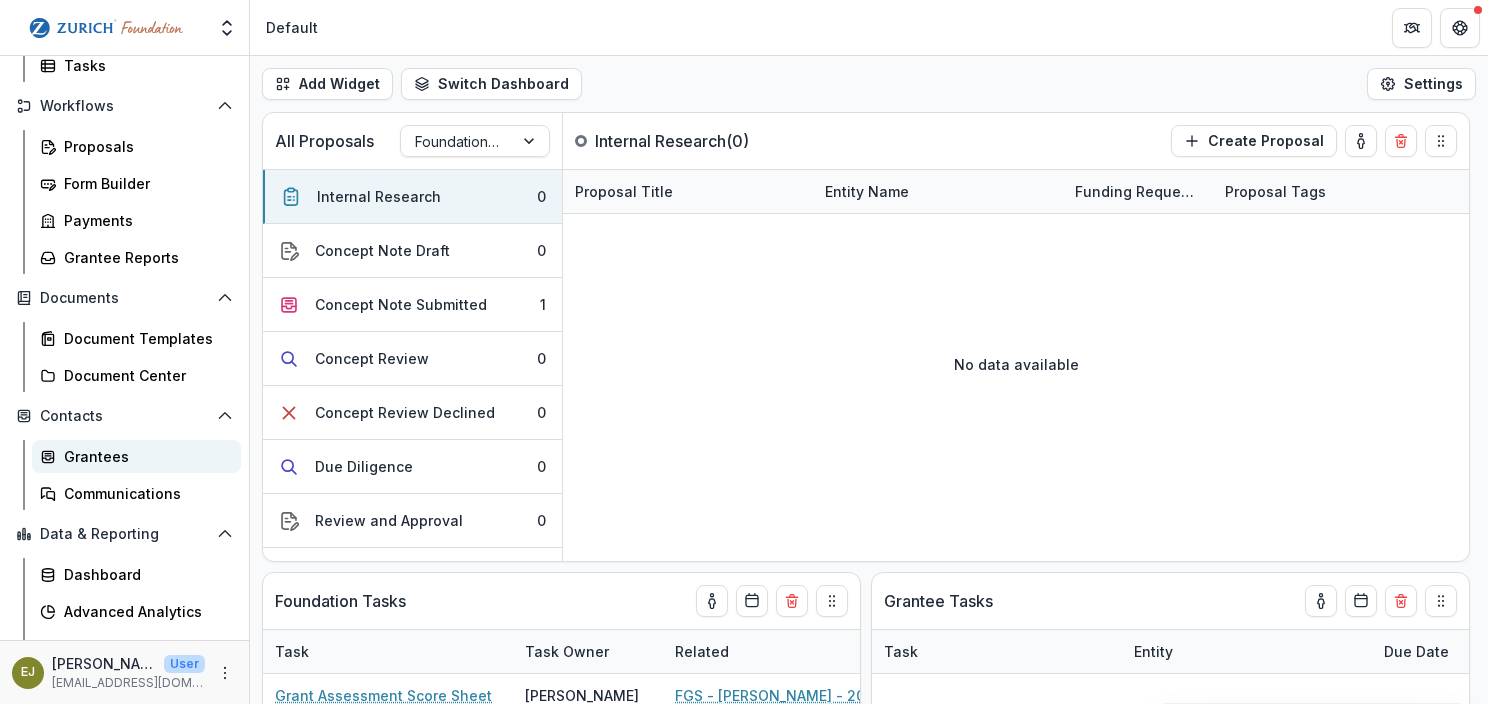 click on "Grantees" at bounding box center (144, 456) 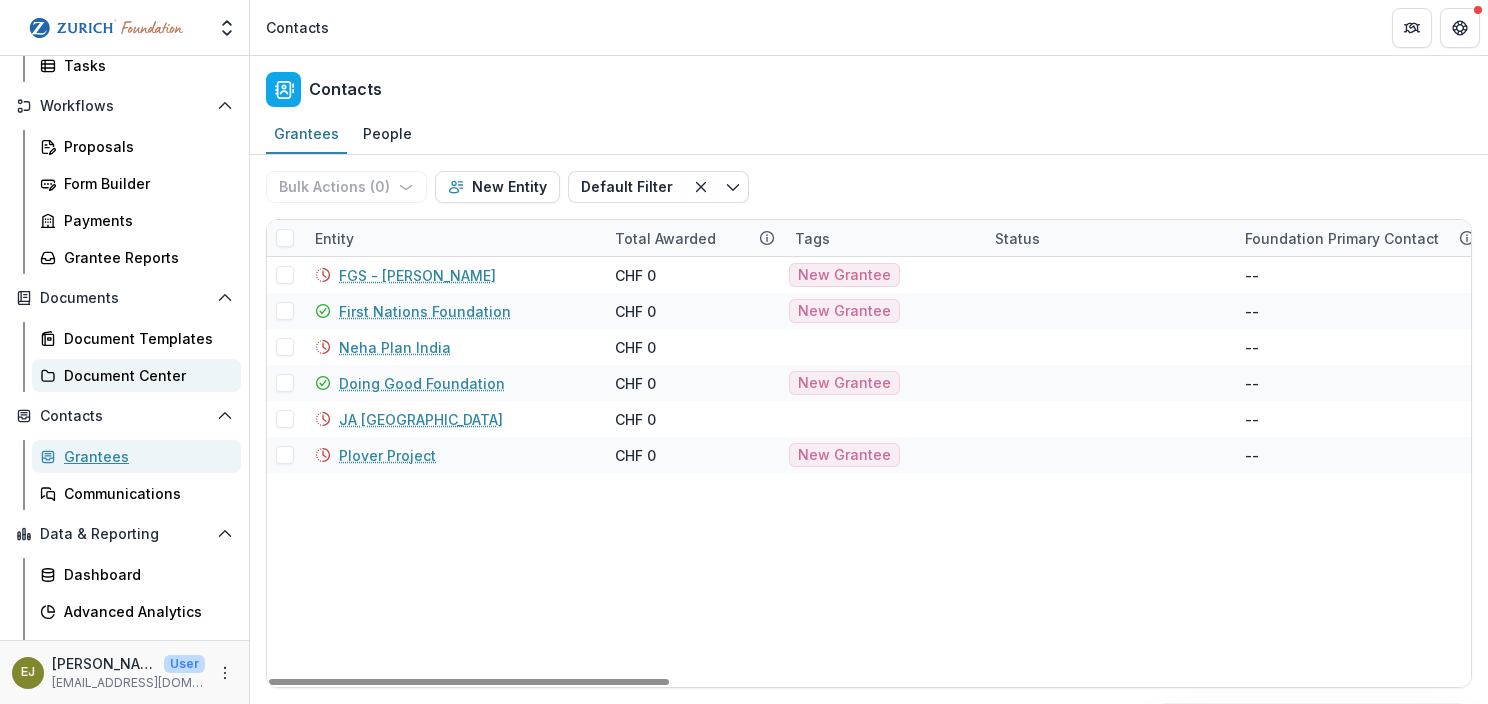 scroll, scrollTop: 0, scrollLeft: 0, axis: both 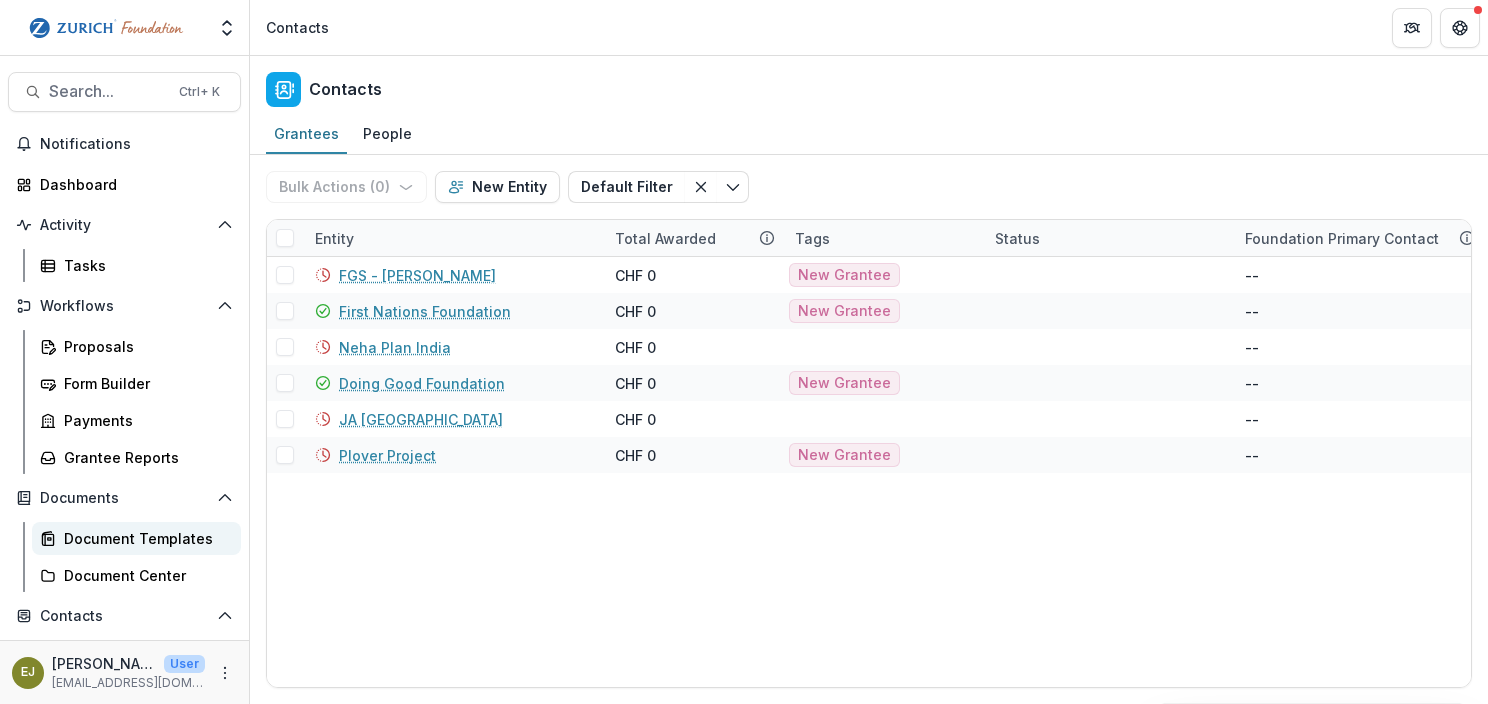 click on "Document Templates" at bounding box center [144, 538] 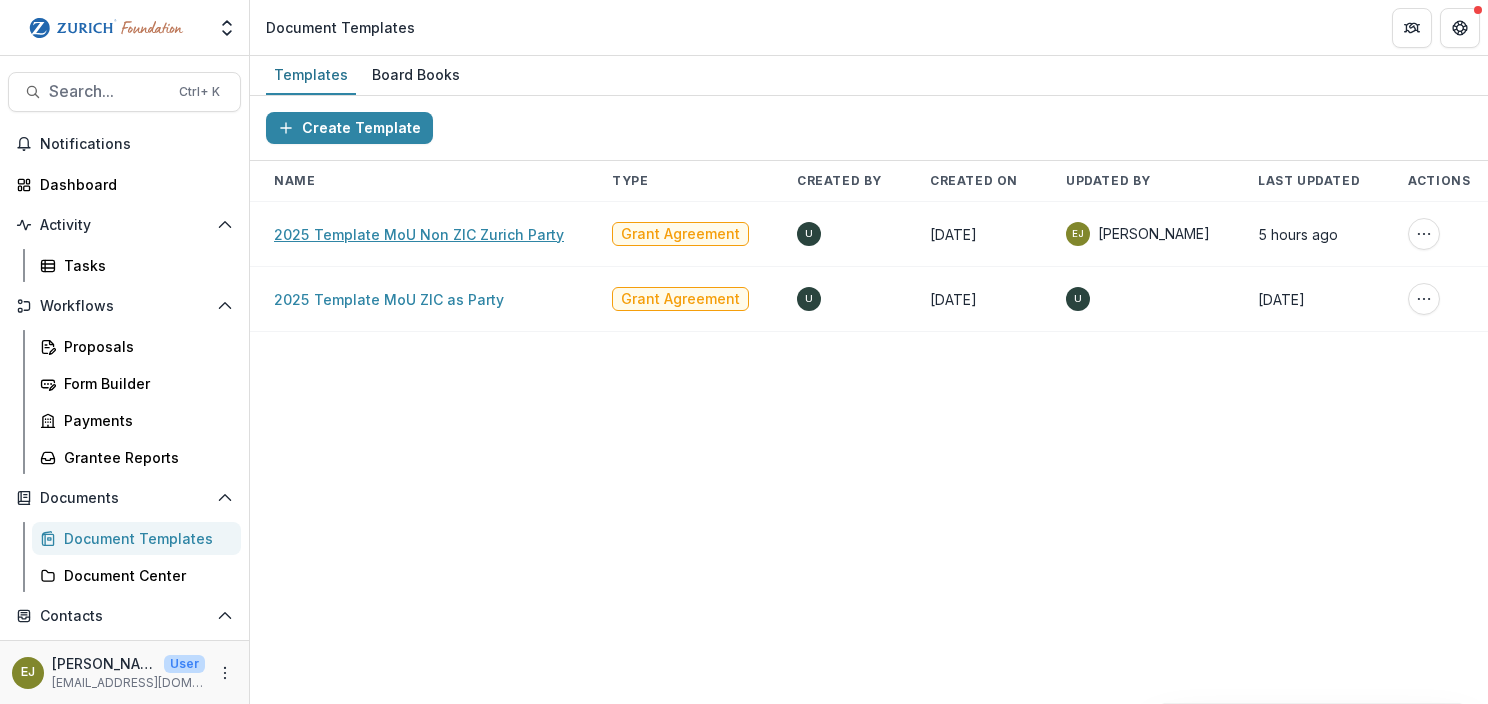 click on "2025 Template MoU Non ZIC Zurich Party" at bounding box center (419, 234) 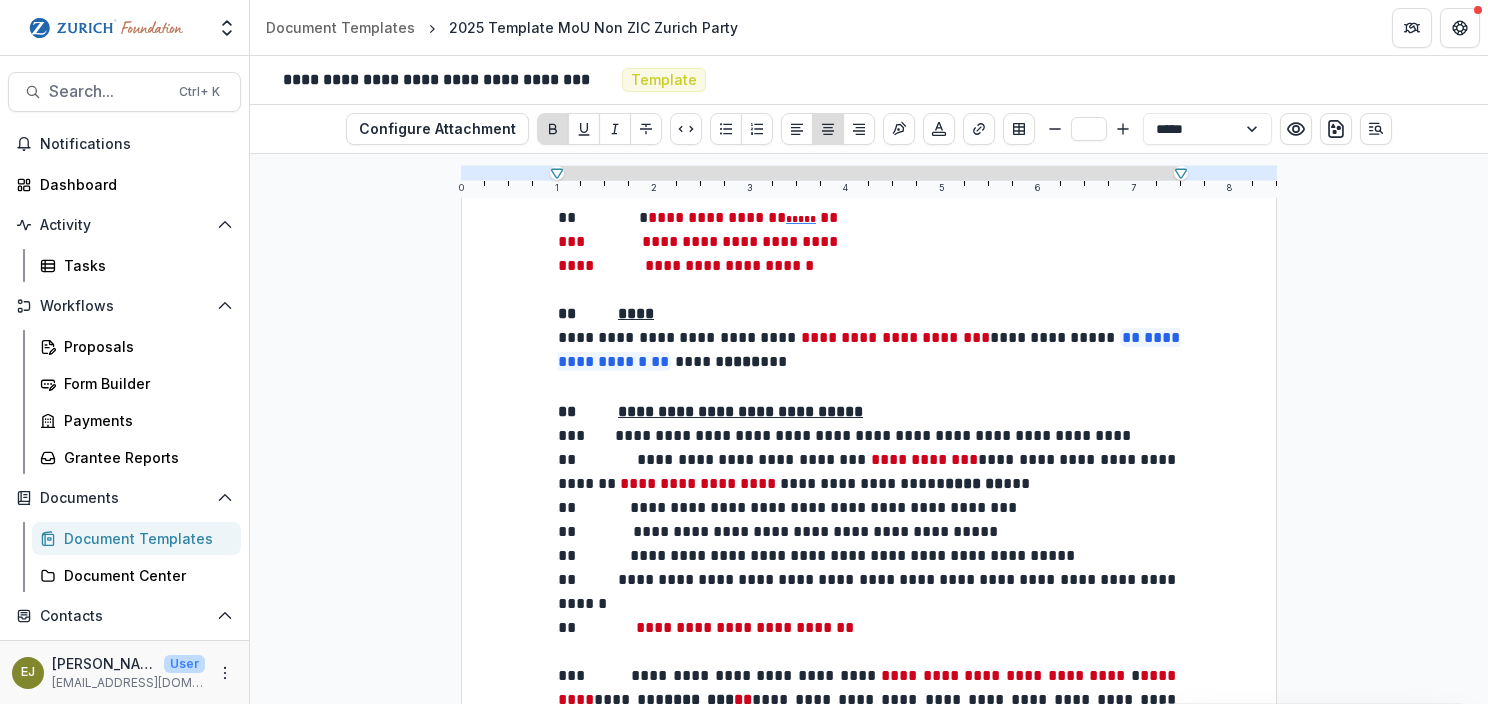 scroll, scrollTop: 1300, scrollLeft: 0, axis: vertical 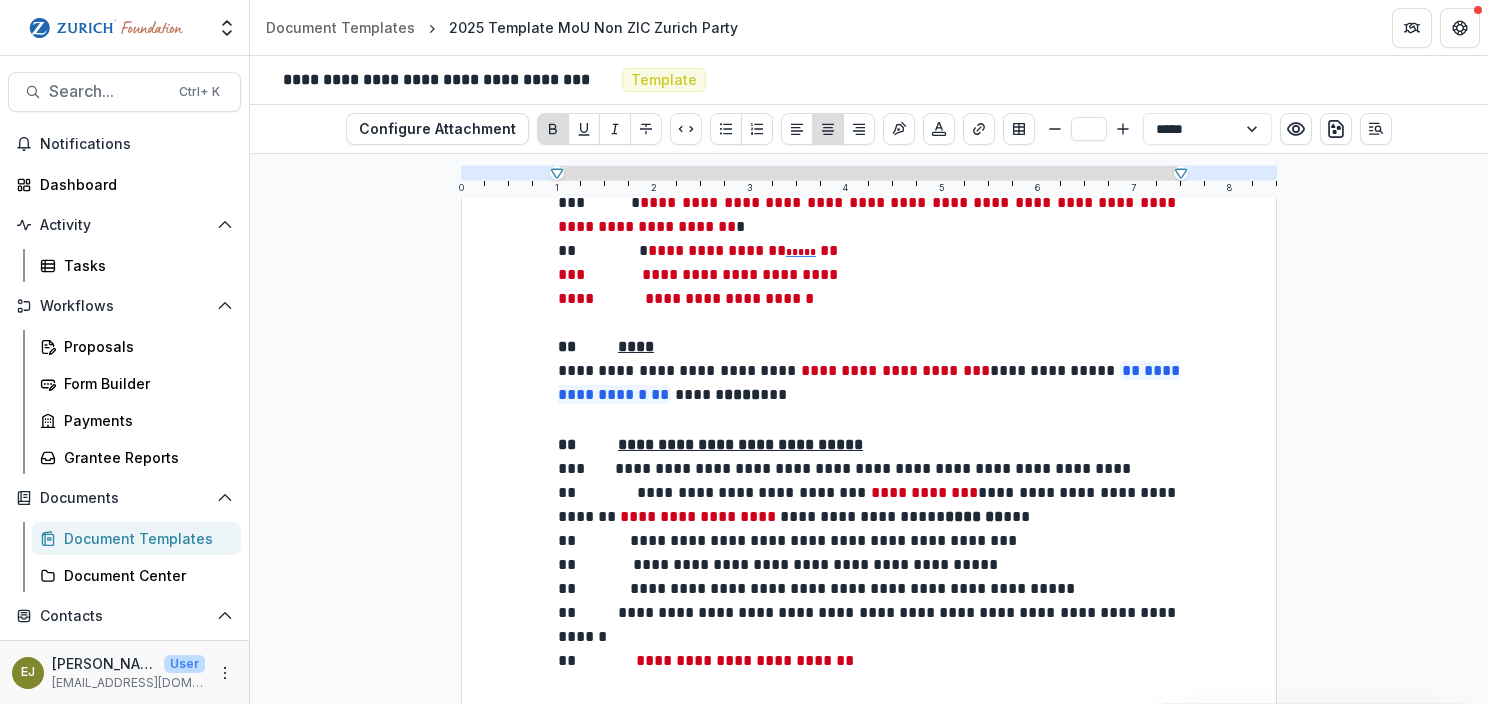 click on "**********" at bounding box center (679, 370) 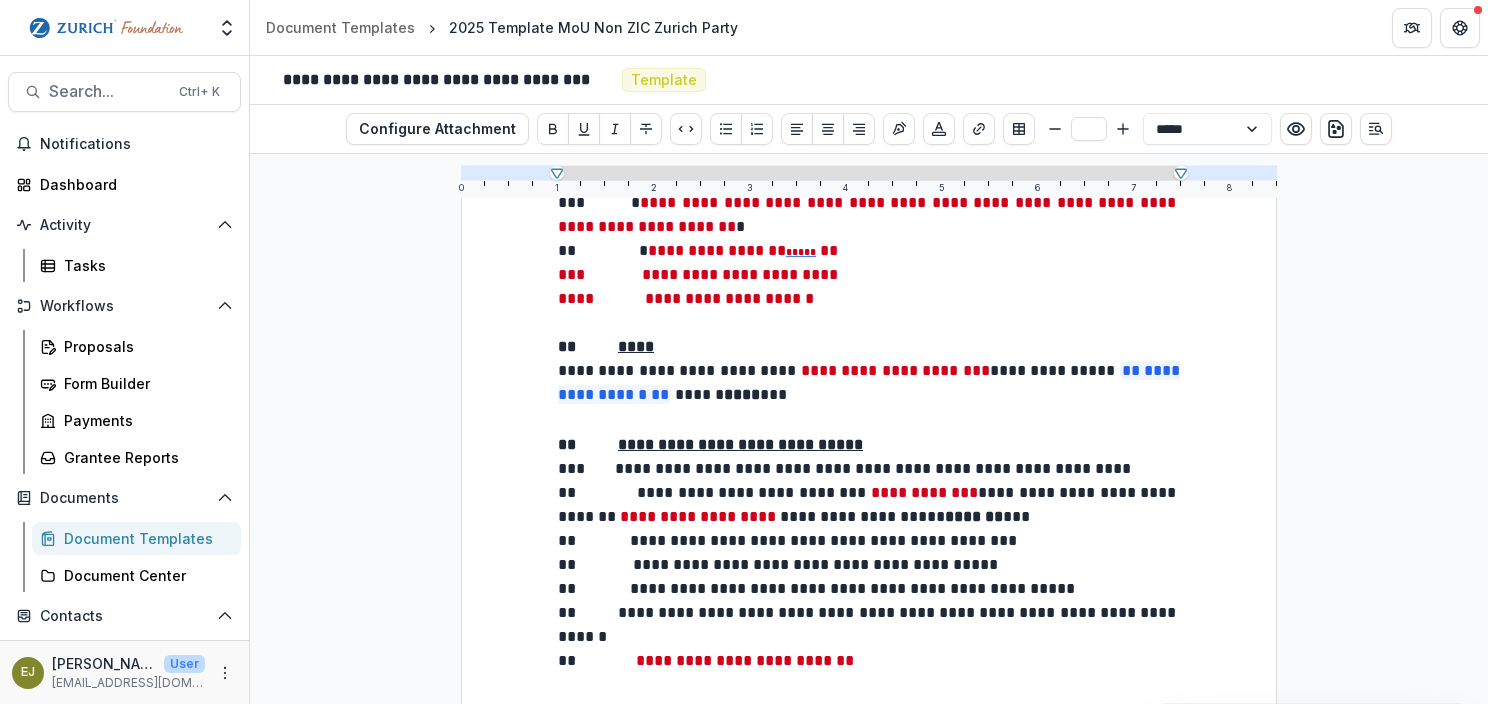 click on "****" at bounding box center (742, 394) 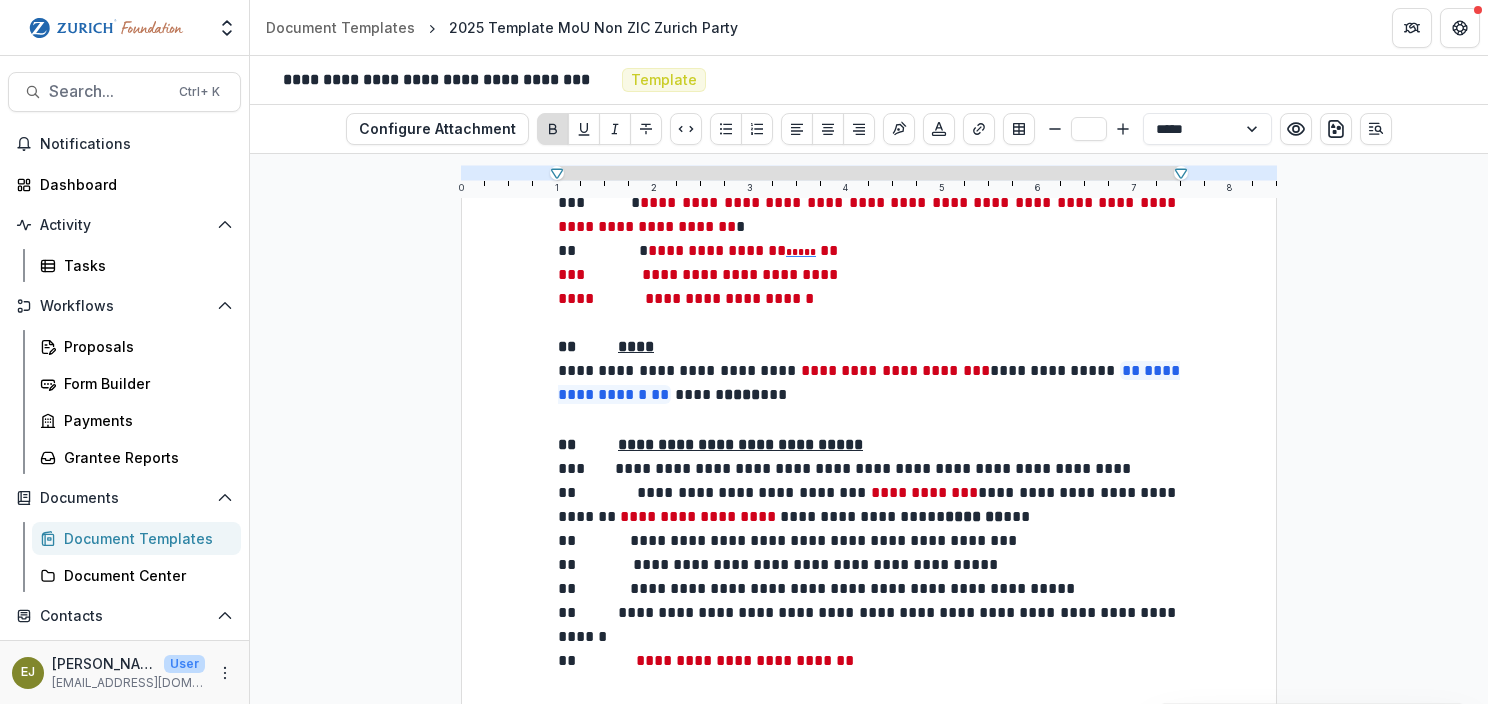 type 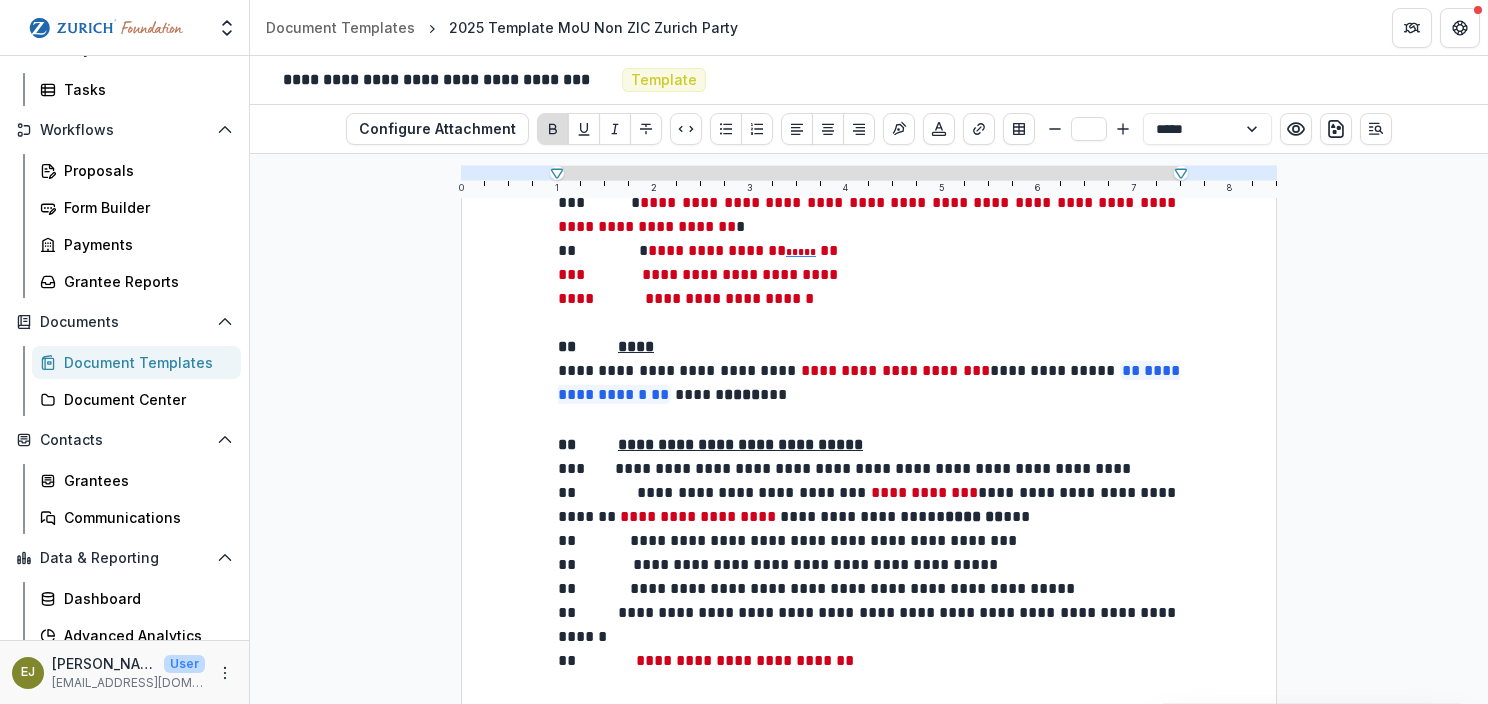 scroll, scrollTop: 200, scrollLeft: 0, axis: vertical 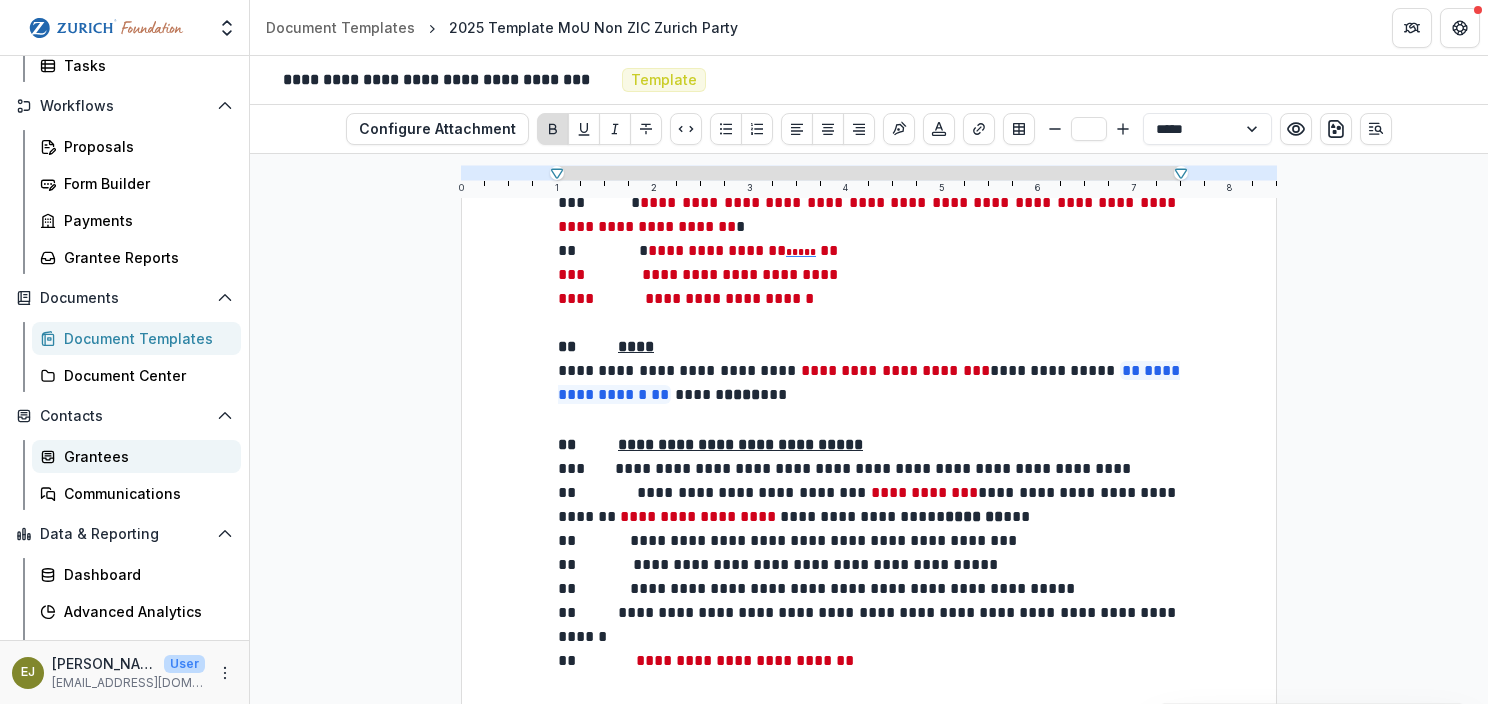 click on "Grantees" at bounding box center [144, 456] 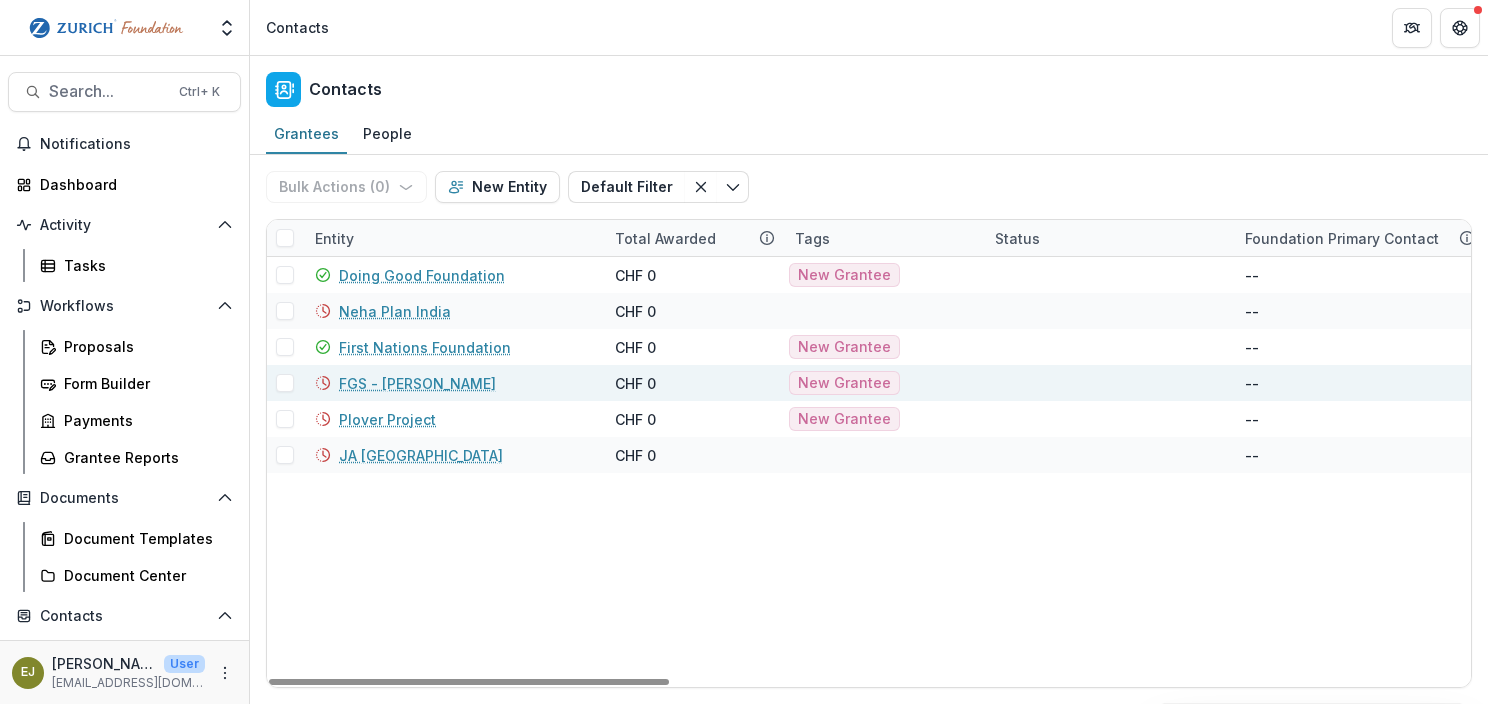 click on "FGS - [PERSON_NAME]" at bounding box center [417, 383] 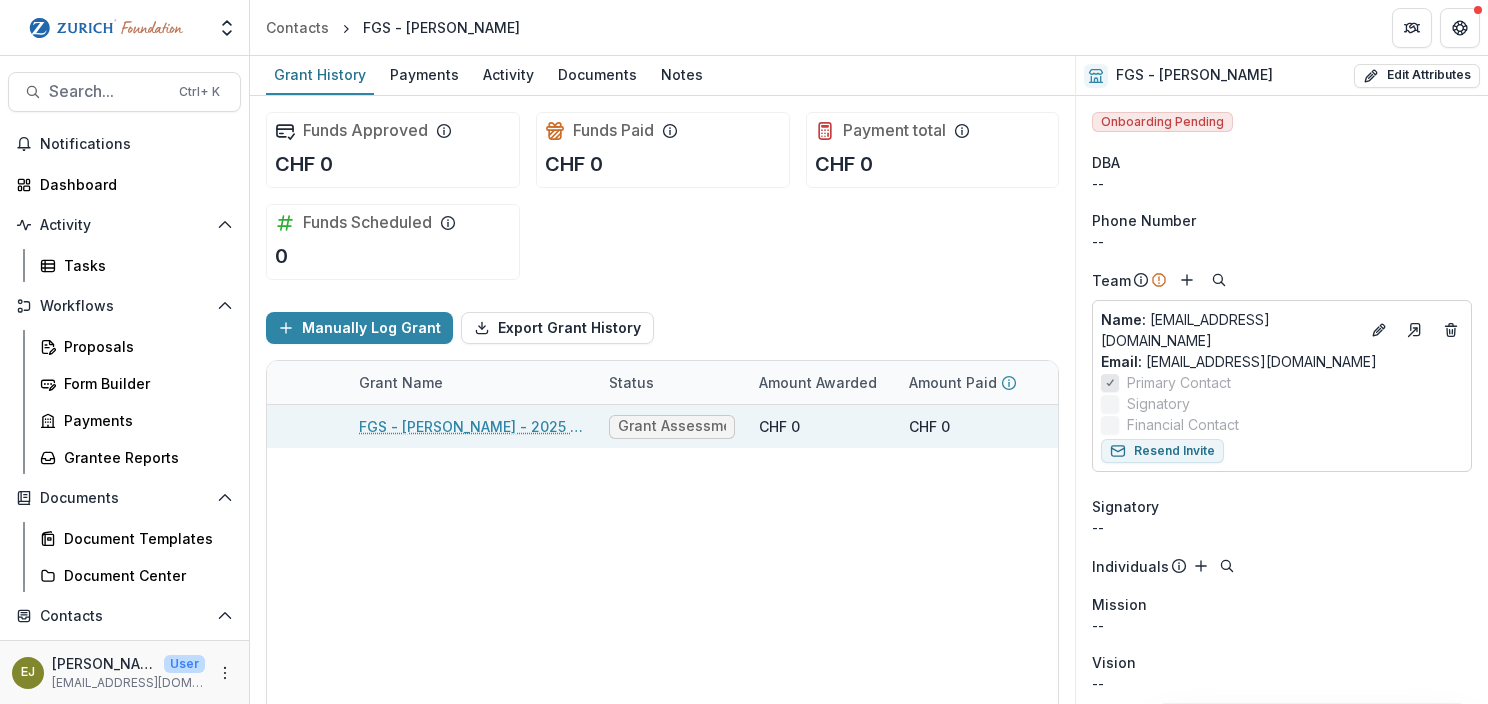 click on "FGS - [PERSON_NAME] - 2025 - New Grant Application" at bounding box center (472, 426) 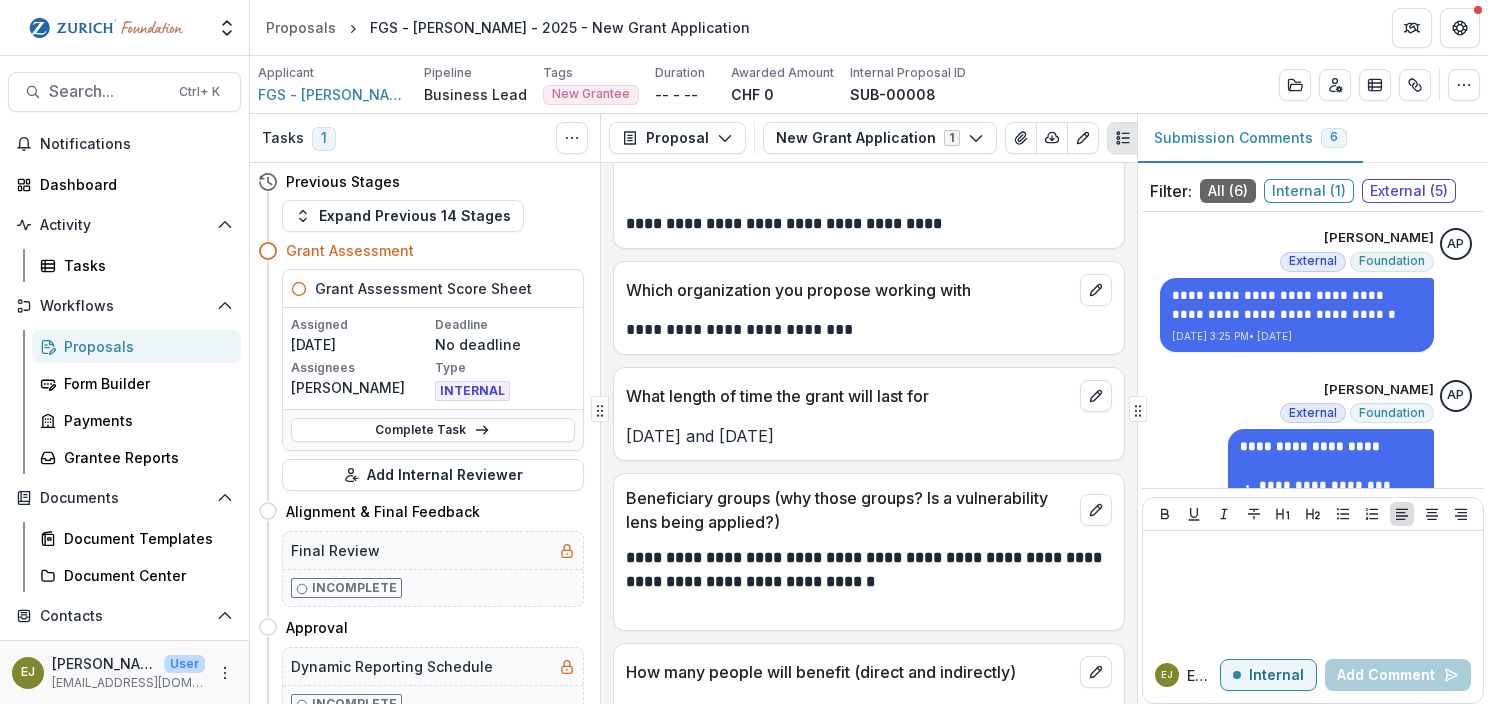 scroll, scrollTop: 1700, scrollLeft: 0, axis: vertical 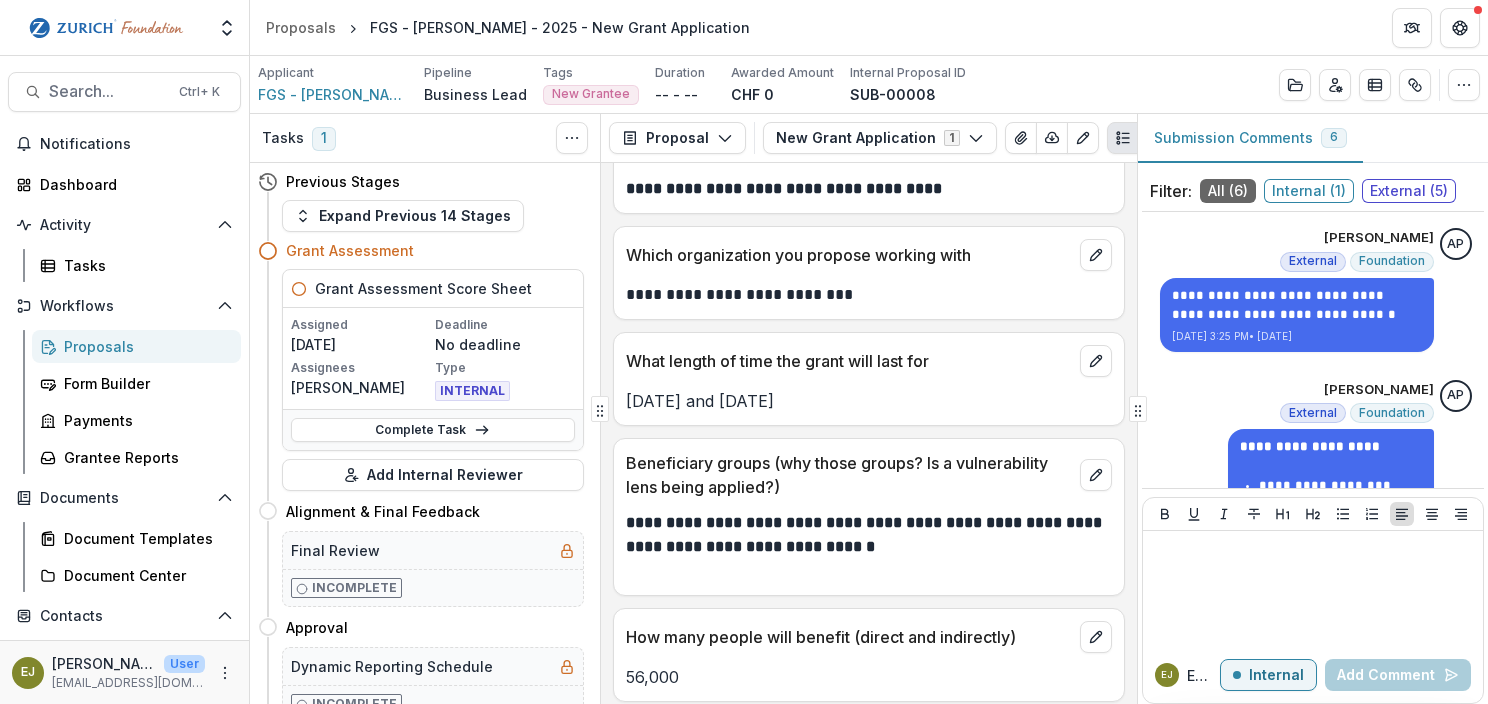 click on "[DATE] and [DATE]" at bounding box center (869, 401) 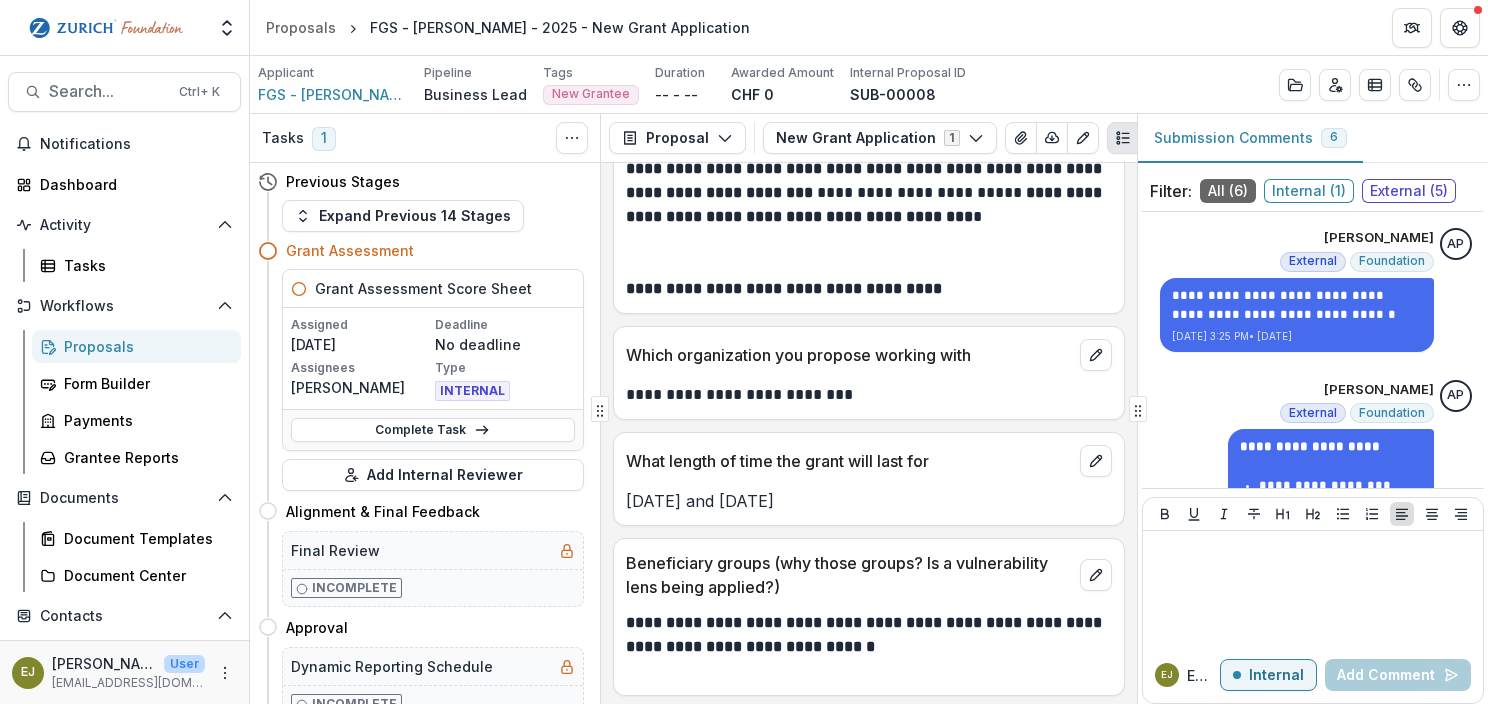 scroll, scrollTop: 1700, scrollLeft: 0, axis: vertical 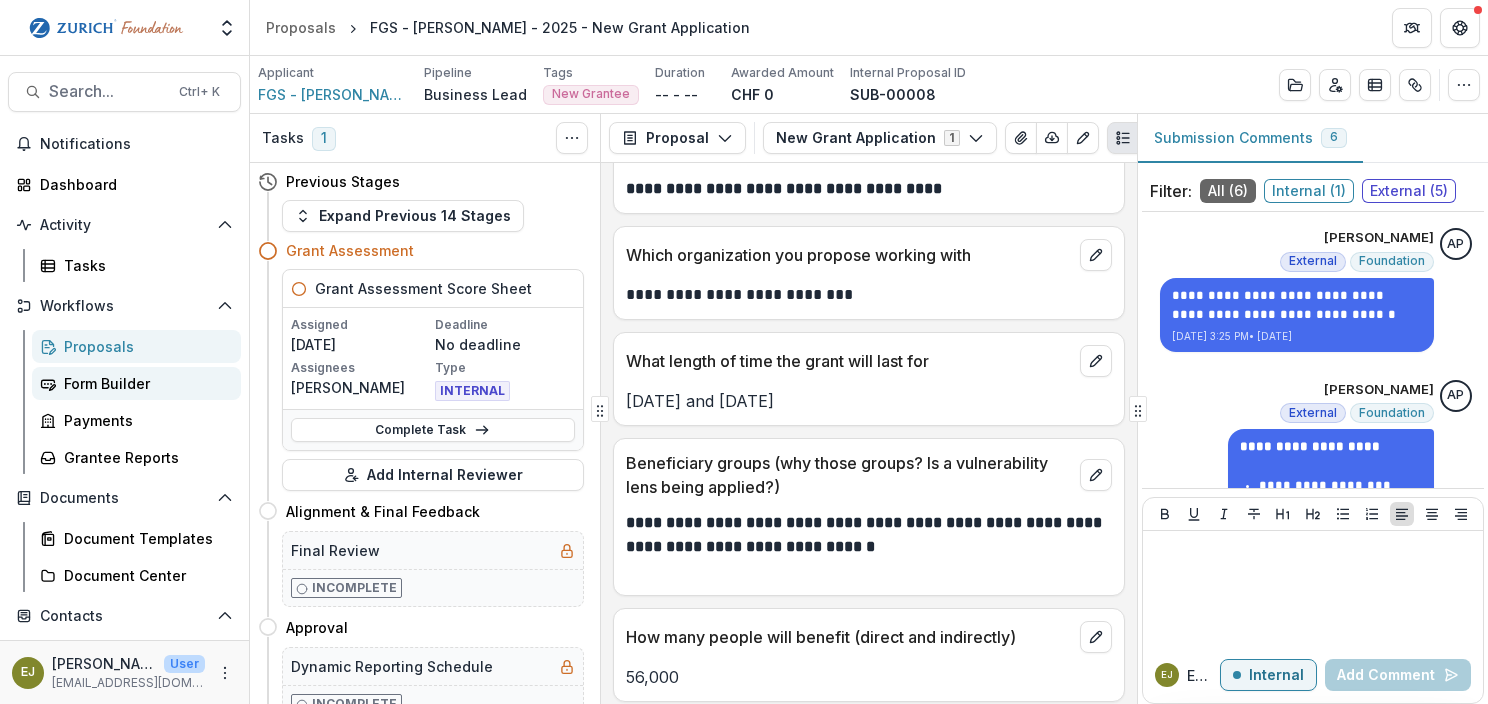 click on "Form Builder" at bounding box center (144, 383) 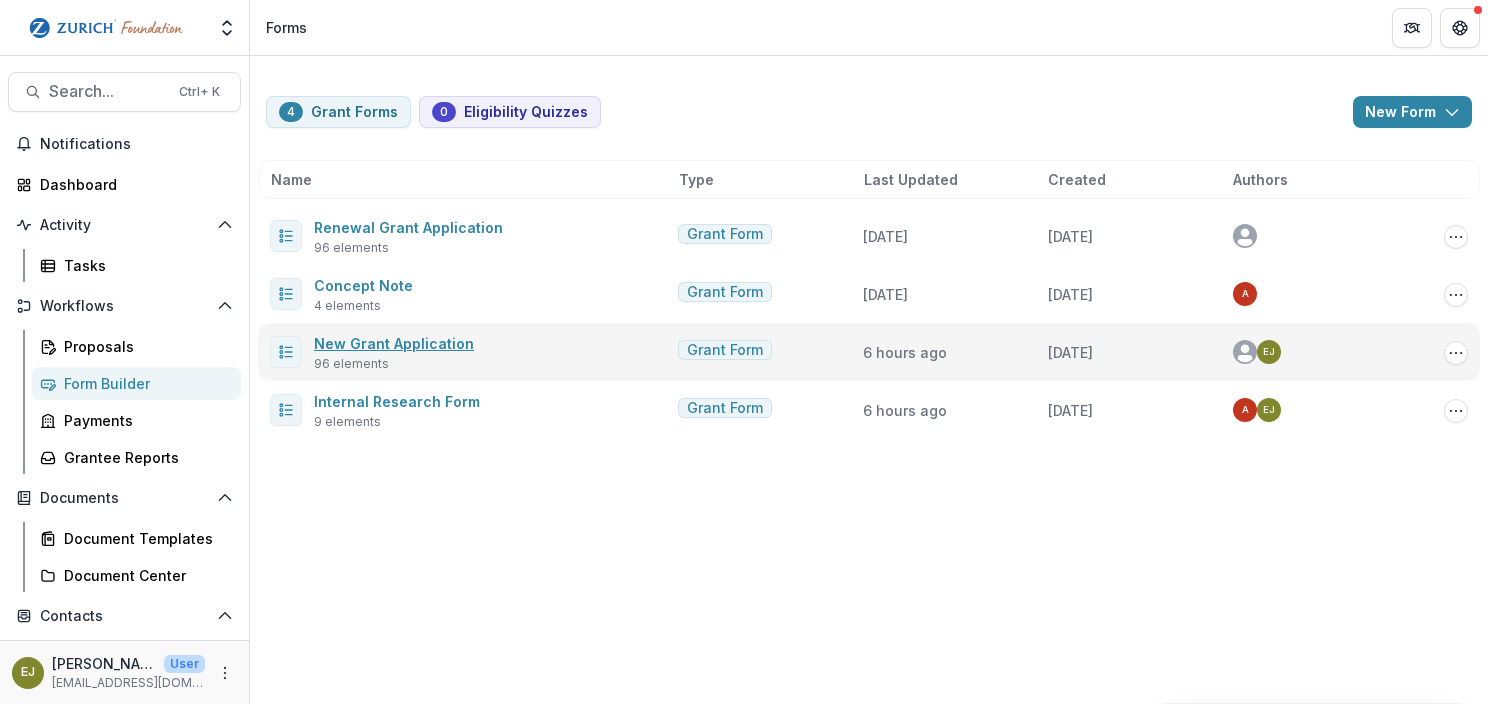 click on "New Grant Application" at bounding box center [394, 343] 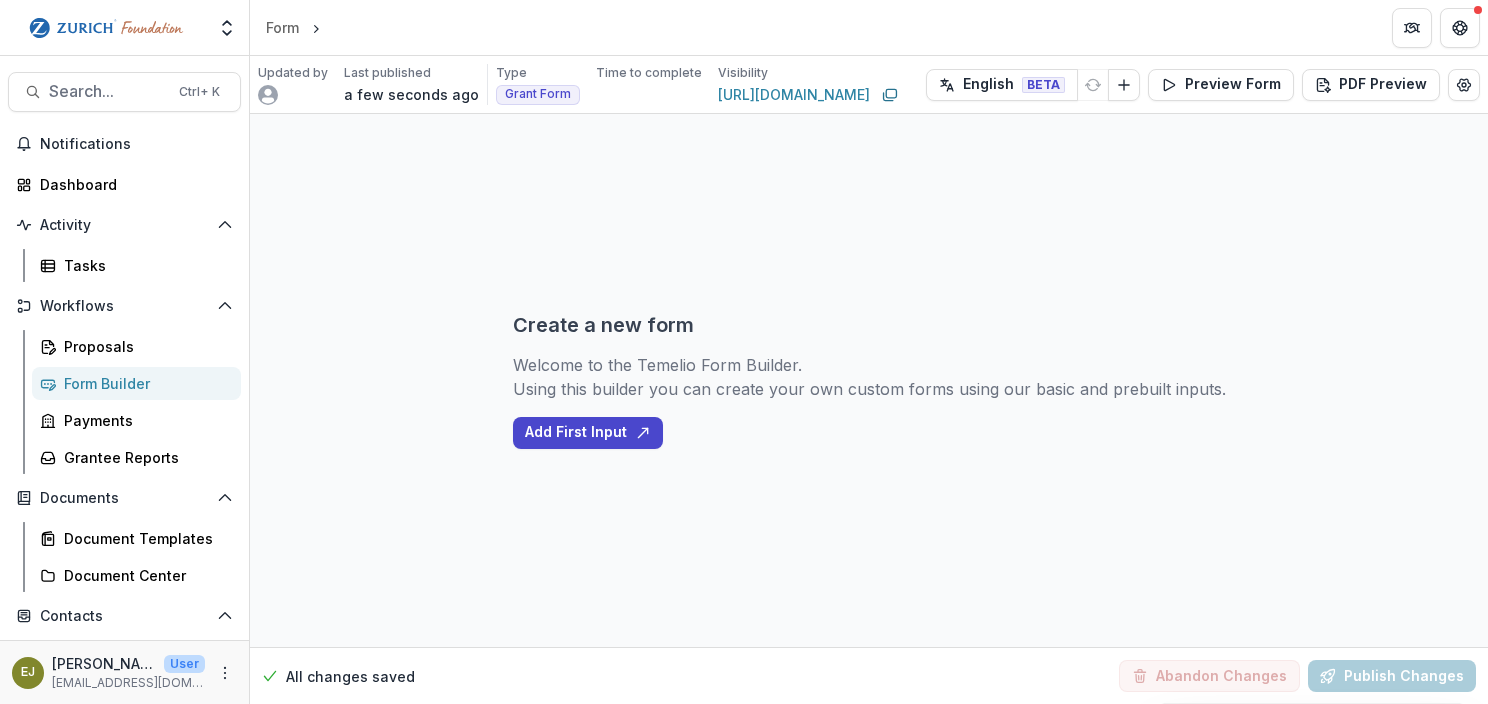 select on "********" 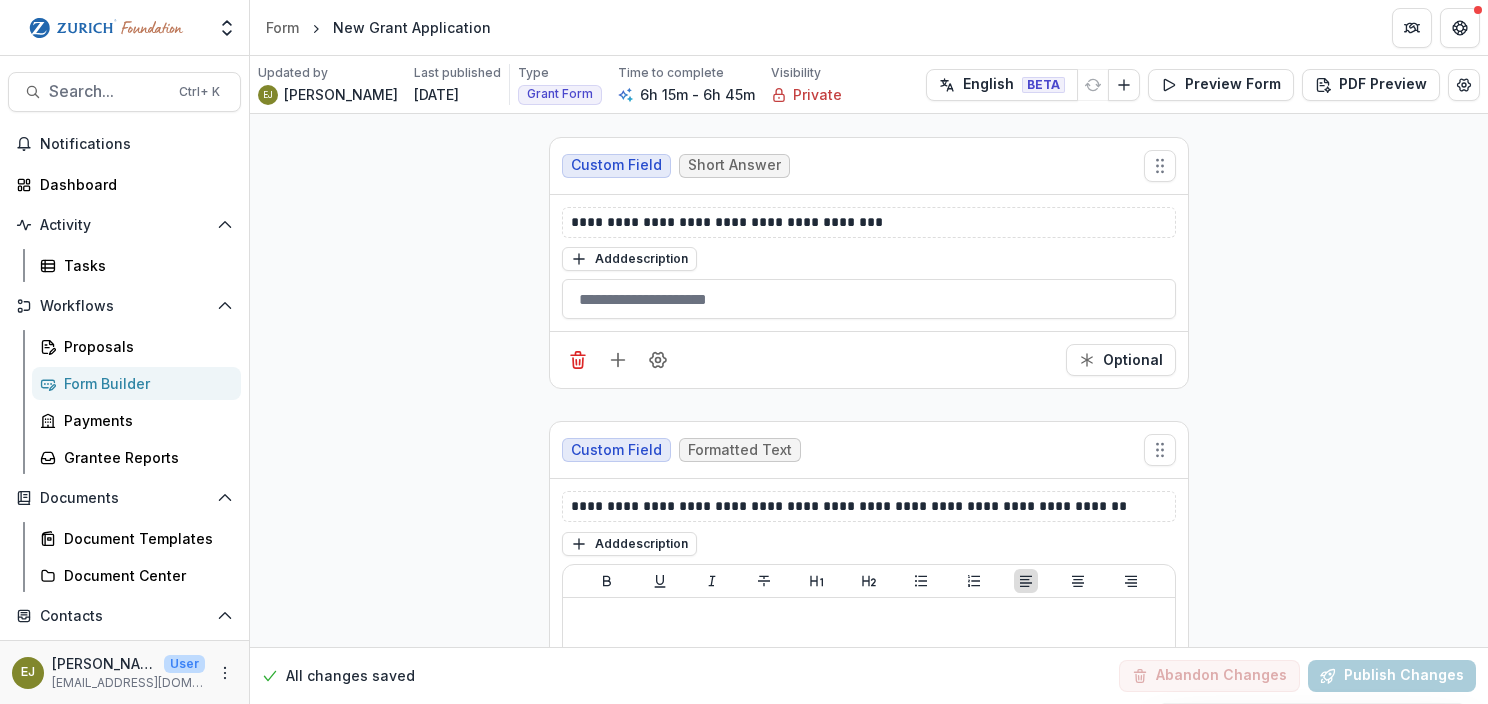 scroll, scrollTop: 5100, scrollLeft: 0, axis: vertical 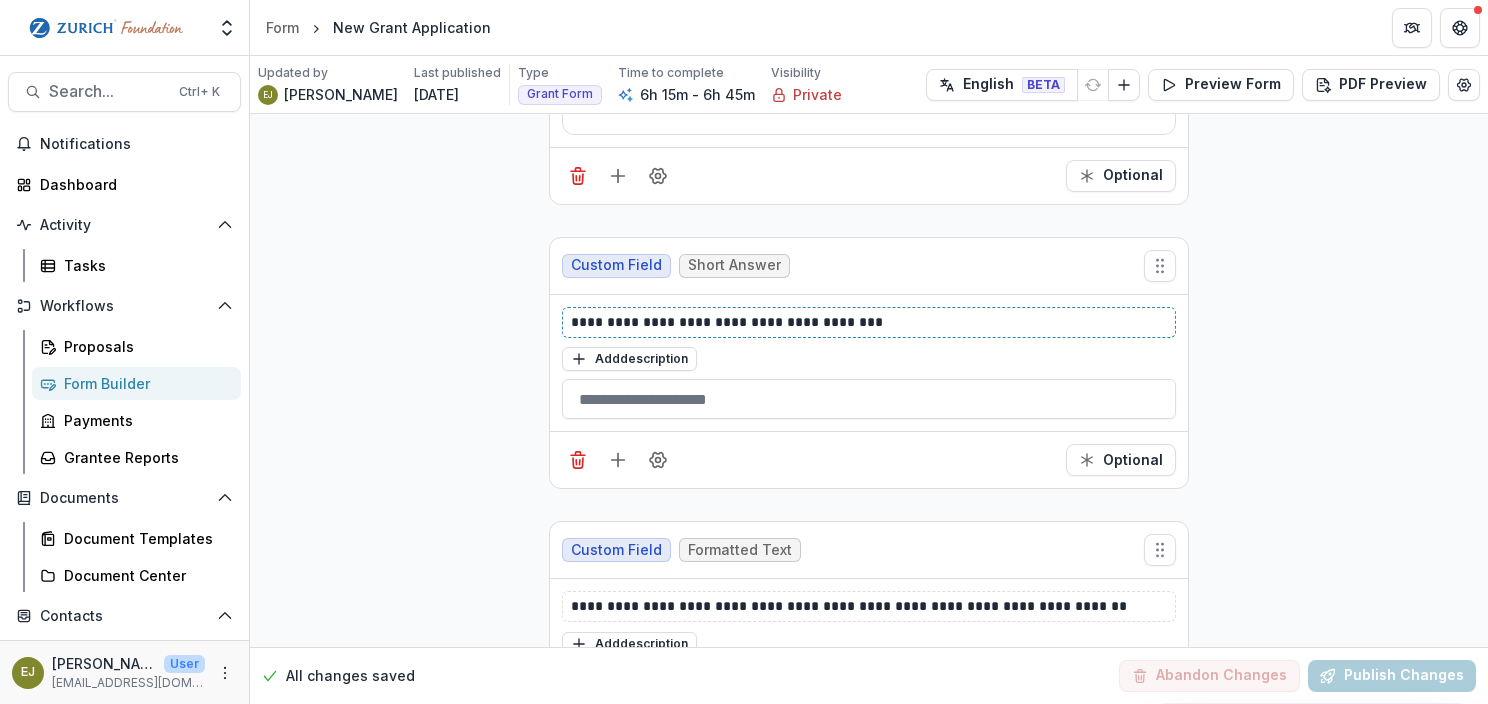 click on "**********" at bounding box center (869, 322) 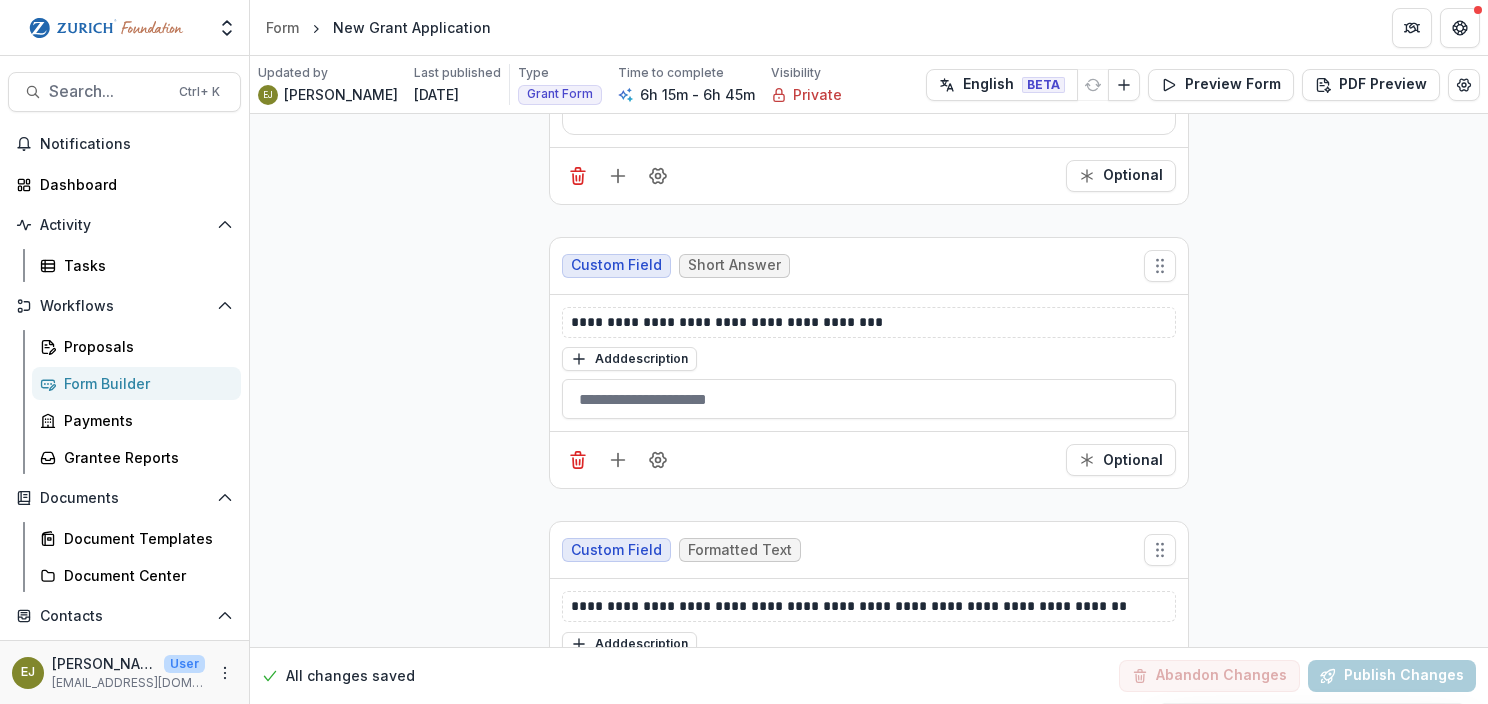 click on "**********" at bounding box center (869, 21287) 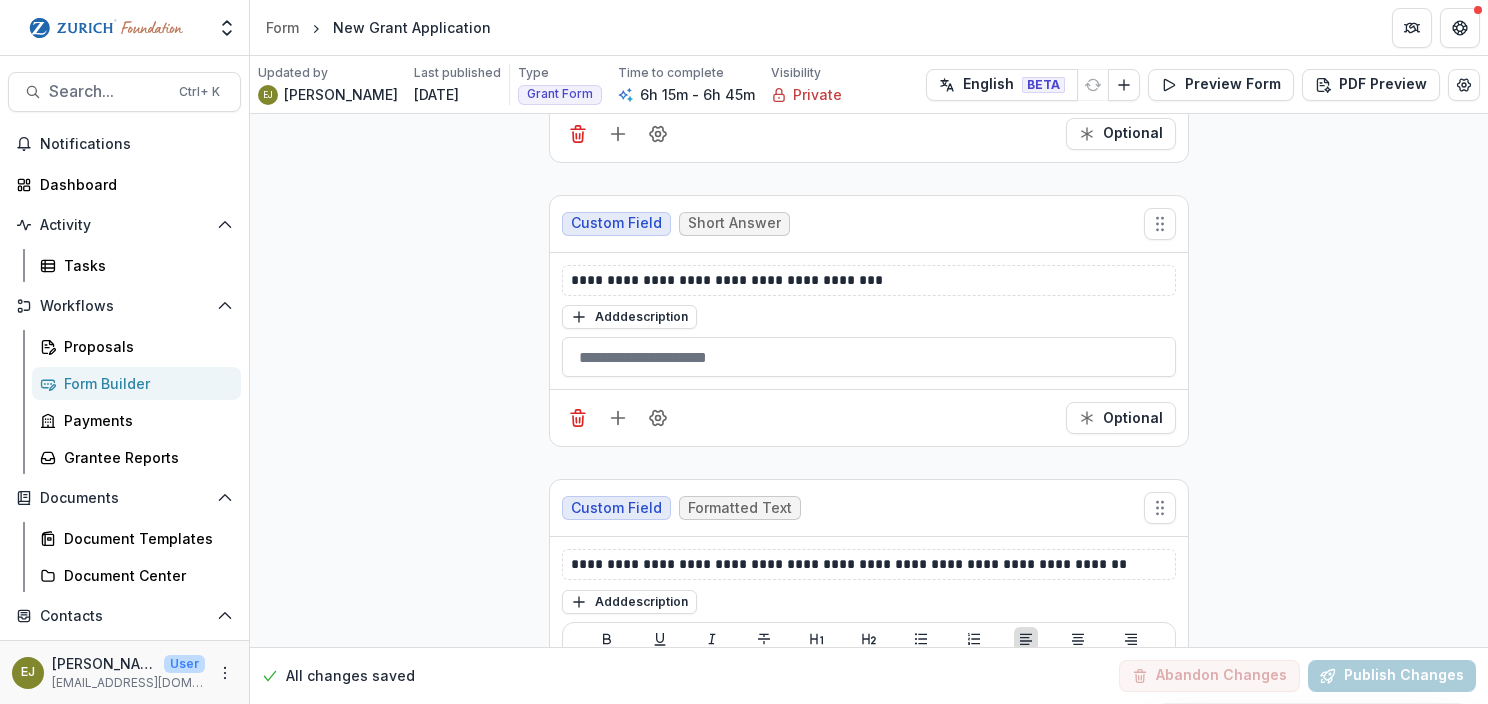 scroll, scrollTop: 5100, scrollLeft: 0, axis: vertical 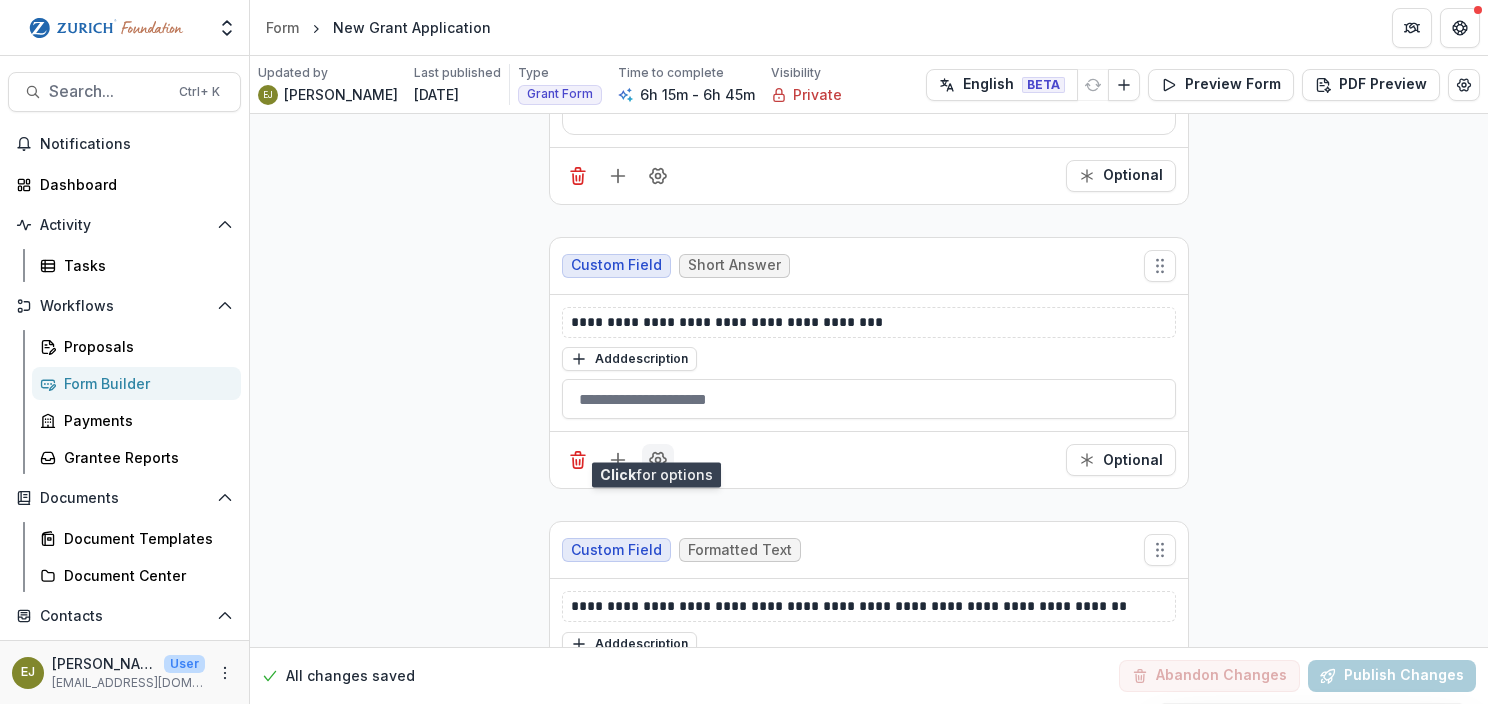 click 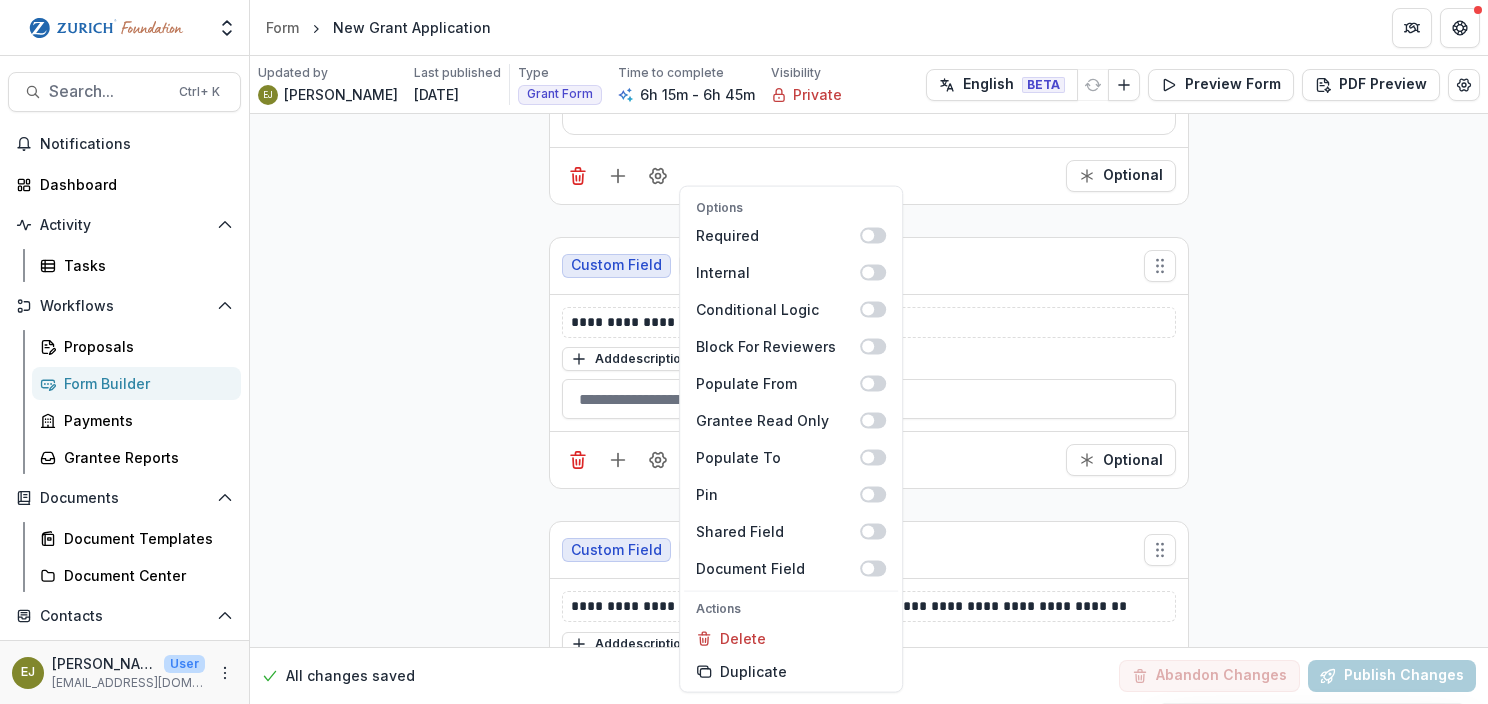 click on "**********" at bounding box center [869, 21287] 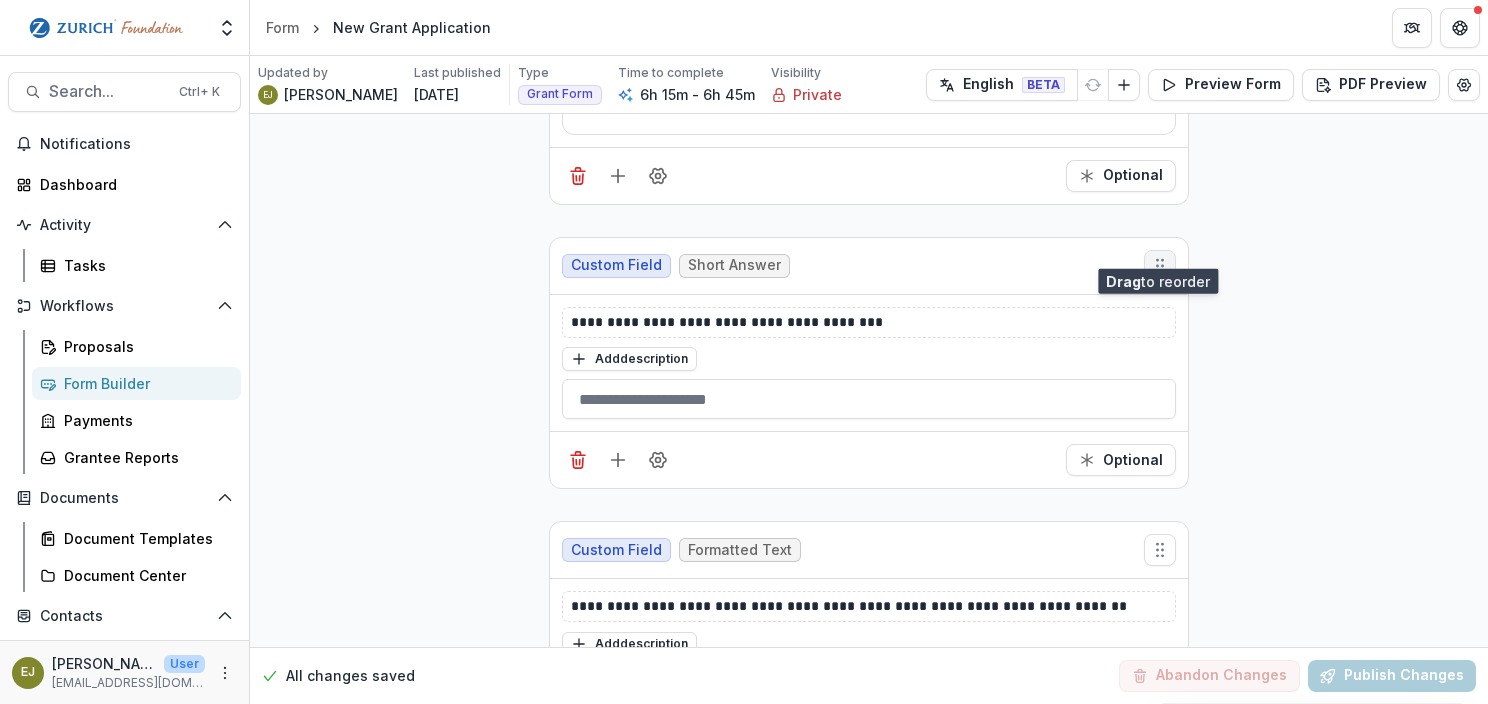 click 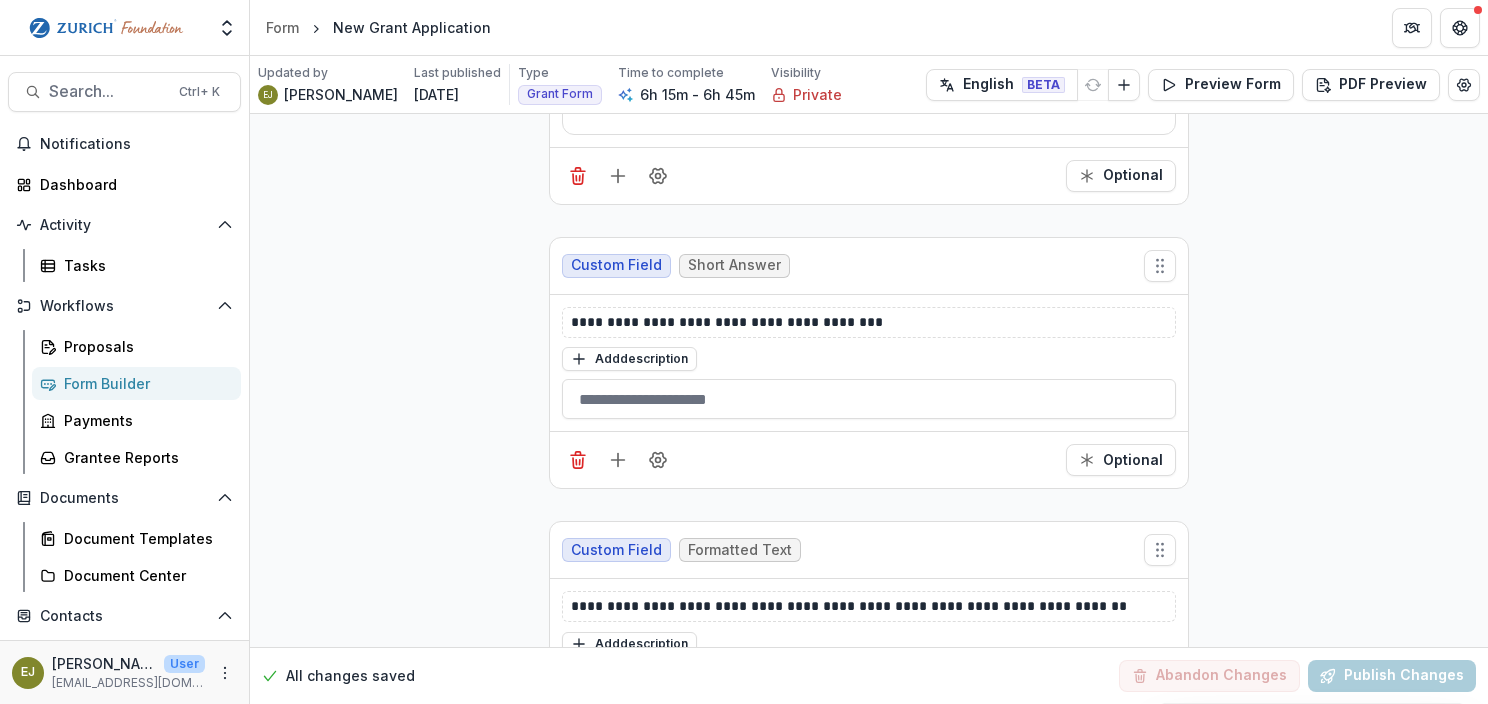 click on "**********" at bounding box center (869, 21287) 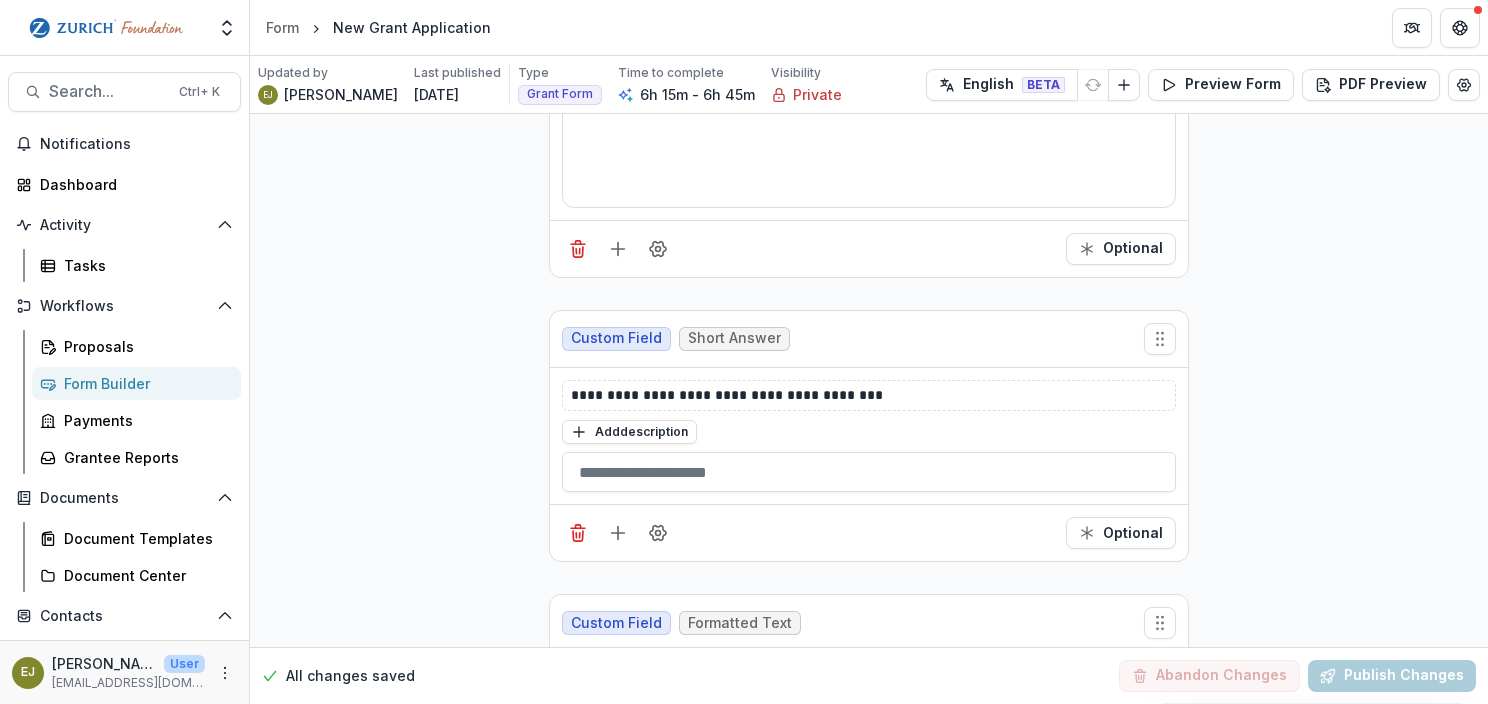 scroll, scrollTop: 5000, scrollLeft: 0, axis: vertical 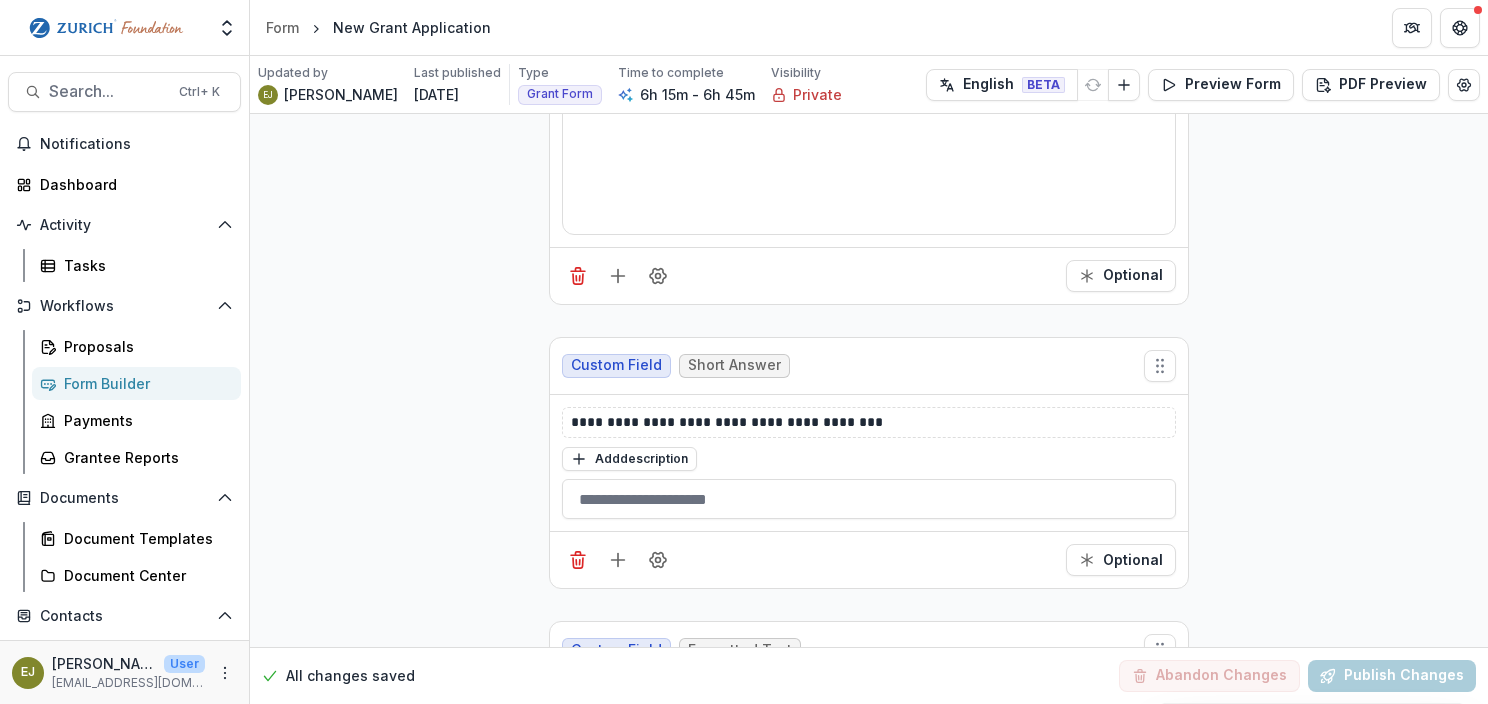 click on "**********" at bounding box center (869, 21387) 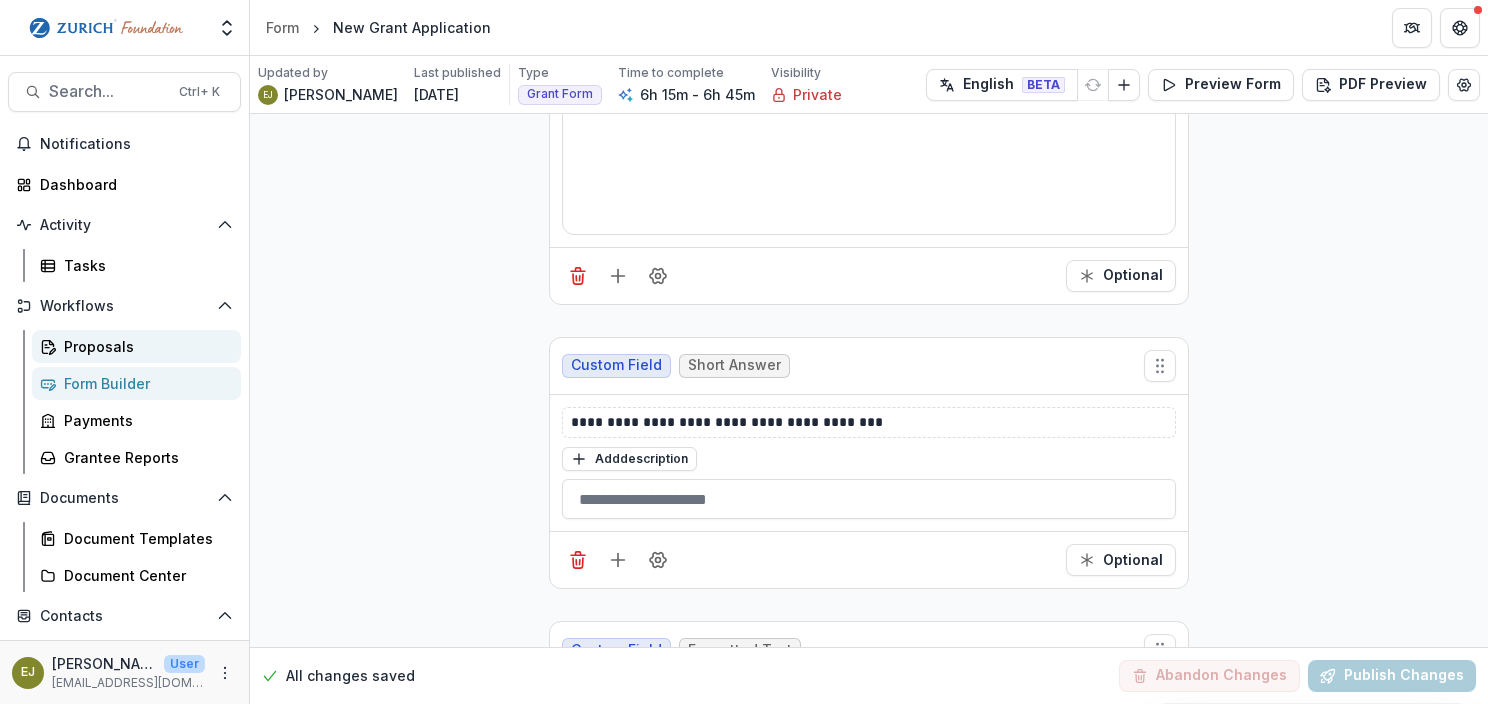click on "Proposals" at bounding box center [144, 346] 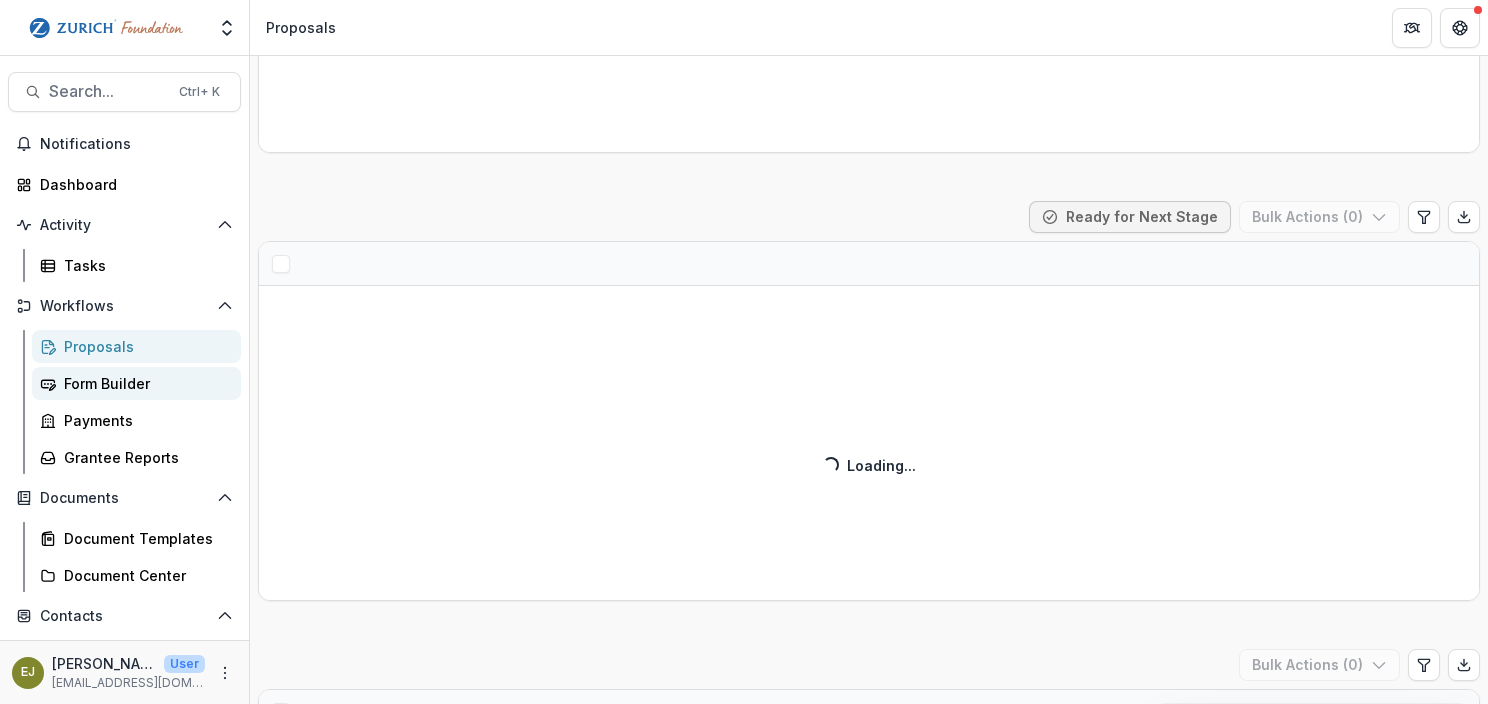click on "Form Builder" at bounding box center [144, 383] 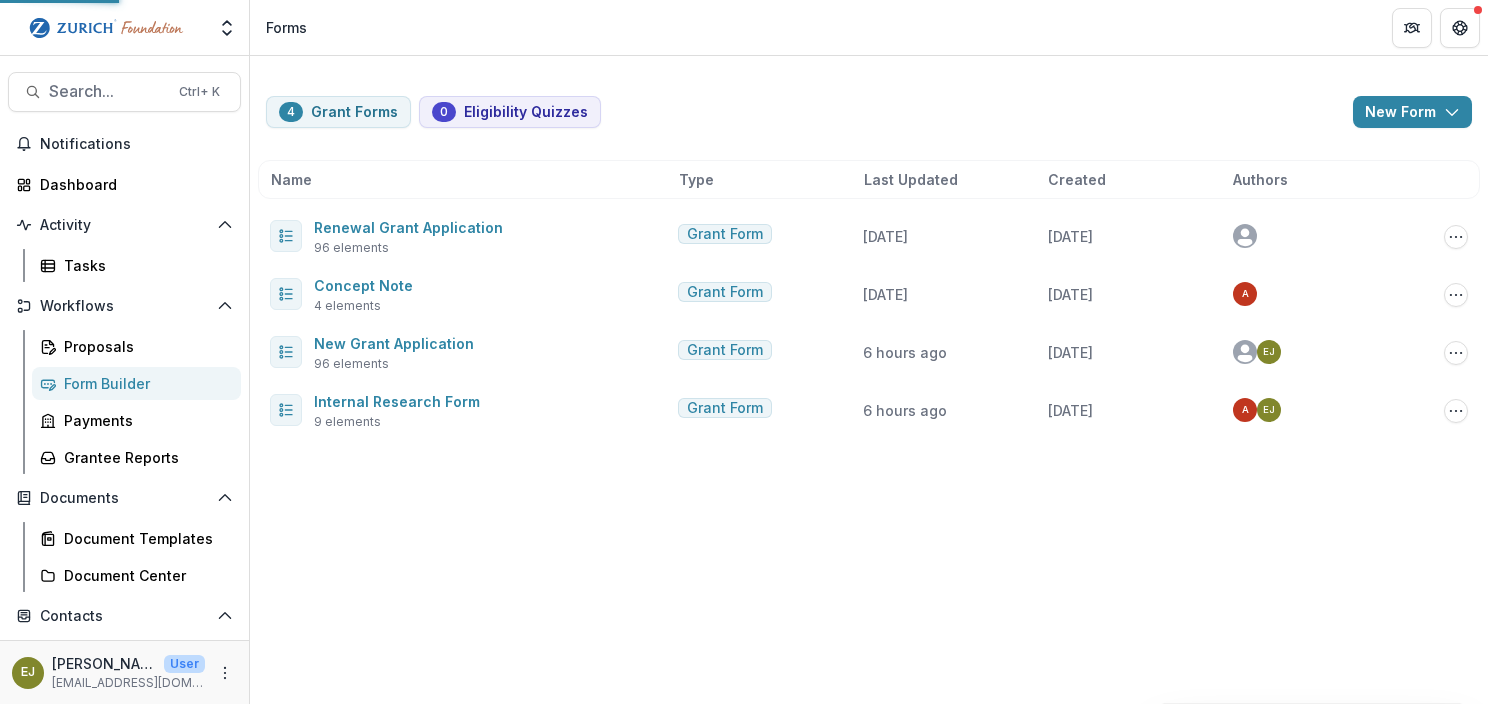 scroll, scrollTop: 0, scrollLeft: 0, axis: both 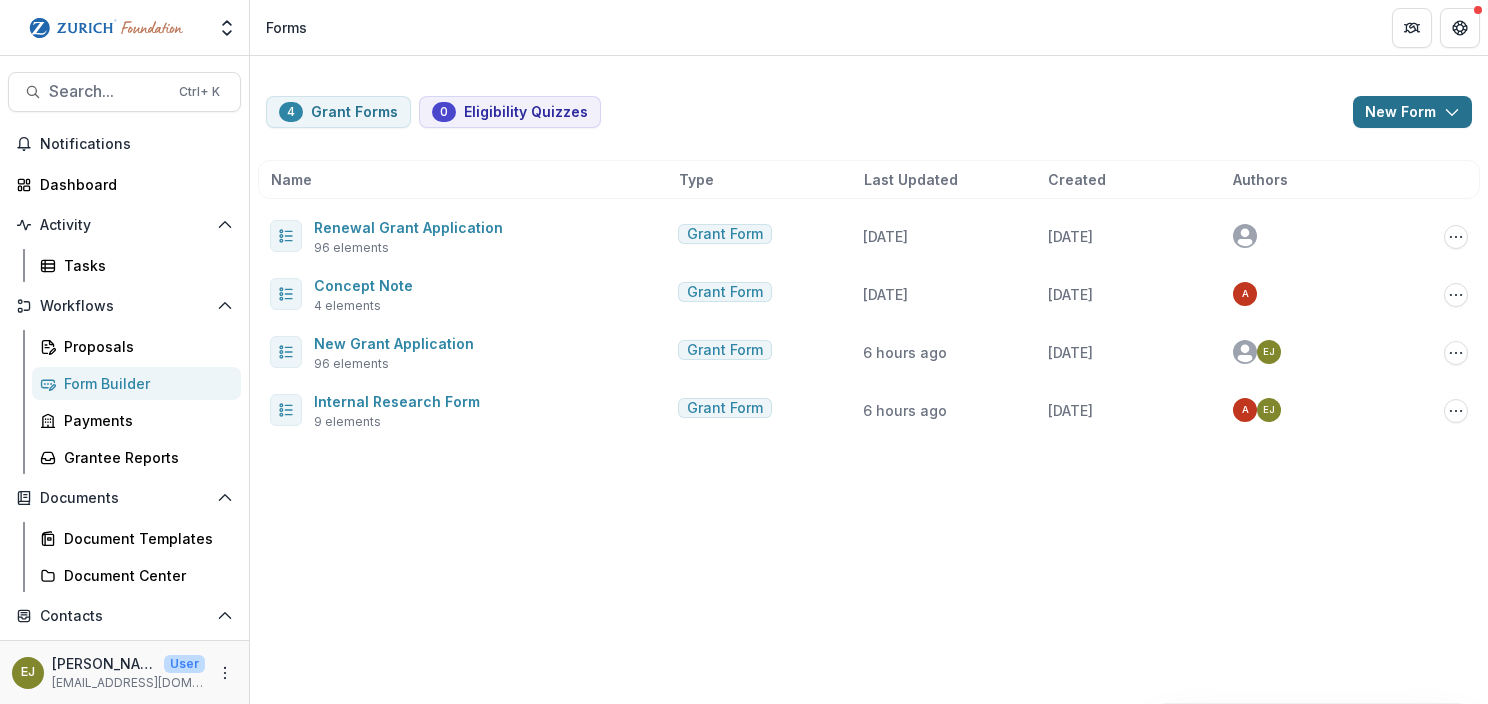 click on "New Form" at bounding box center [1412, 112] 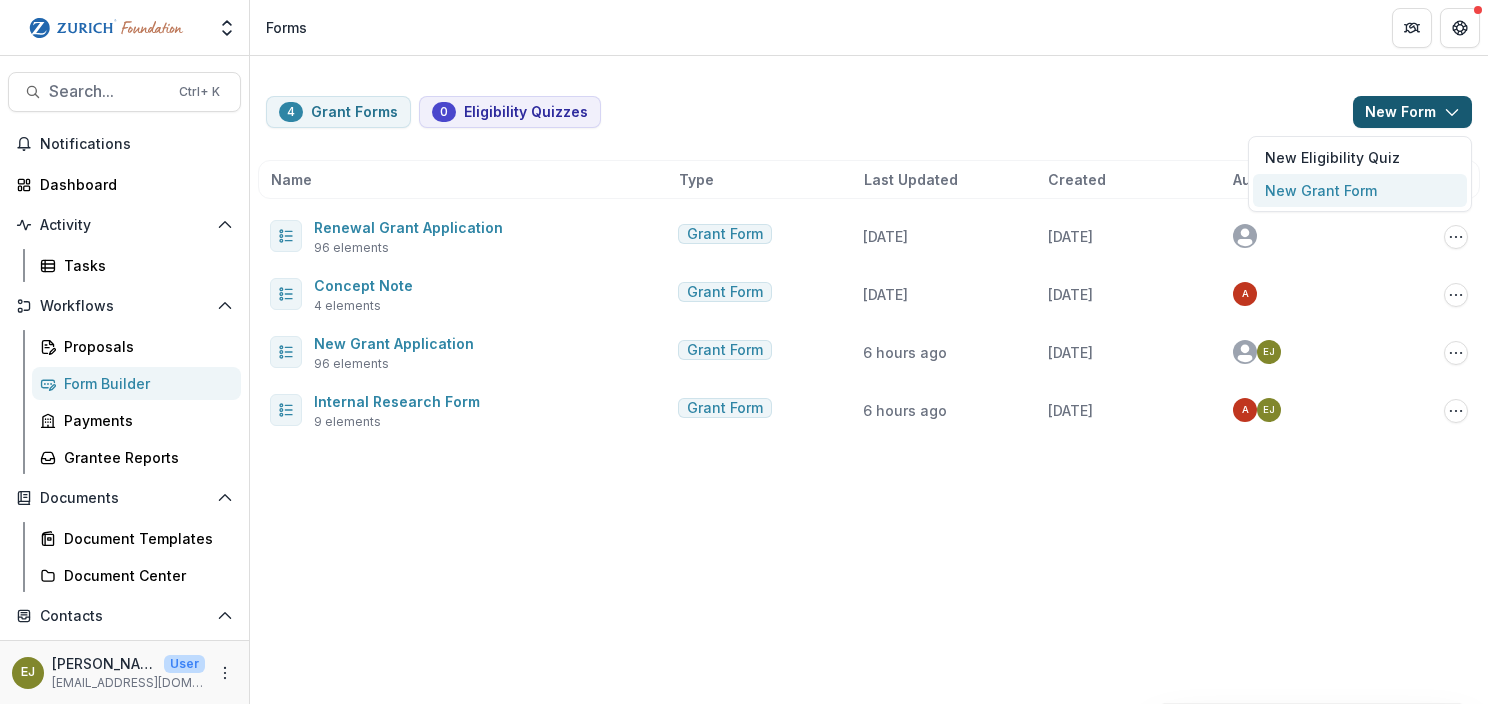 click on "New Grant Form" at bounding box center [1360, 190] 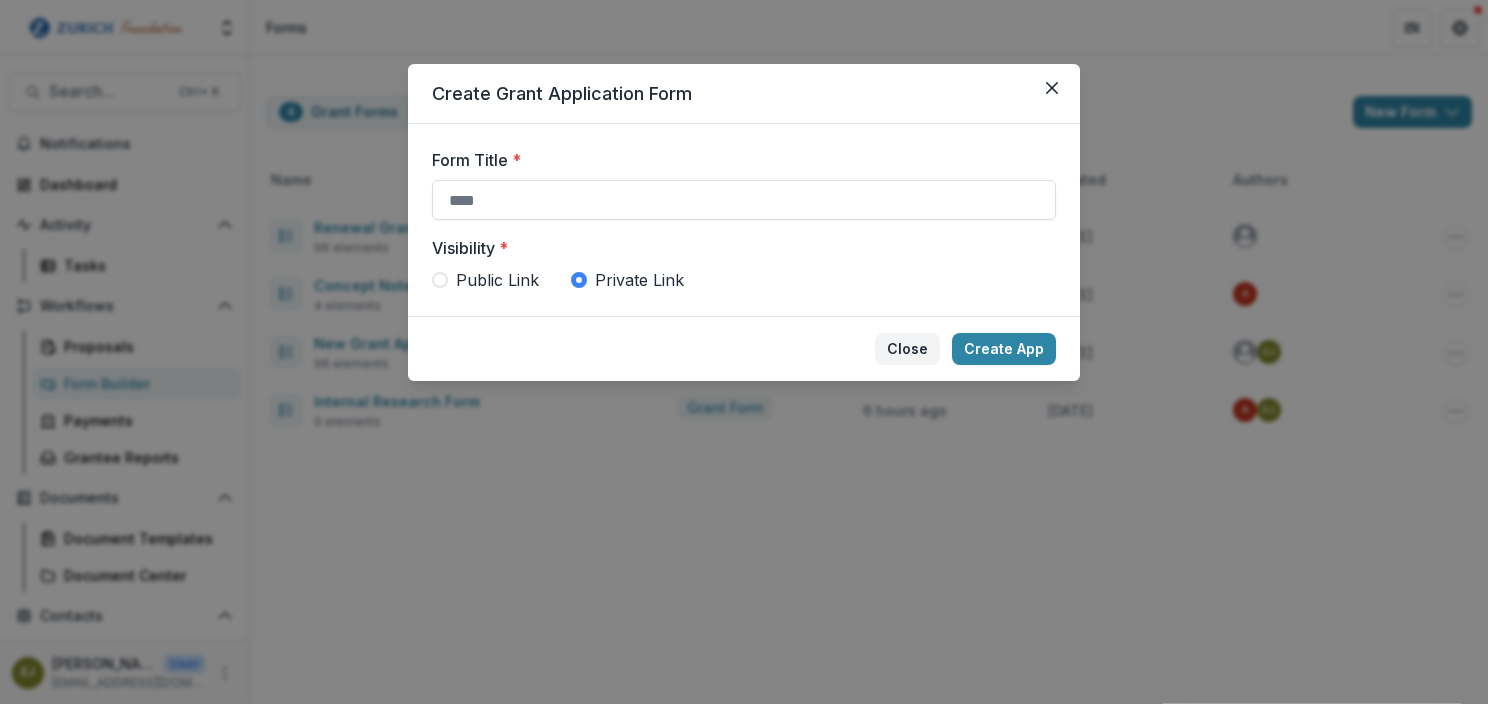 click on "Close" at bounding box center [907, 349] 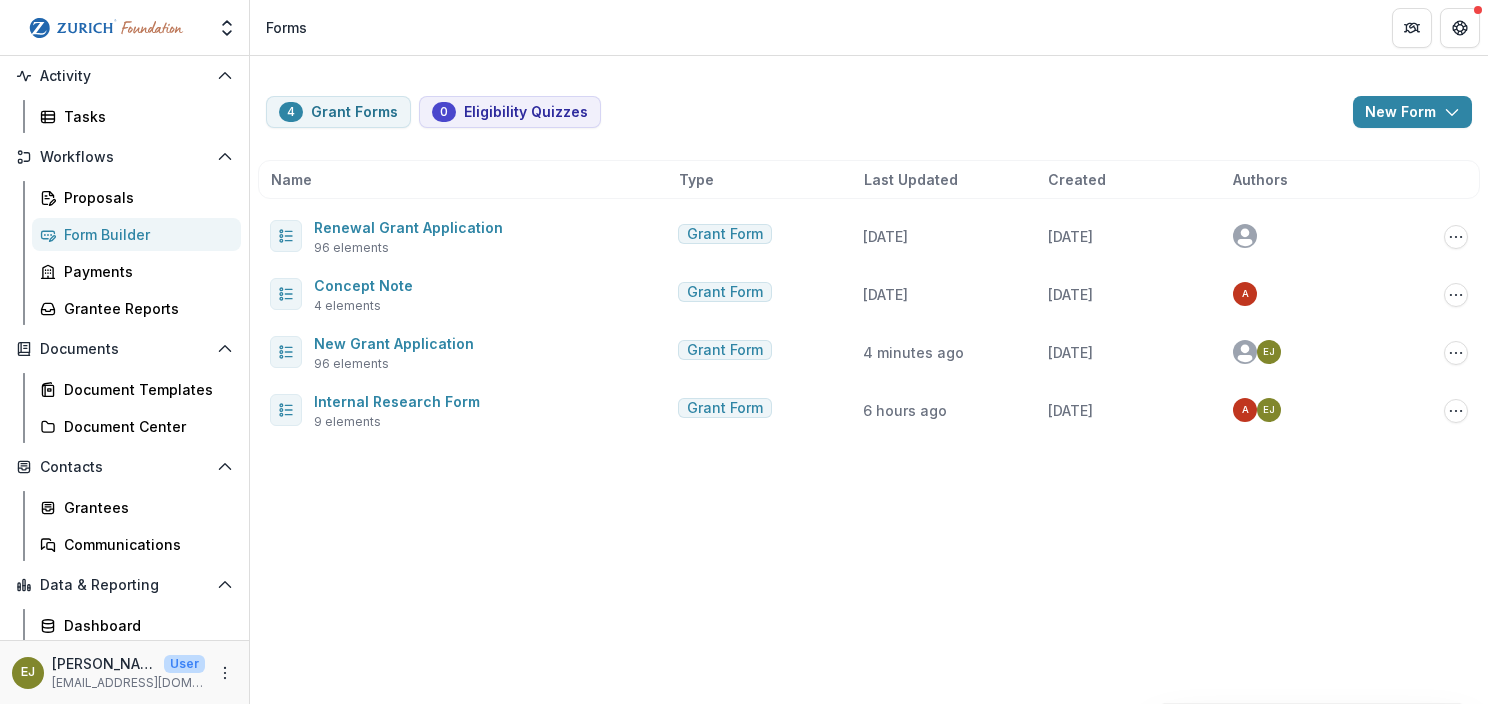 scroll, scrollTop: 261, scrollLeft: 0, axis: vertical 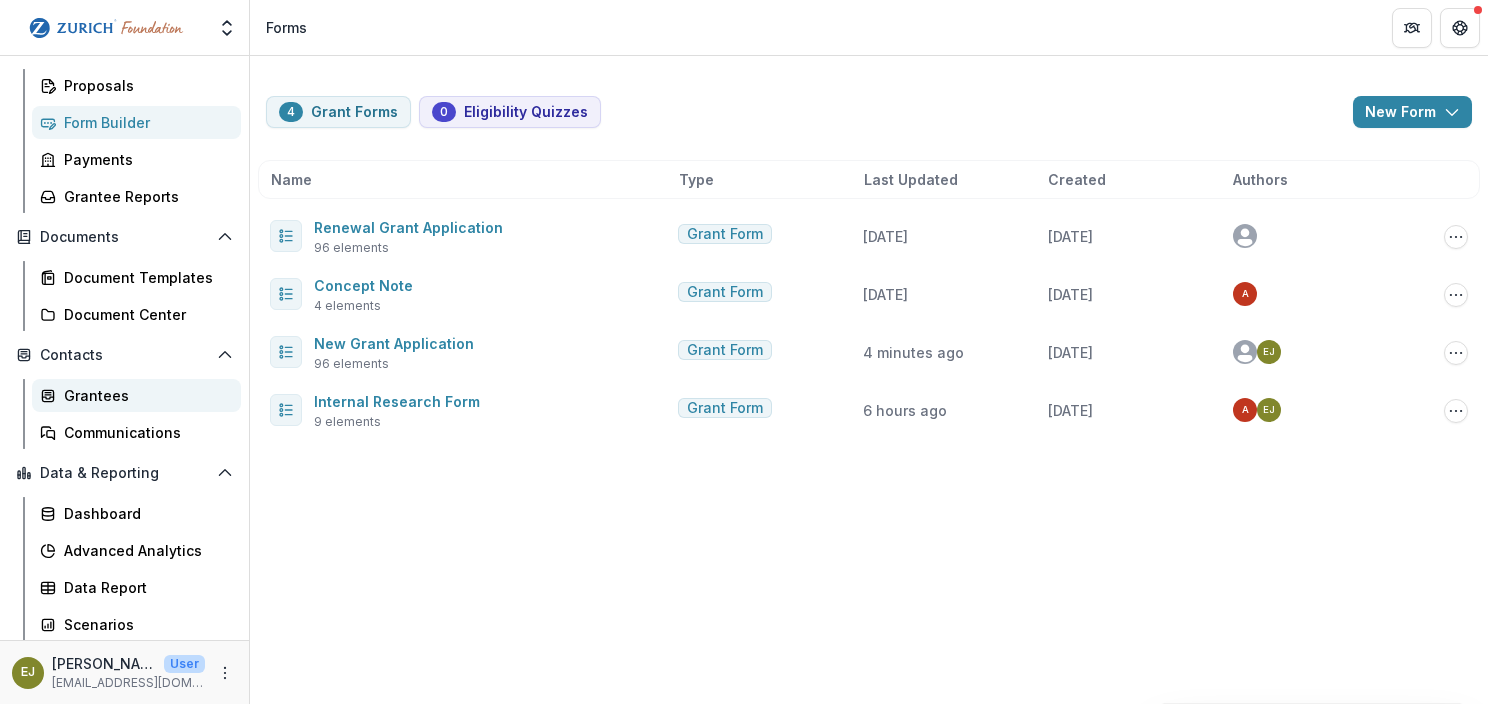 click on "Grantees" at bounding box center (144, 395) 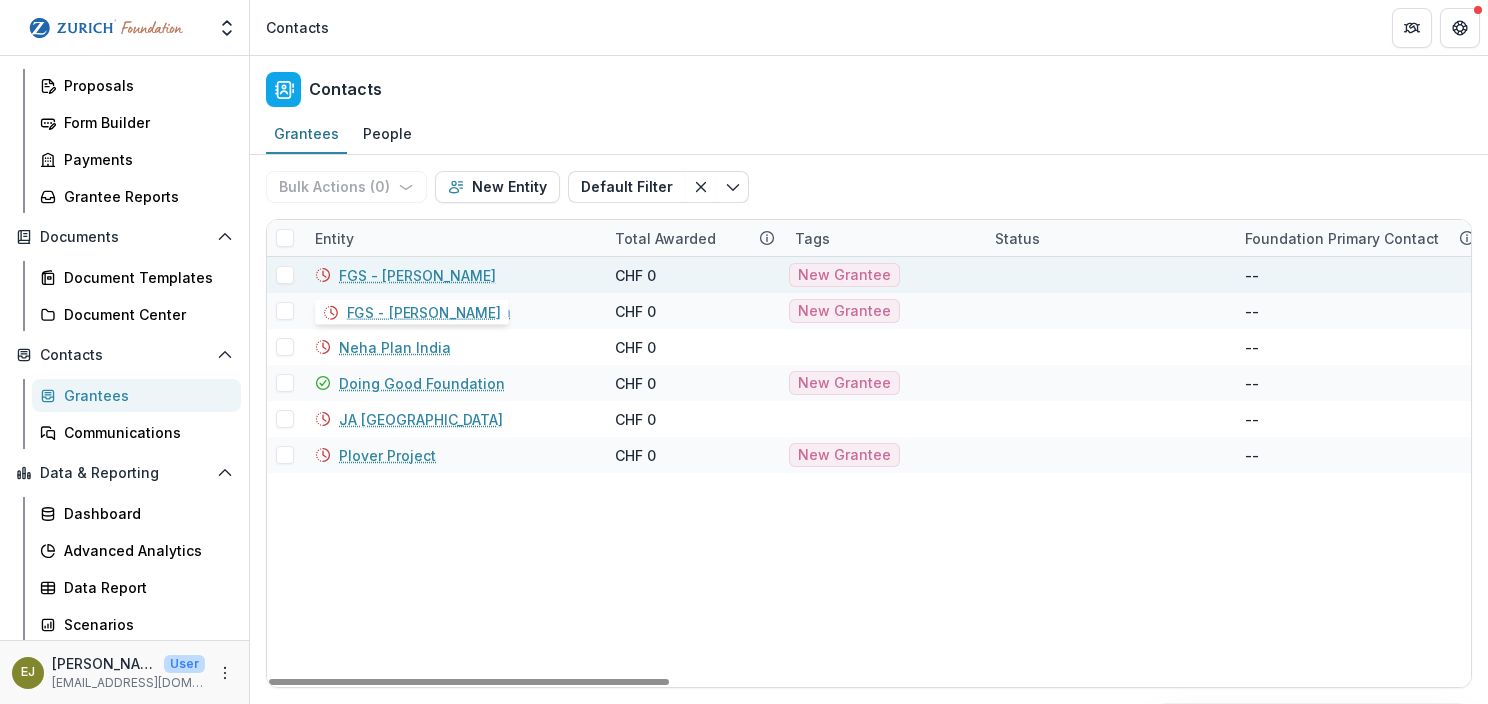 click on "FGS - [PERSON_NAME]" at bounding box center (417, 275) 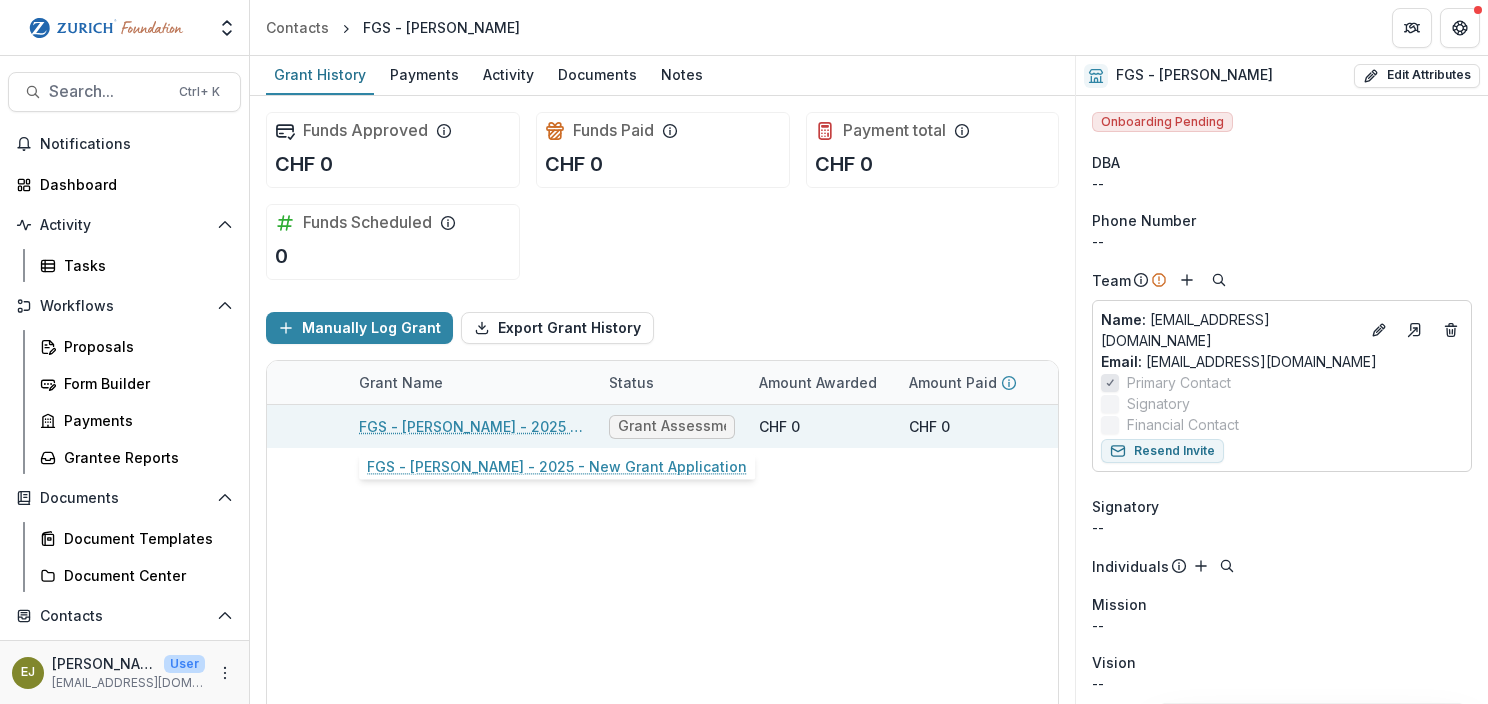 click on "FGS - [PERSON_NAME] - 2025 - New Grant Application" at bounding box center [472, 426] 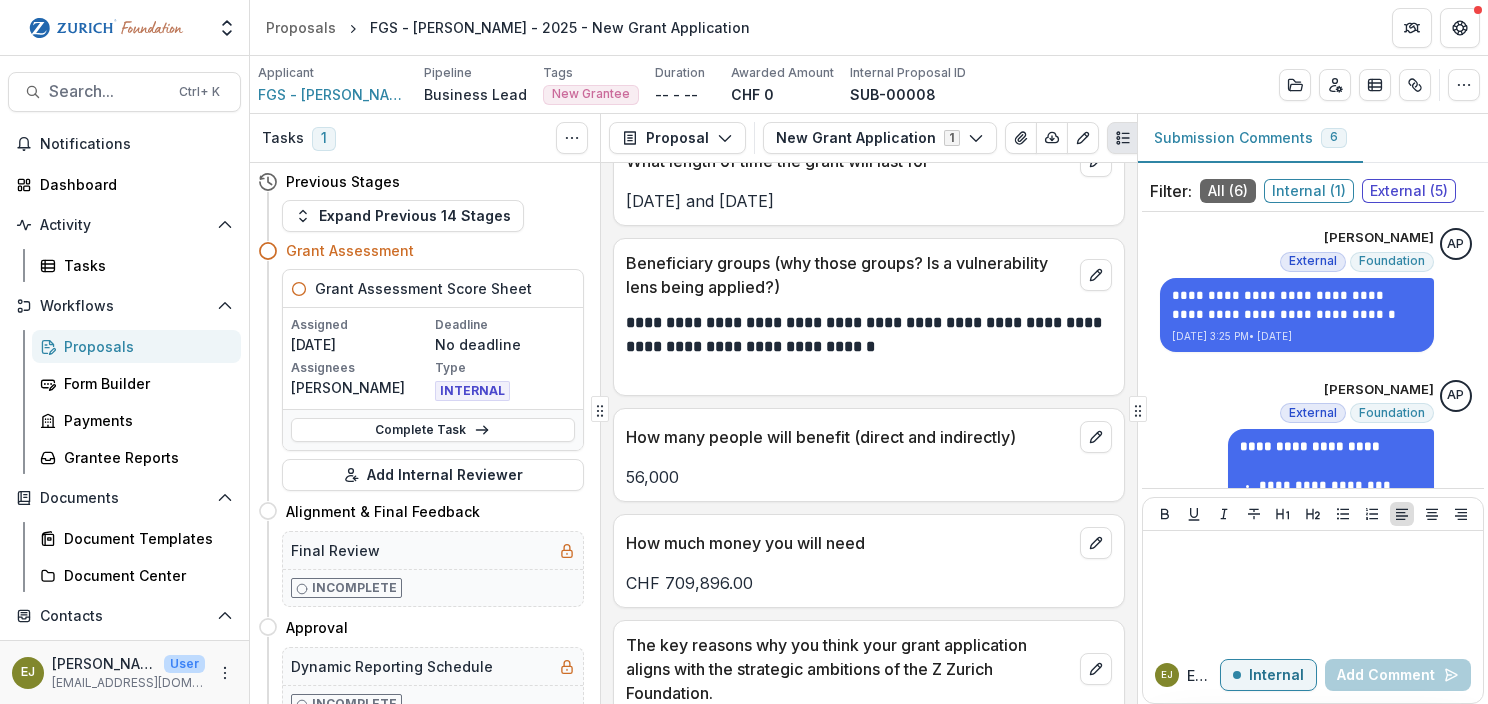 scroll, scrollTop: 2000, scrollLeft: 0, axis: vertical 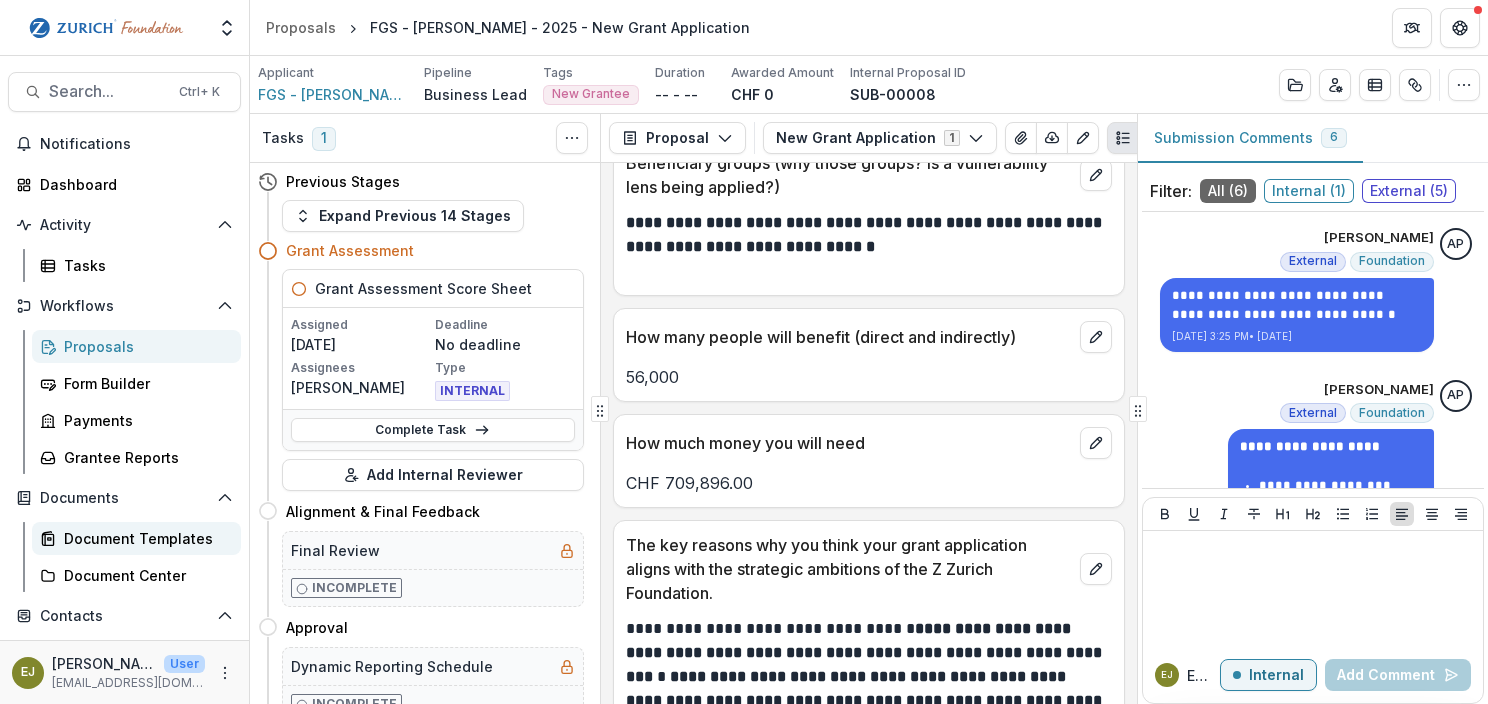 click on "Document Templates" at bounding box center (144, 538) 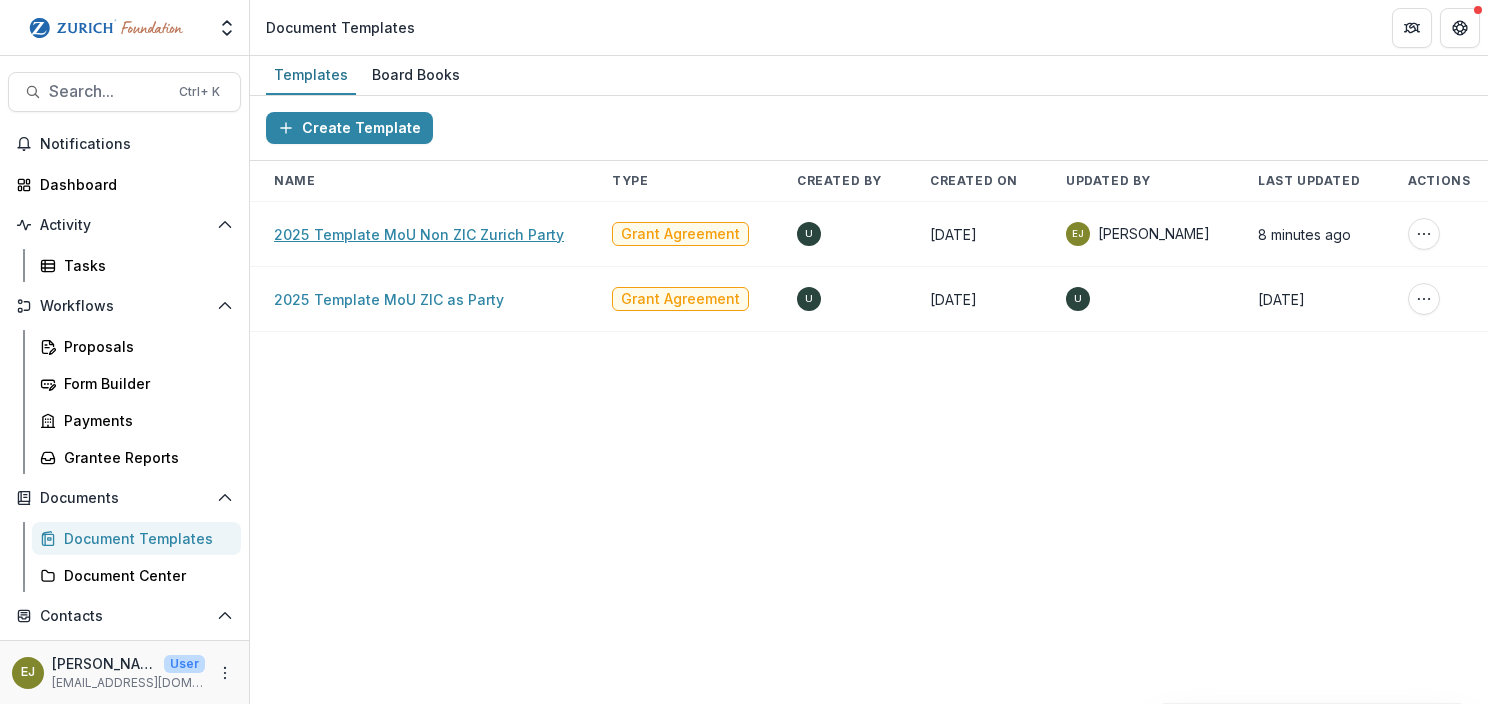 click on "2025 Template MoU Non ZIC Zurich Party" at bounding box center [419, 234] 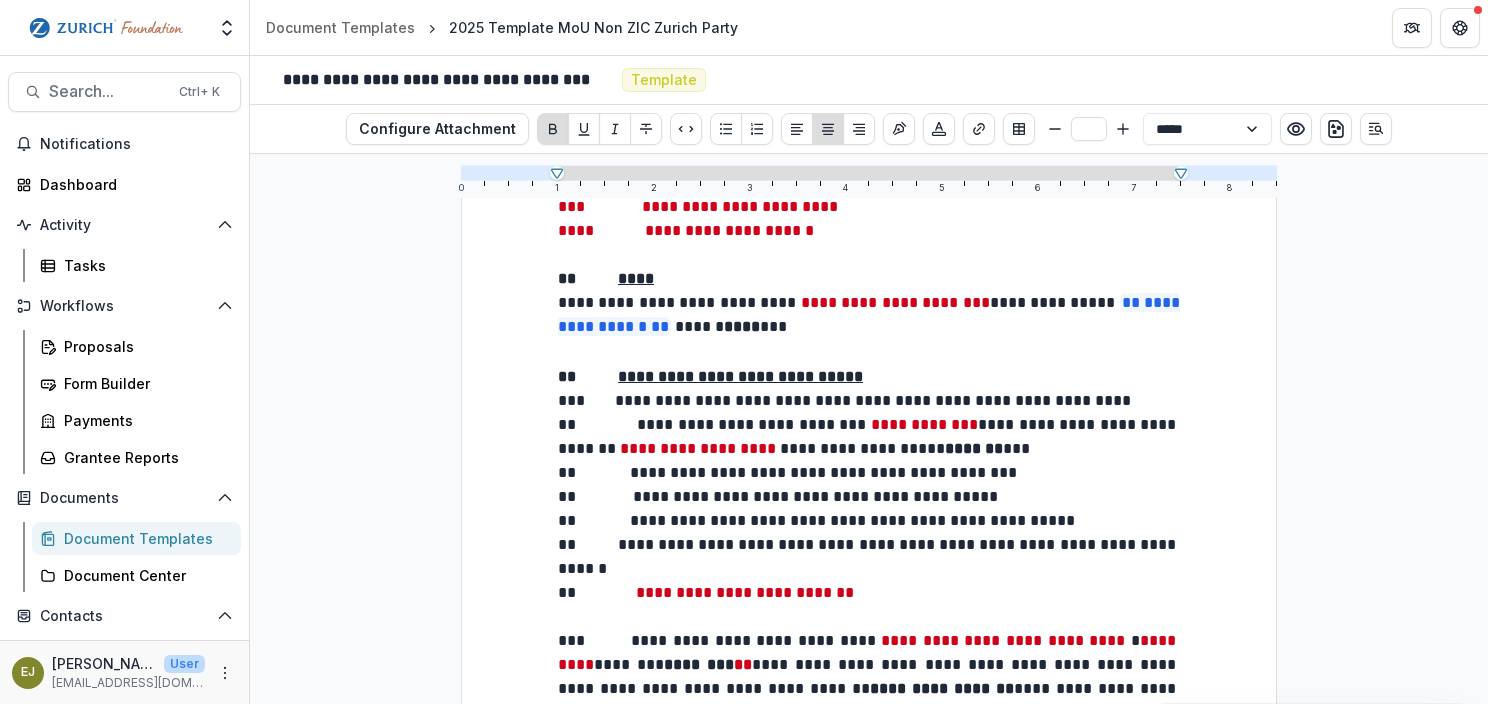 scroll, scrollTop: 1400, scrollLeft: 0, axis: vertical 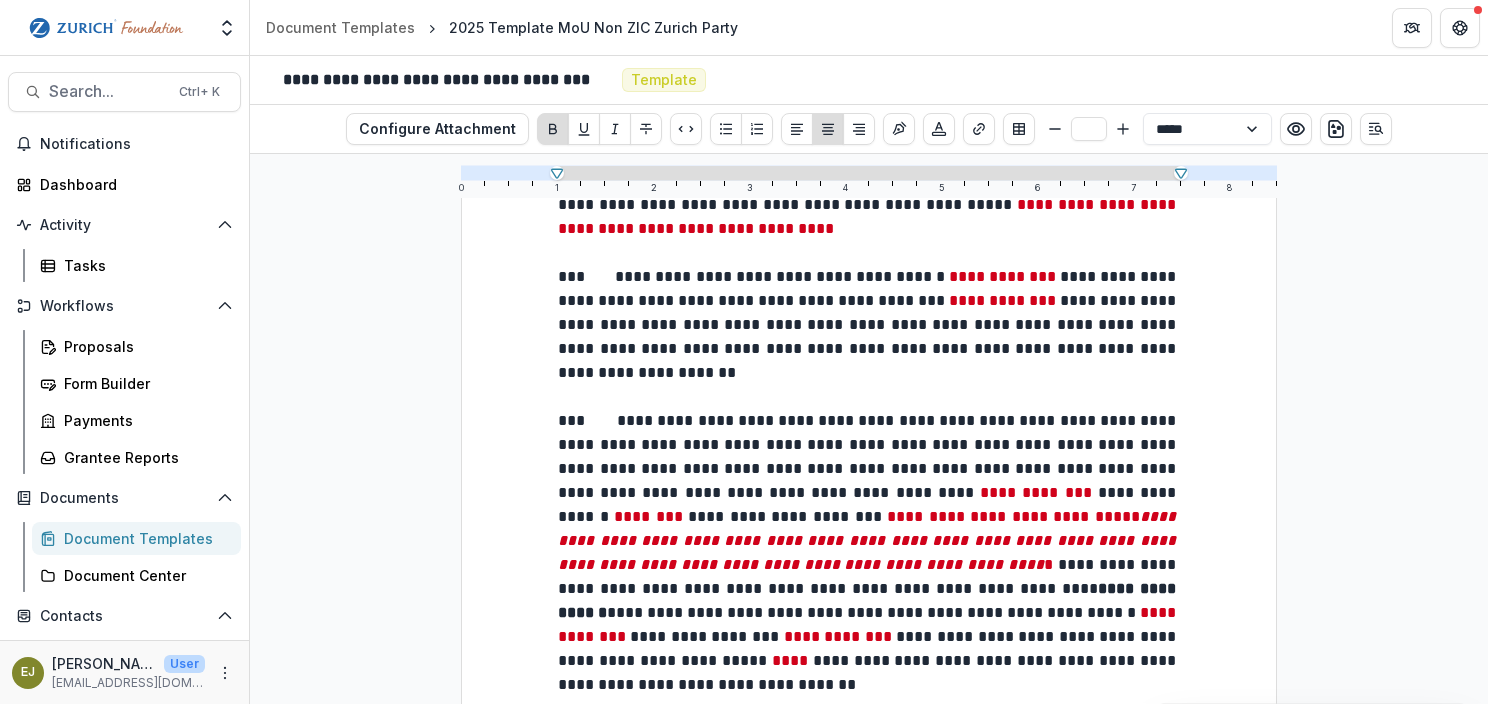 click on "**********" at bounding box center [869, 456] 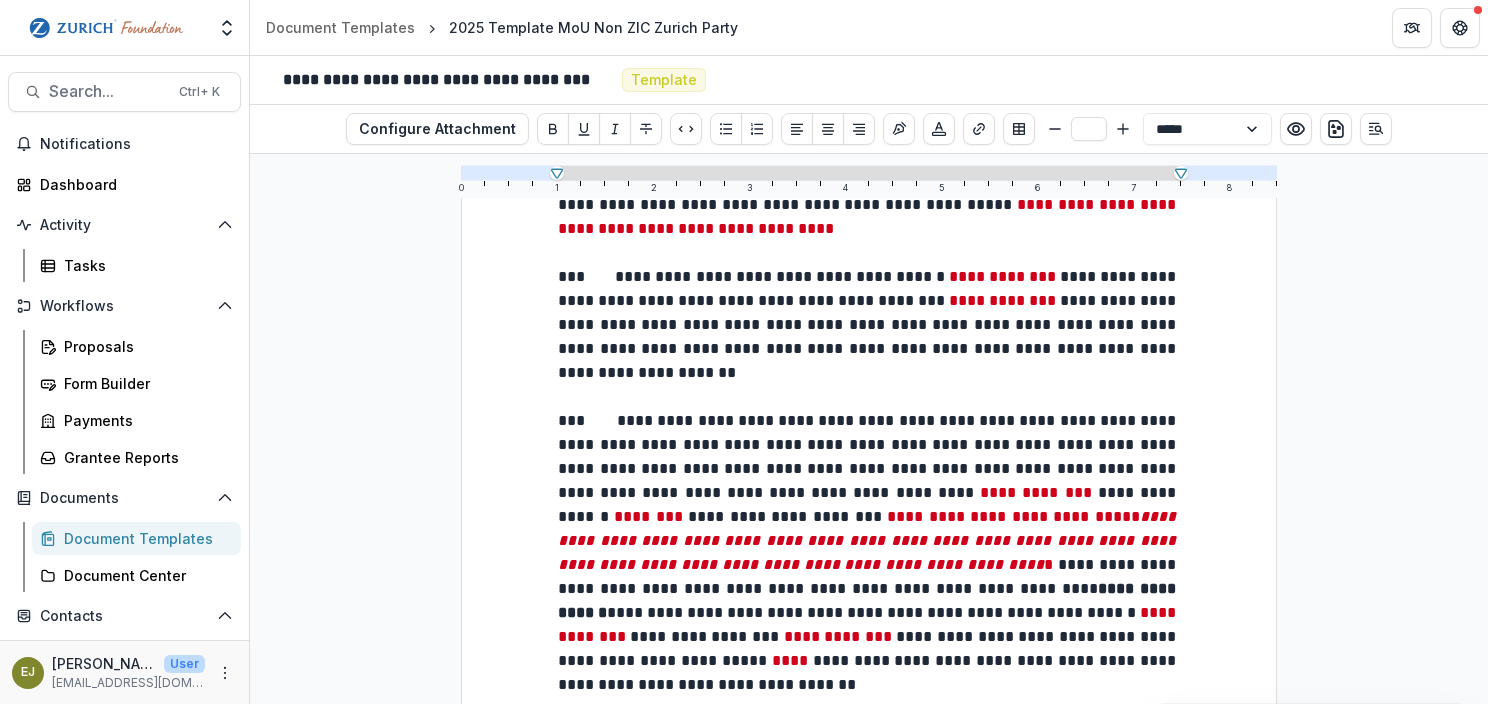 type 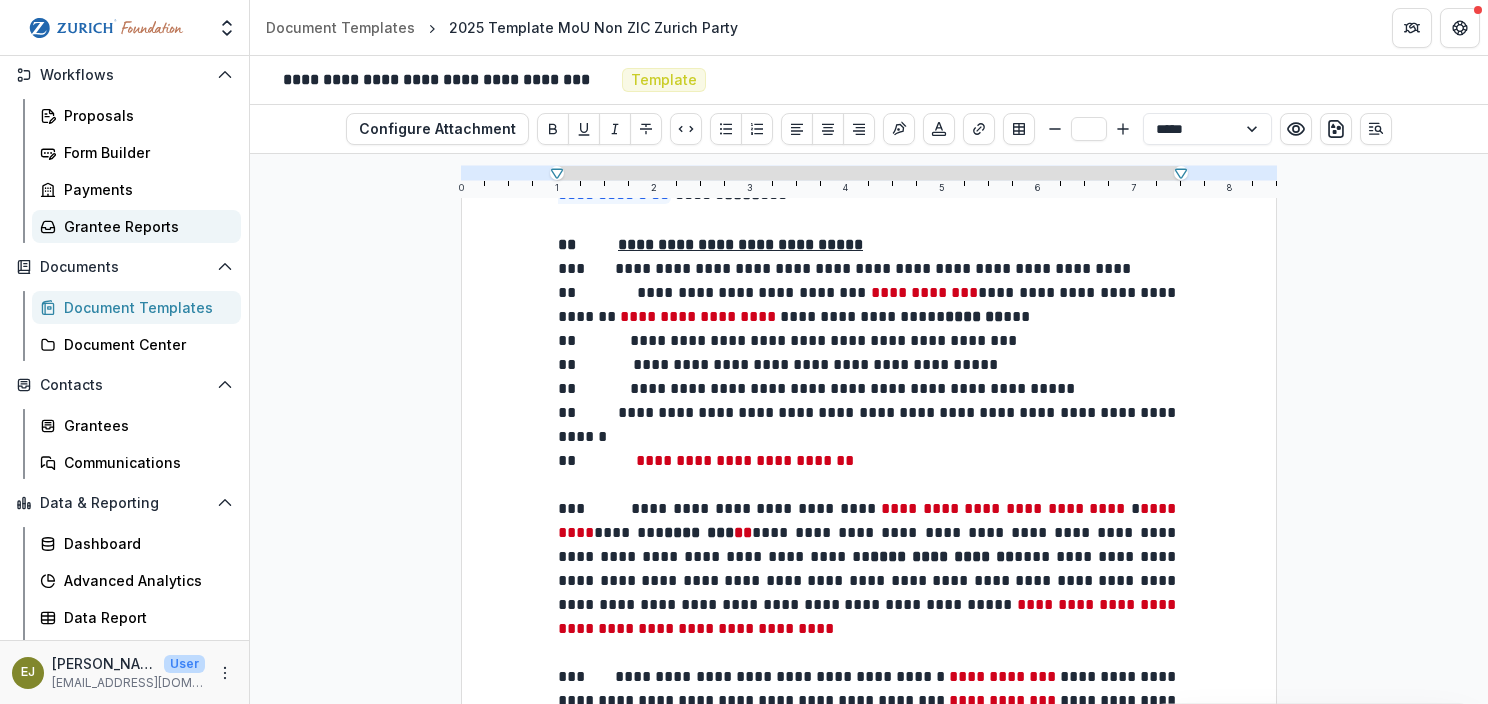 scroll, scrollTop: 261, scrollLeft: 0, axis: vertical 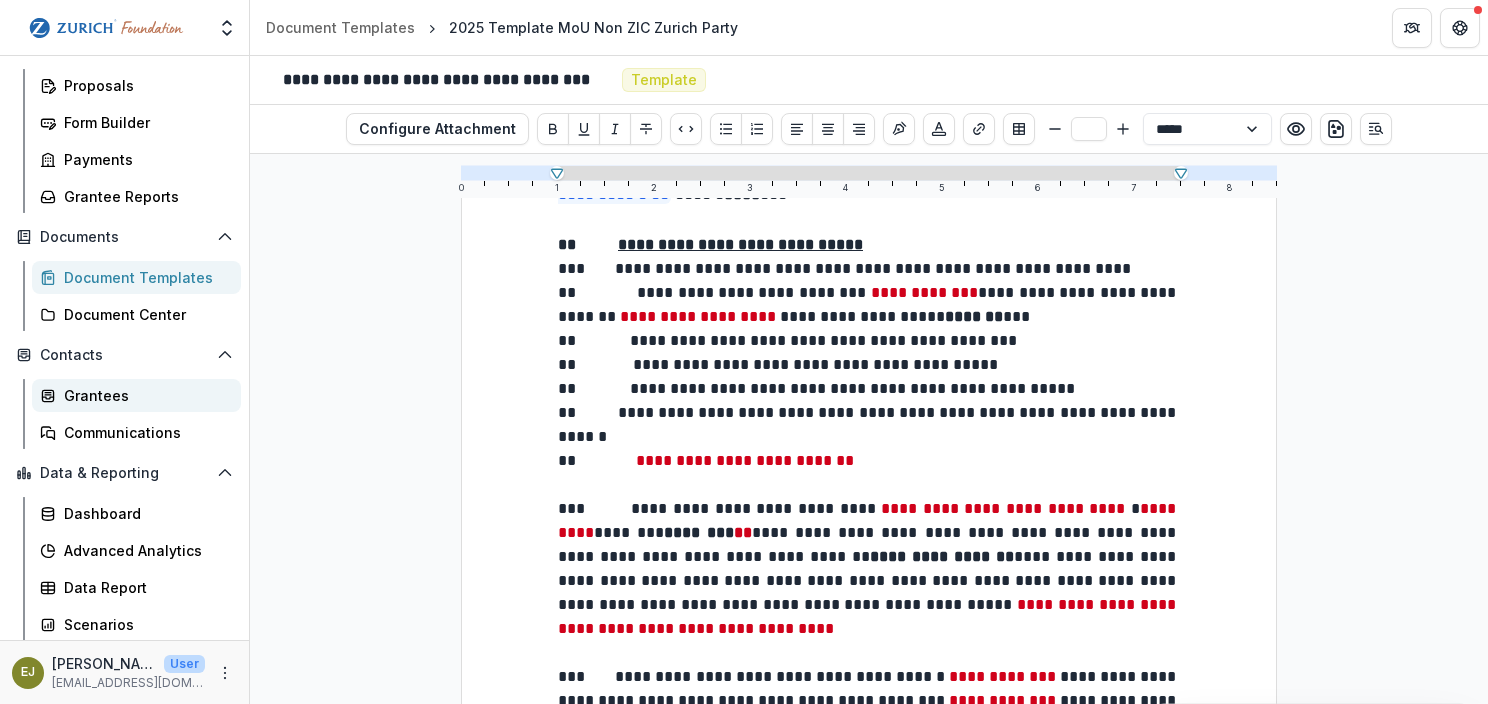 click on "Grantees" at bounding box center (144, 395) 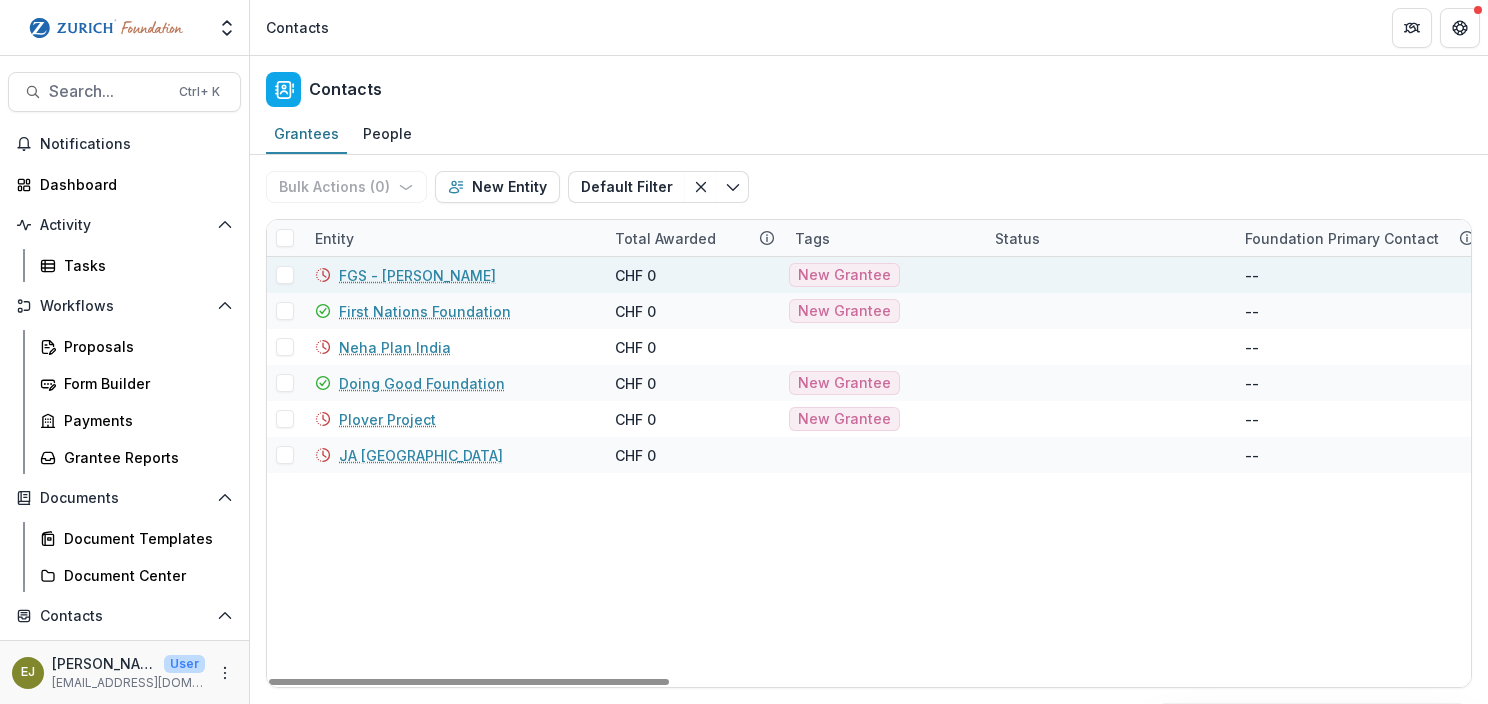 click on "FGS - [PERSON_NAME]" at bounding box center (417, 275) 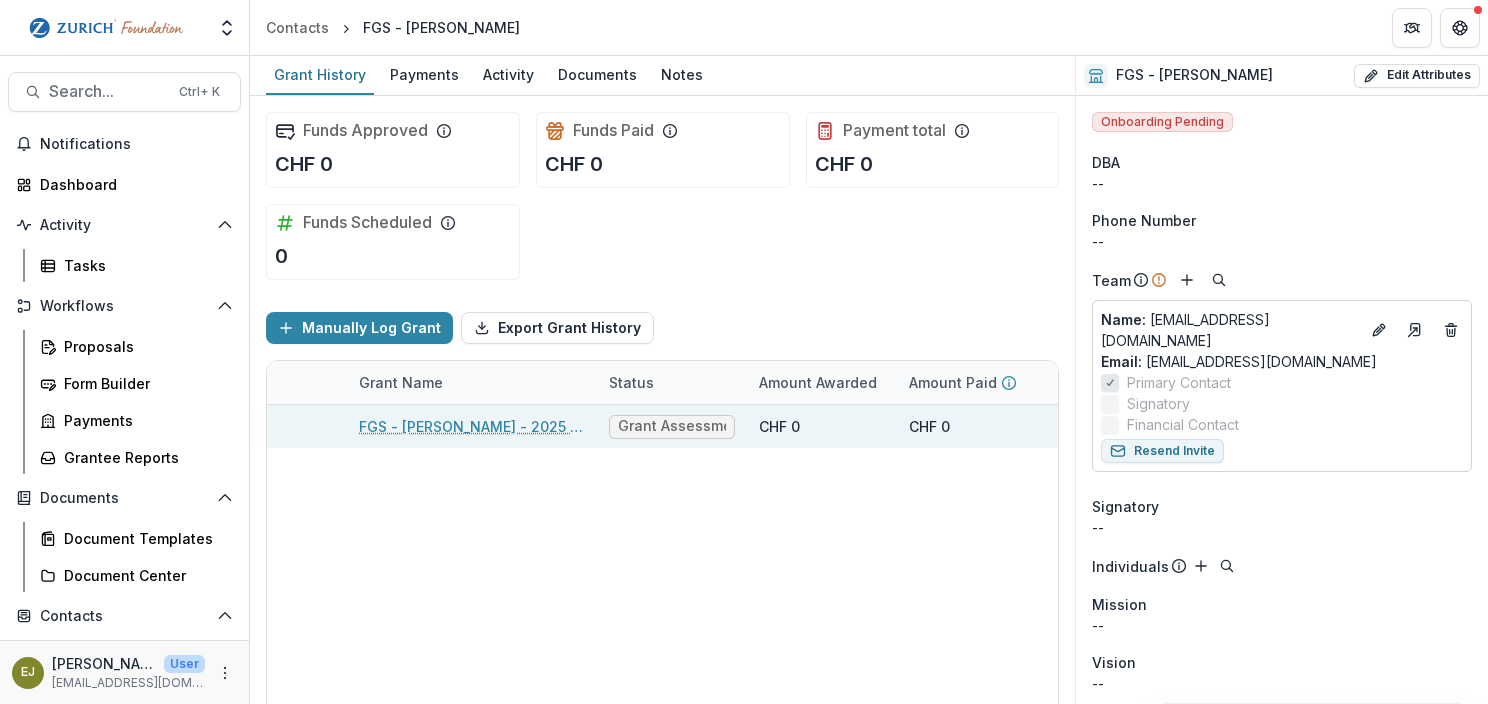 click on "FGS - [PERSON_NAME] - 2025 - New Grant Application" at bounding box center [472, 426] 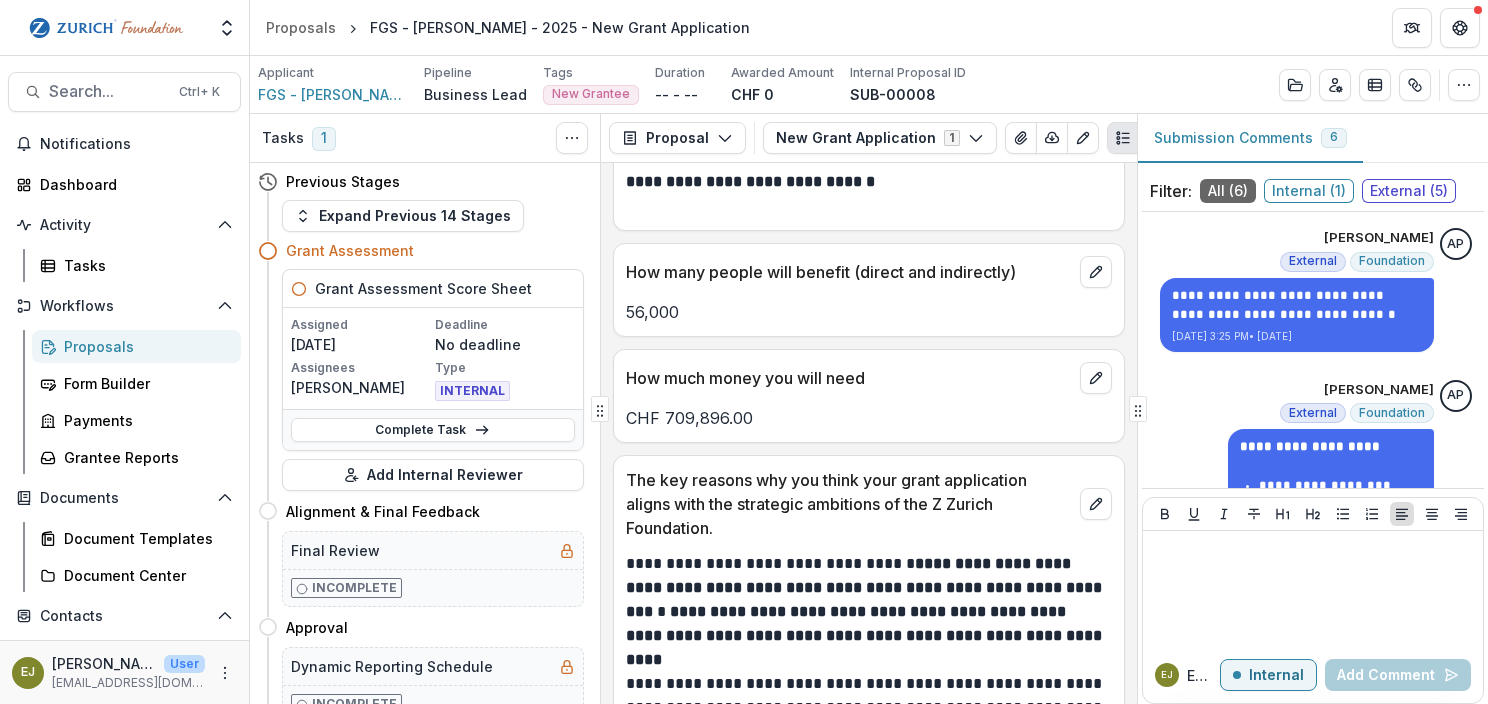scroll, scrollTop: 2100, scrollLeft: 0, axis: vertical 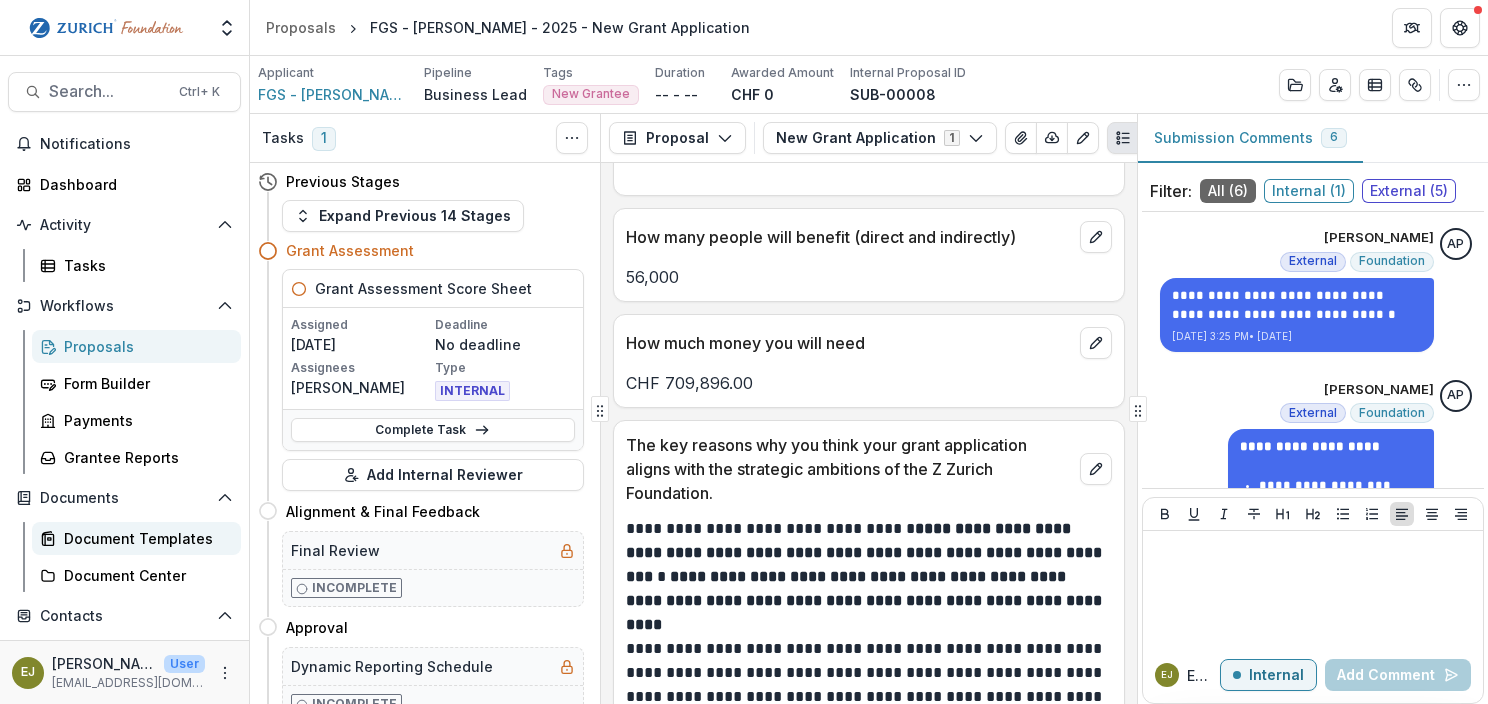 click on "Document Templates" at bounding box center (144, 538) 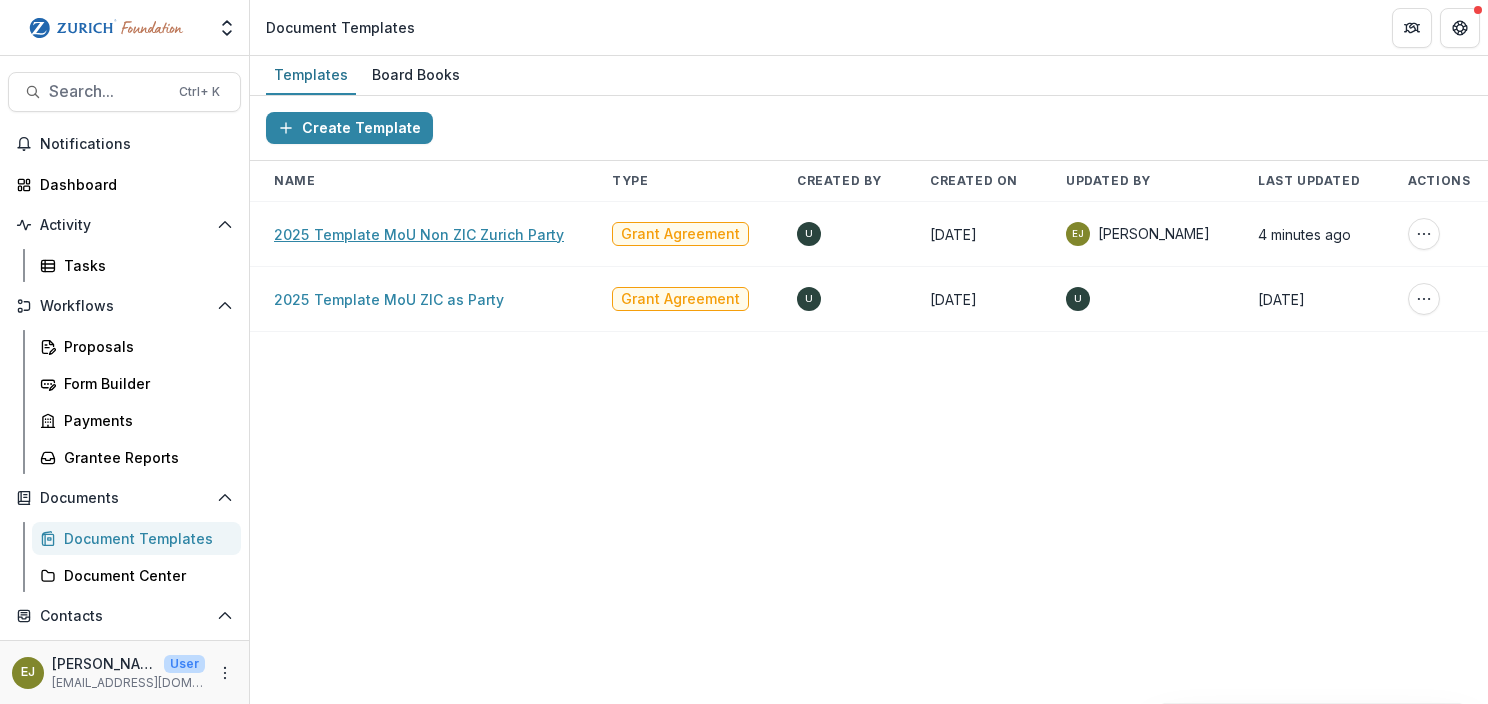 click on "2025 Template MoU Non ZIC Zurich Party" at bounding box center (419, 234) 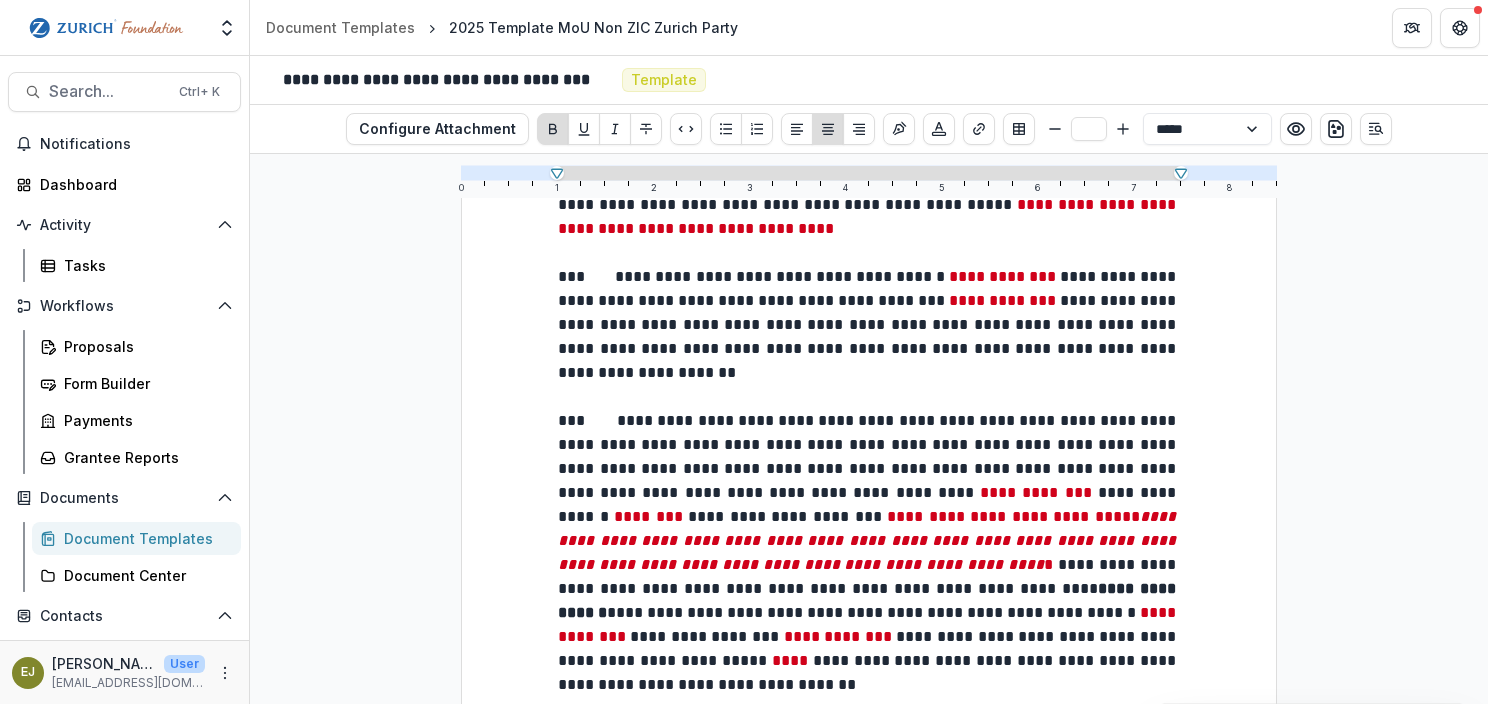 scroll, scrollTop: 2000, scrollLeft: 0, axis: vertical 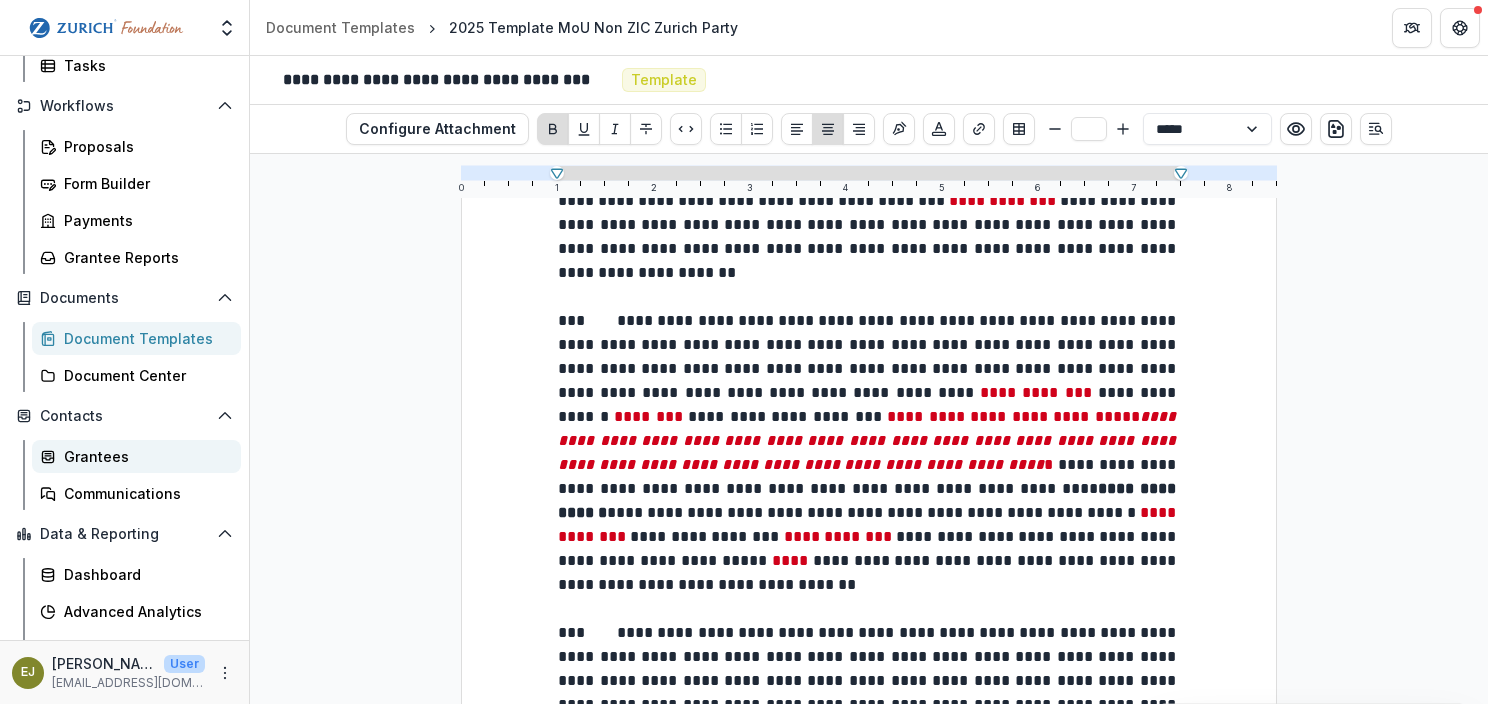 click on "Grantees" at bounding box center [144, 456] 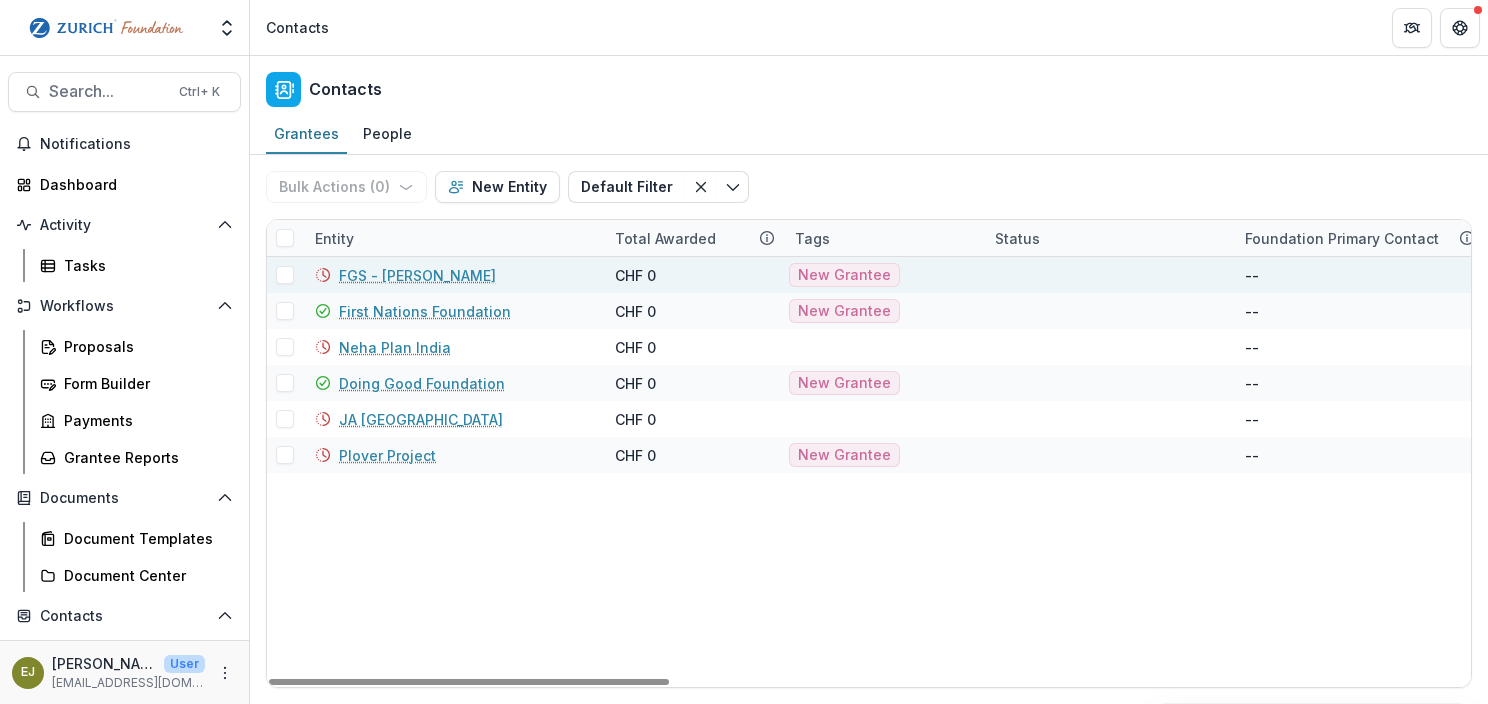 click on "FGS - [PERSON_NAME]" at bounding box center [417, 275] 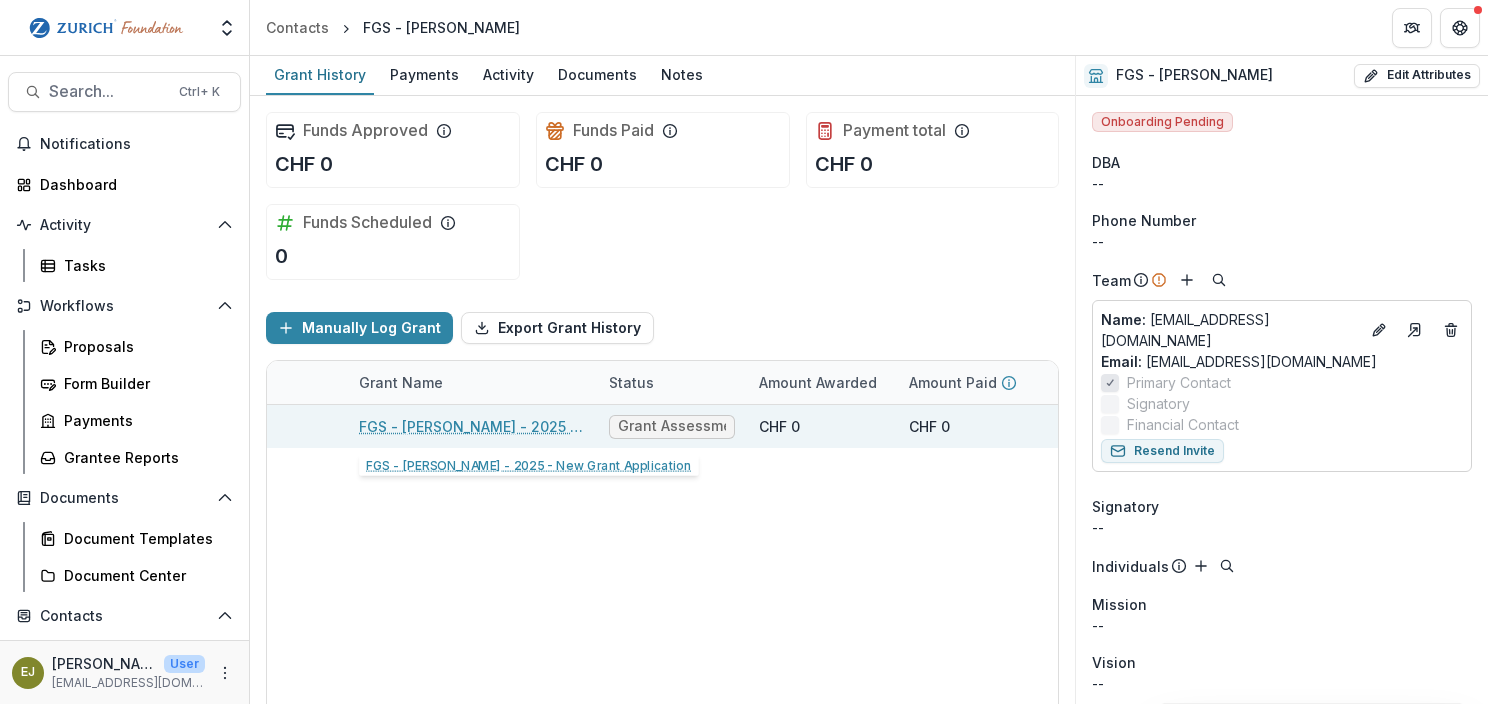 click on "FGS - [PERSON_NAME] - 2025 - New Grant Application" at bounding box center (472, 426) 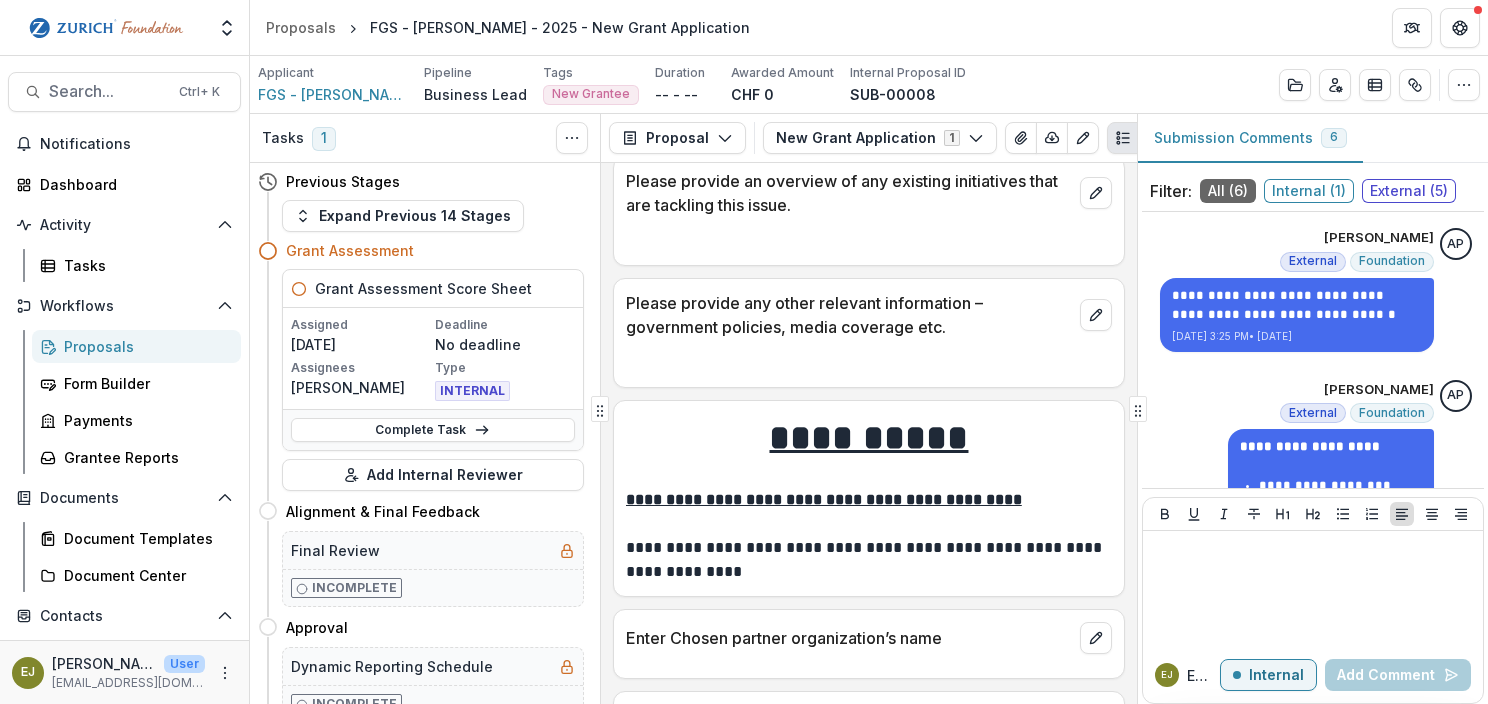 scroll, scrollTop: 5100, scrollLeft: 0, axis: vertical 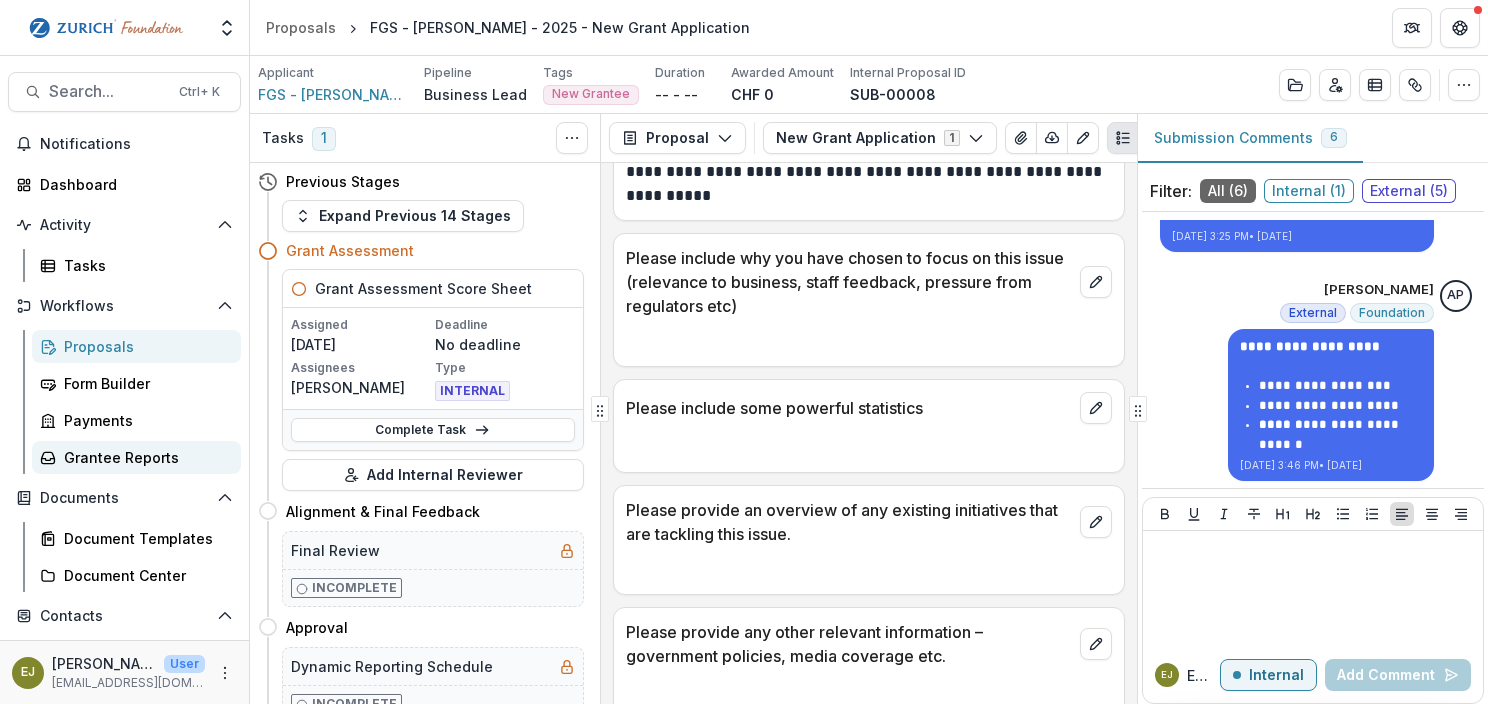 click on "Grantee Reports" at bounding box center (144, 457) 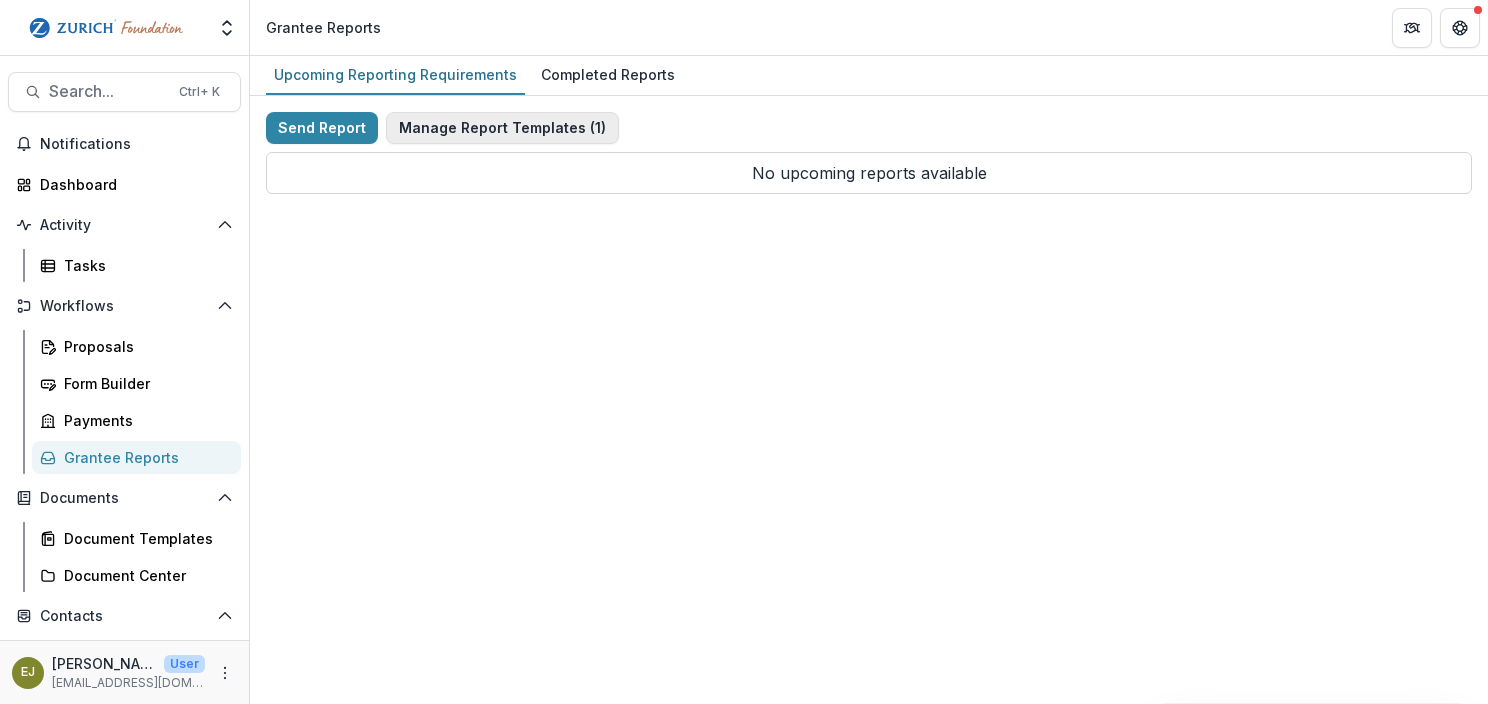 click on "Manage Report Templates ( 1 )" at bounding box center [502, 128] 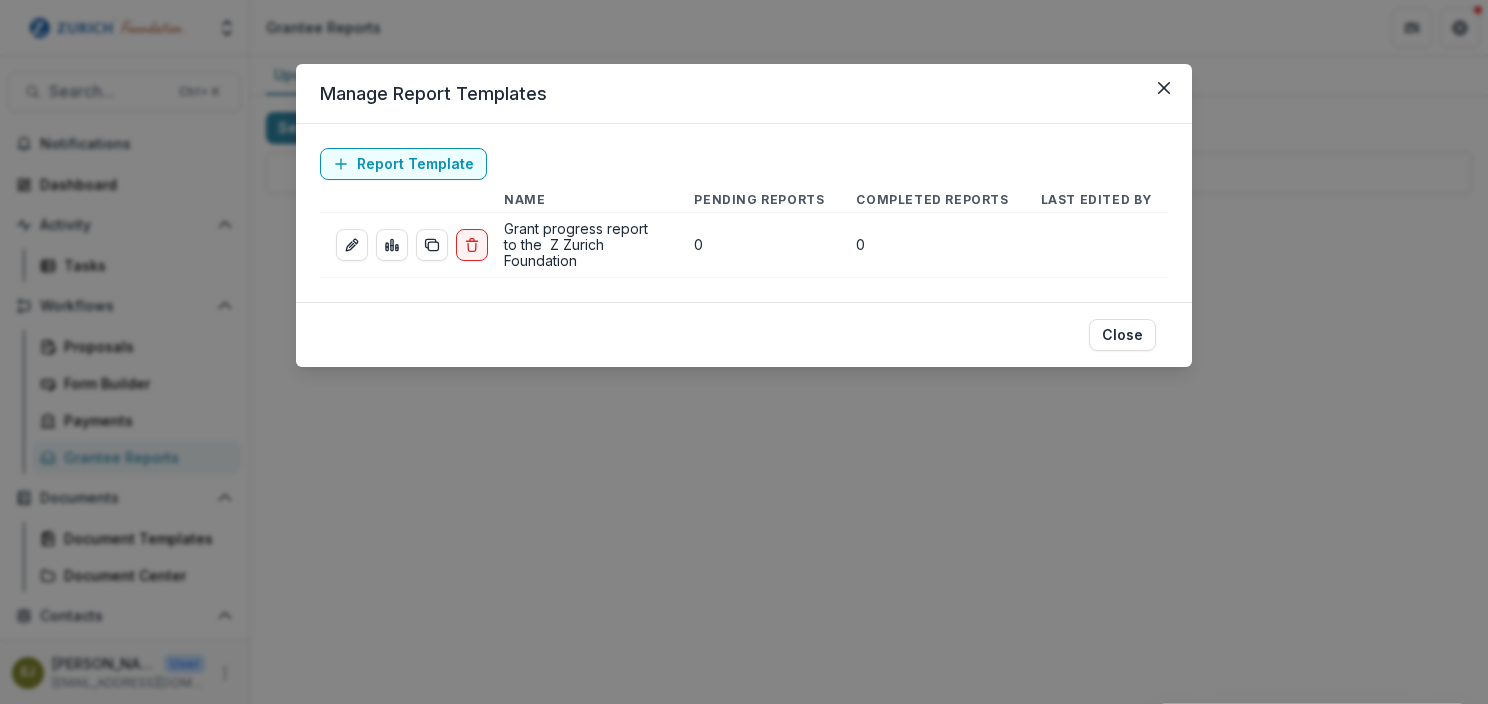 click on "Grant progress report to the  Z Zurich Foundation" at bounding box center [583, 245] 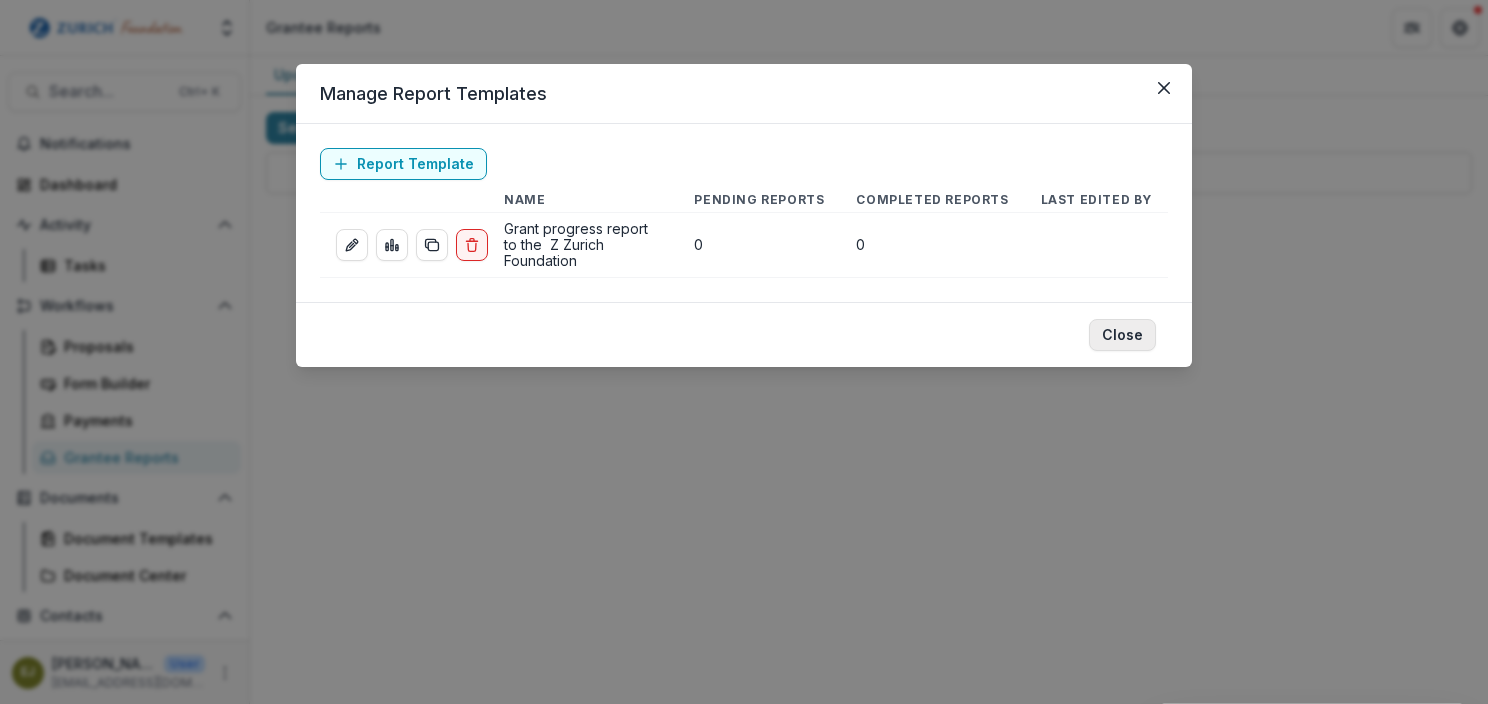 click on "Close" at bounding box center [1122, 335] 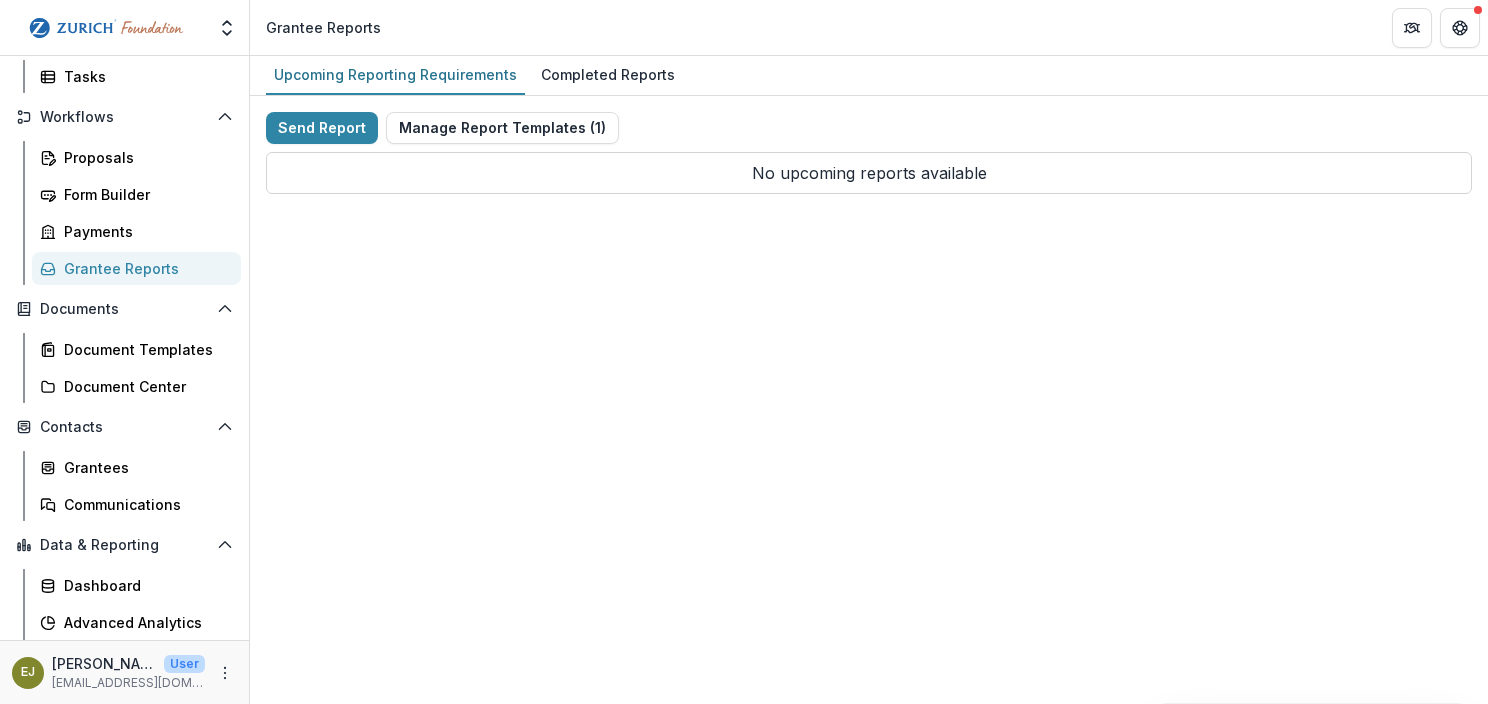scroll, scrollTop: 200, scrollLeft: 0, axis: vertical 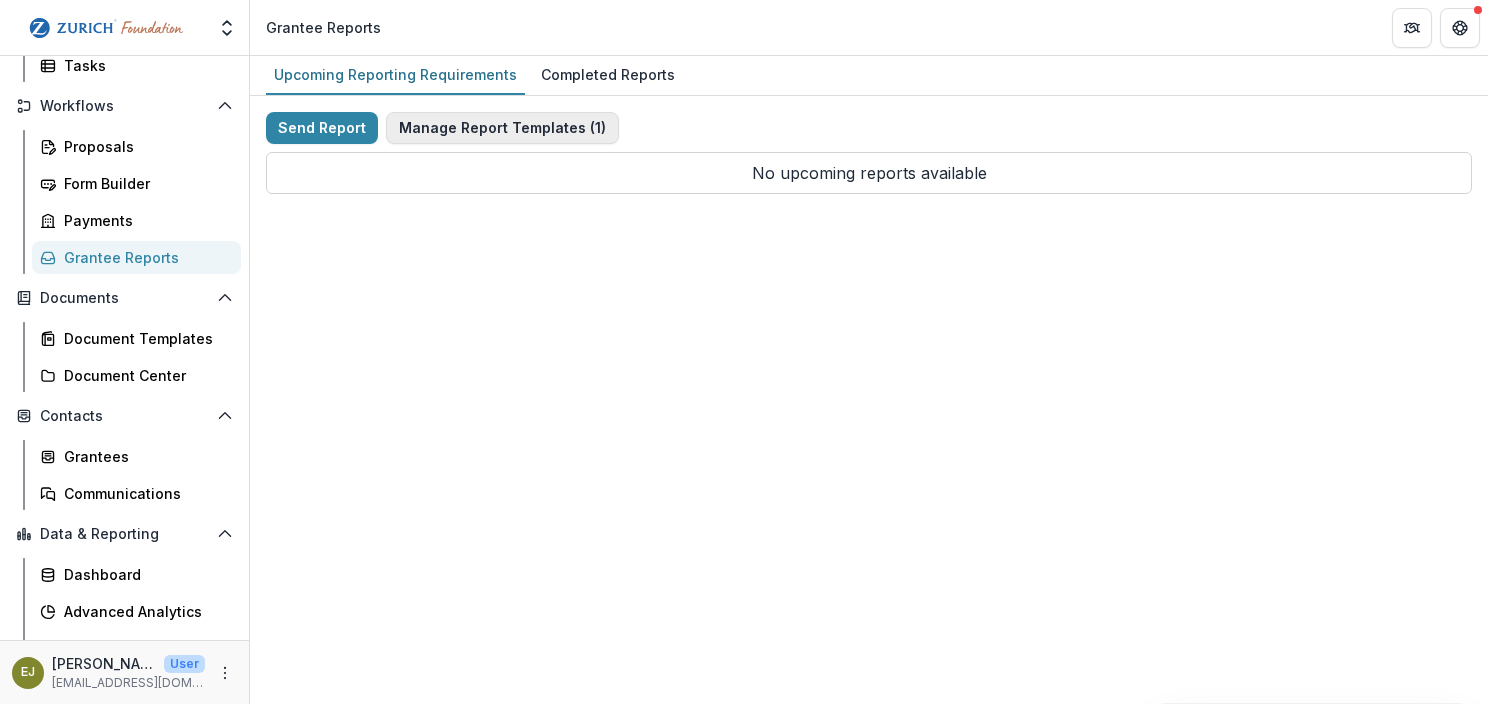 click on "Manage Report Templates ( 1 )" at bounding box center (502, 128) 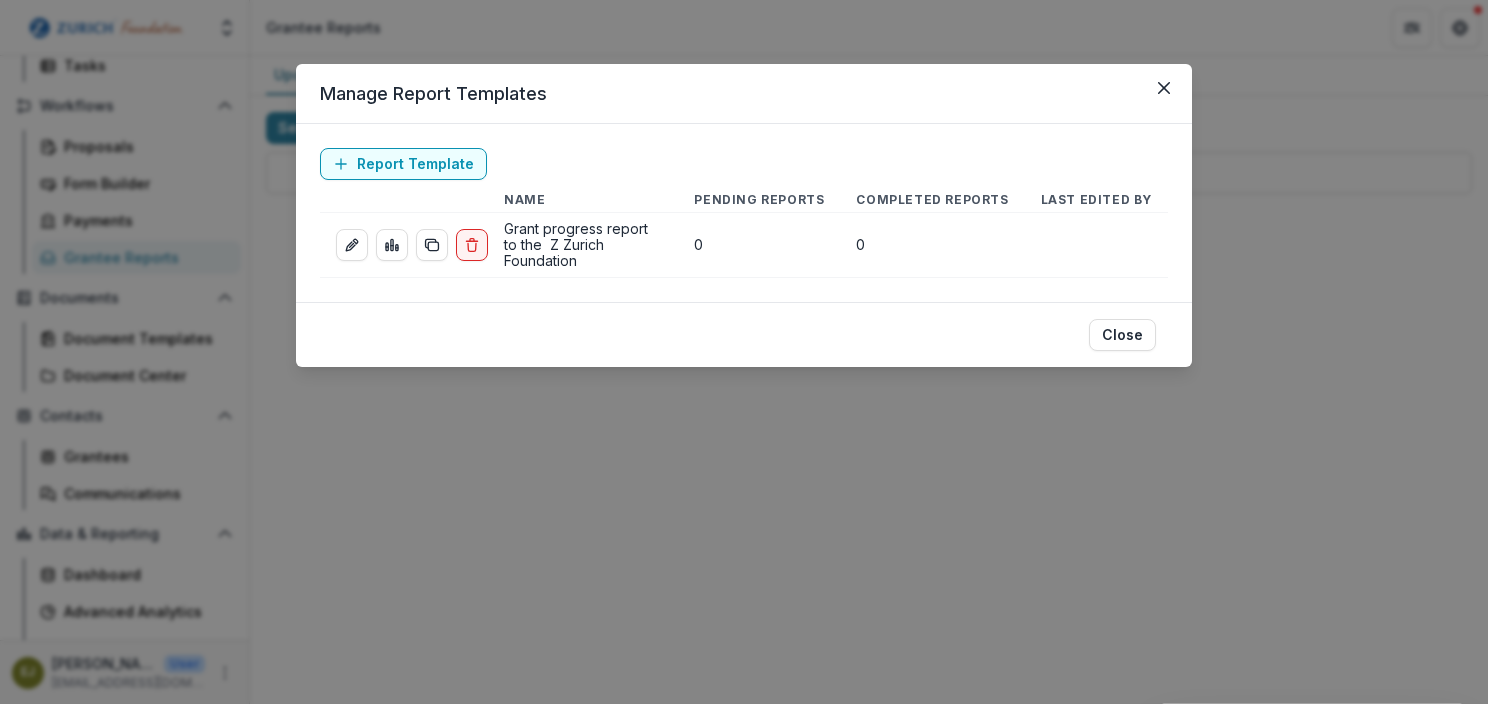 click on "Grant progress report to the  Z Zurich Foundation" at bounding box center (583, 245) 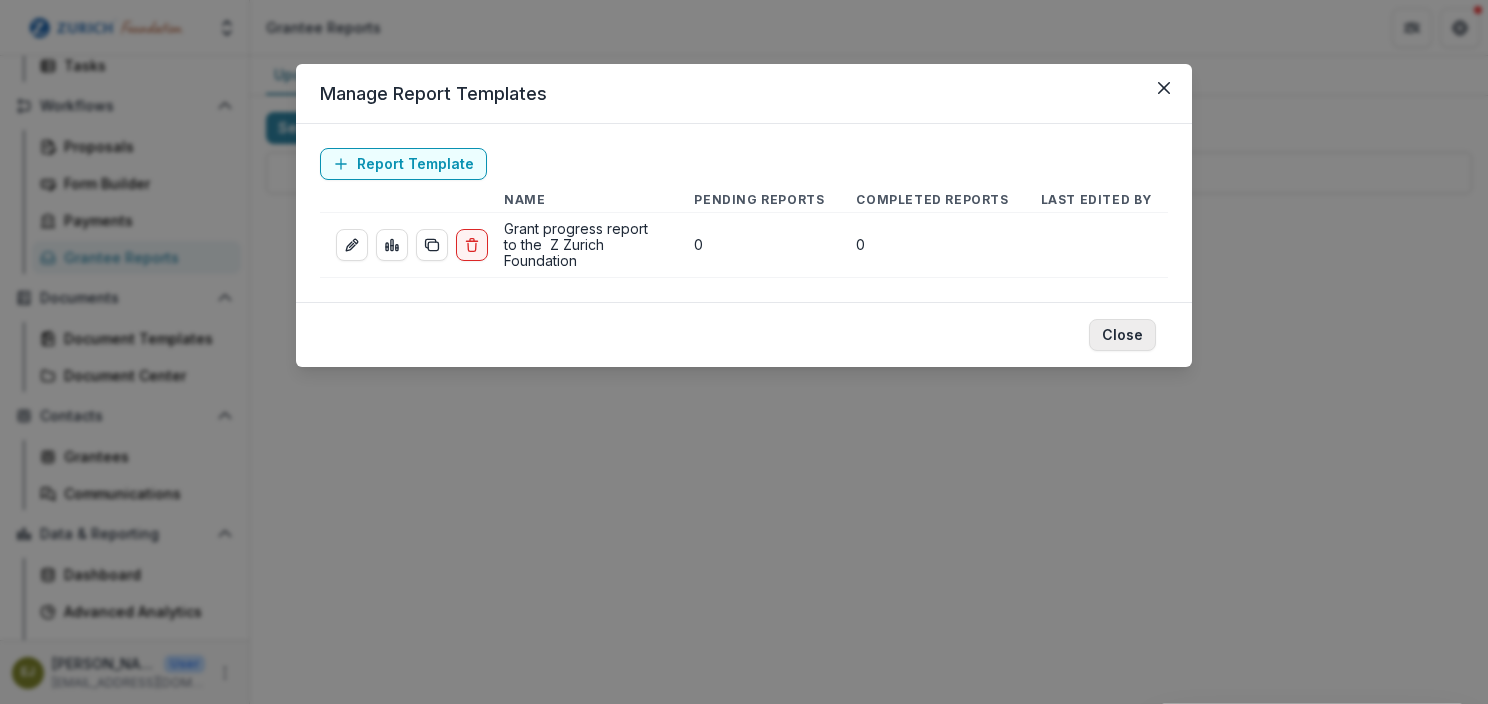 click on "Close" at bounding box center (1122, 335) 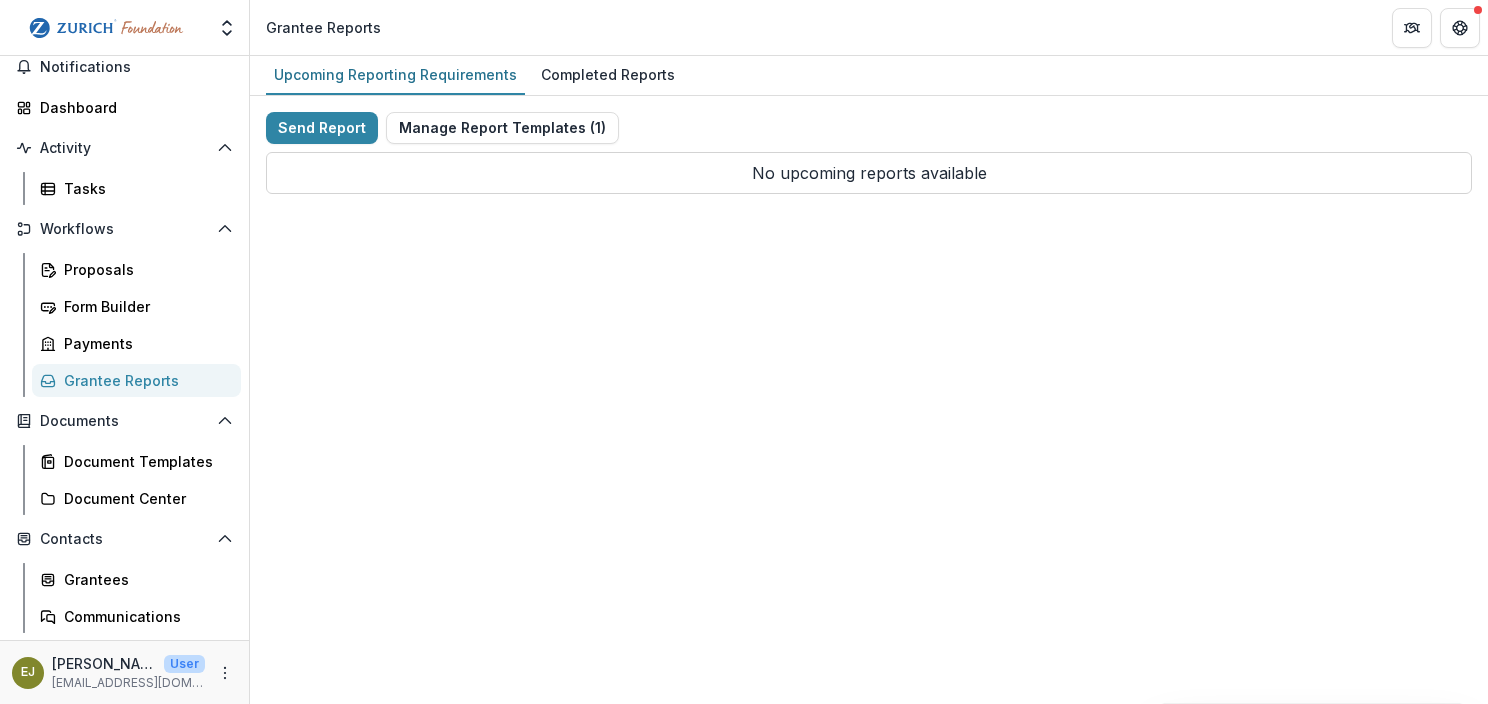 scroll, scrollTop: 61, scrollLeft: 0, axis: vertical 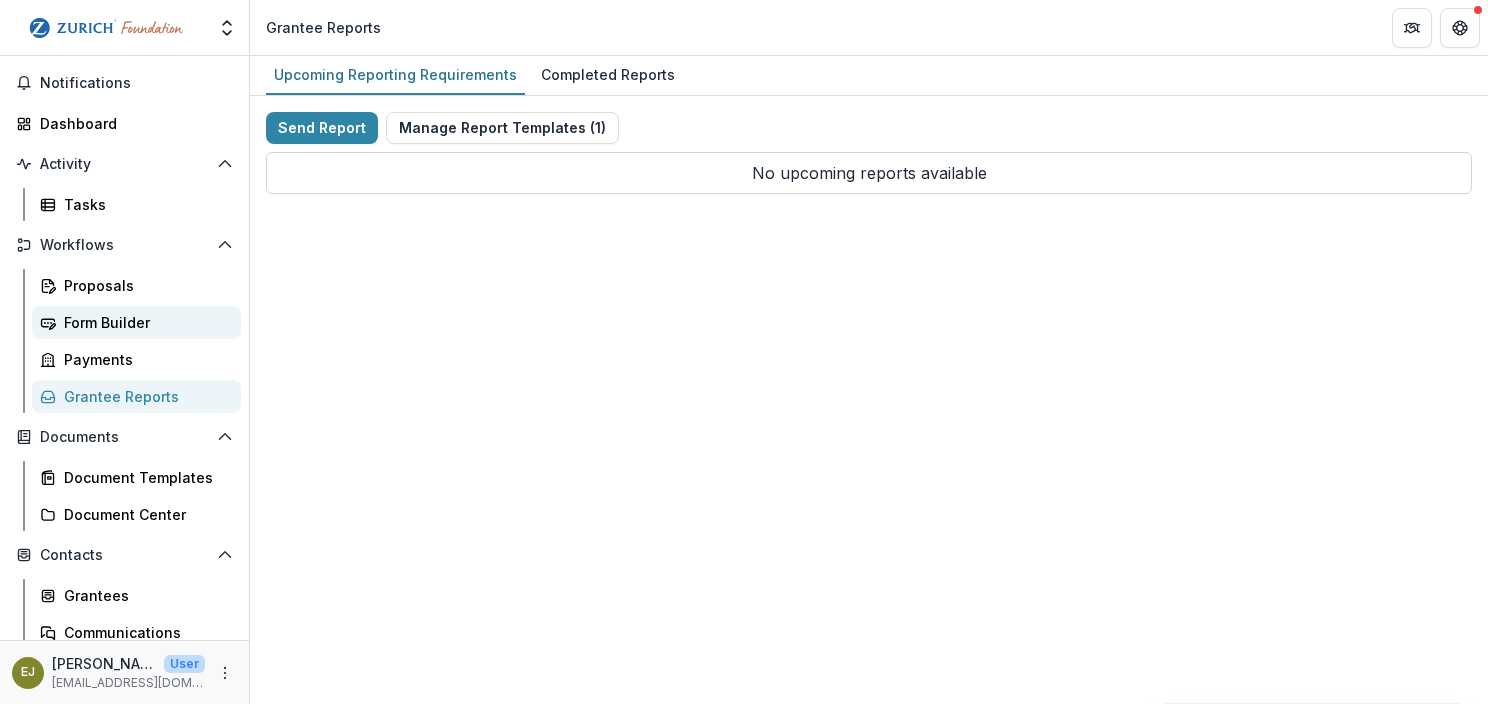 click on "Form Builder" at bounding box center [144, 322] 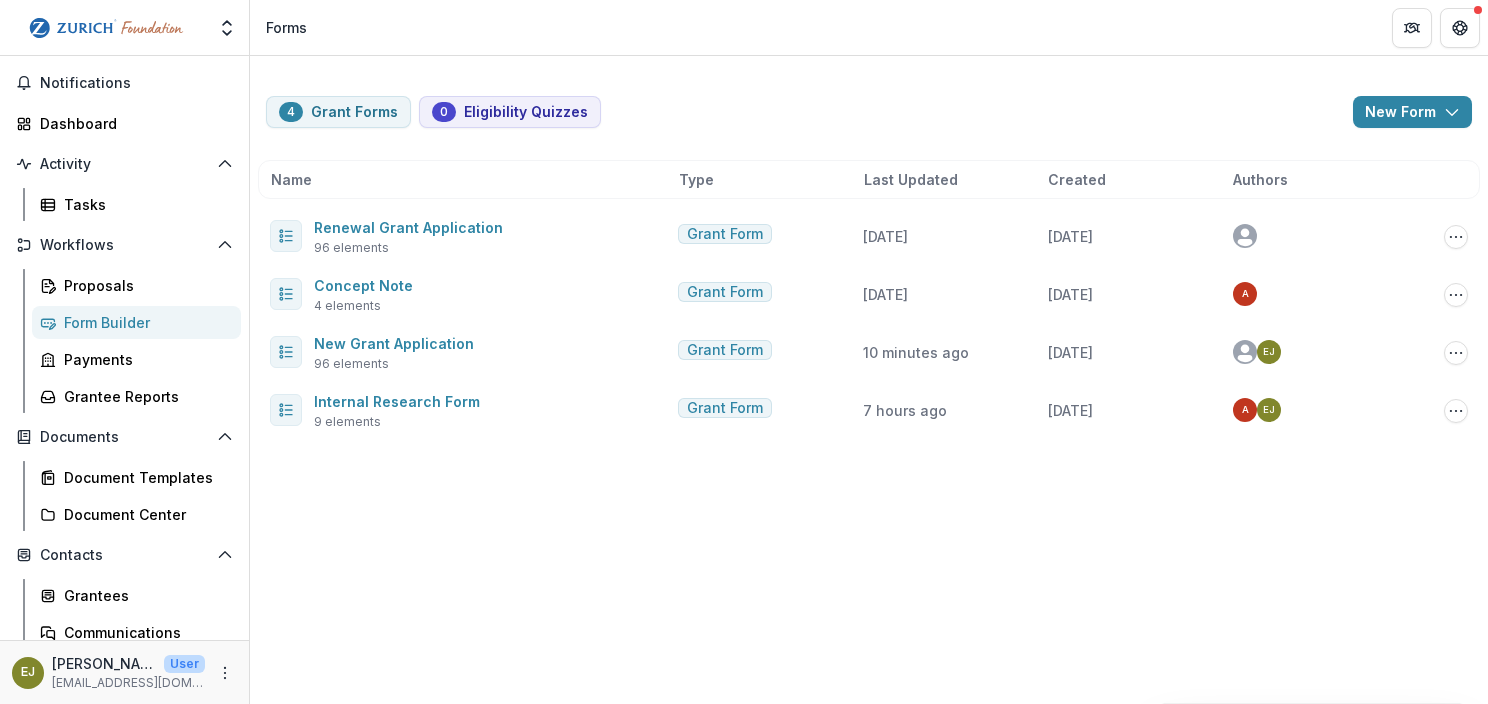 click on "4 Grant Forms 0 Eligibility Quizzes New Form New Eligibility Quiz New Grant Form Name Type Last Updated Created Authors Renewal Grant Application 96   elements Grant Form [DATE] [DATE] Edit Duplicate Send Start Vetting Archive Concept Note 4   elements Grant Form [DATE] [DATE] A Edit Duplicate Send Start Vetting Archive New Grant Application 96   elements Grant Form 10 minutes ago [DATE] EJ Edit Duplicate Send Start Vetting Archive Internal Research Form 9   elements Grant Form 7 hours ago [DATE] EJ A Edit Duplicate Send Start Vetting Archive" at bounding box center [869, 380] 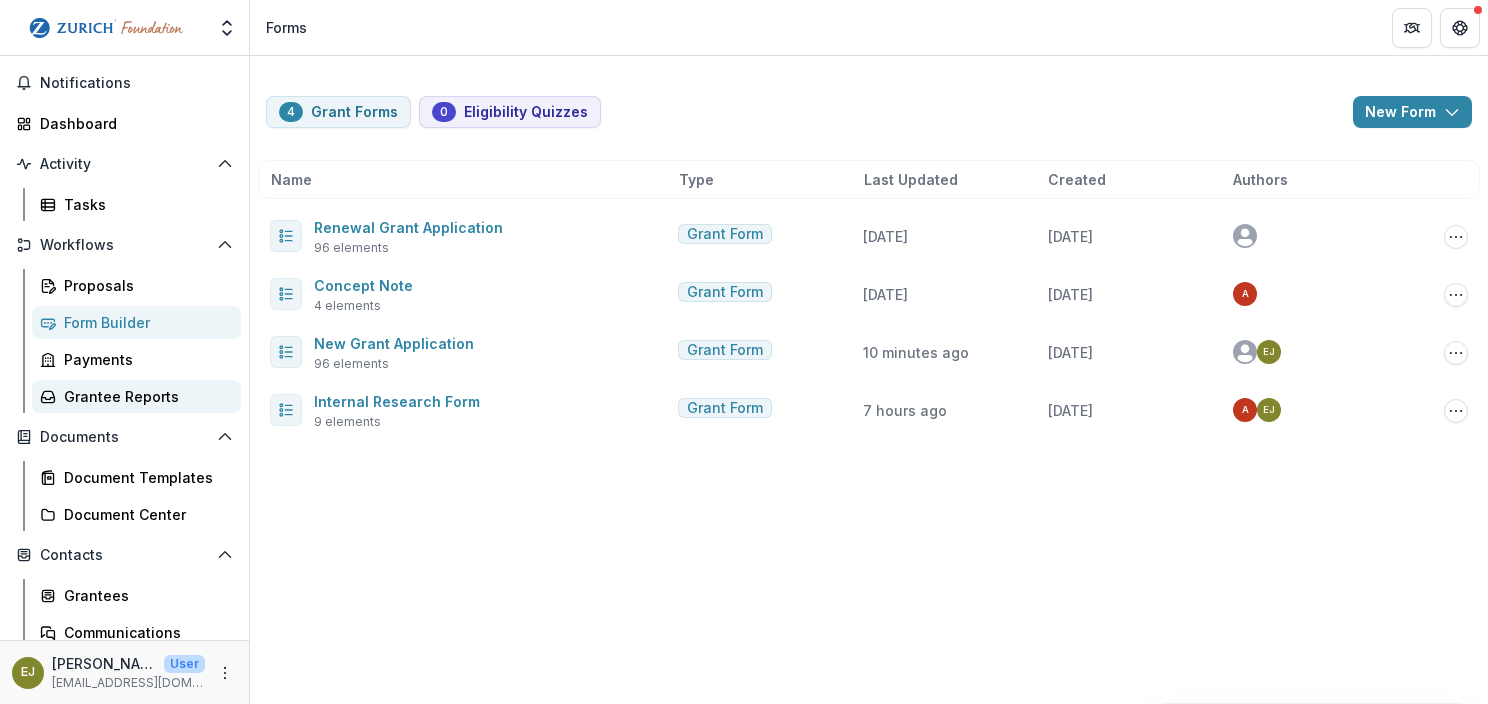 click on "Grantee Reports" at bounding box center [144, 396] 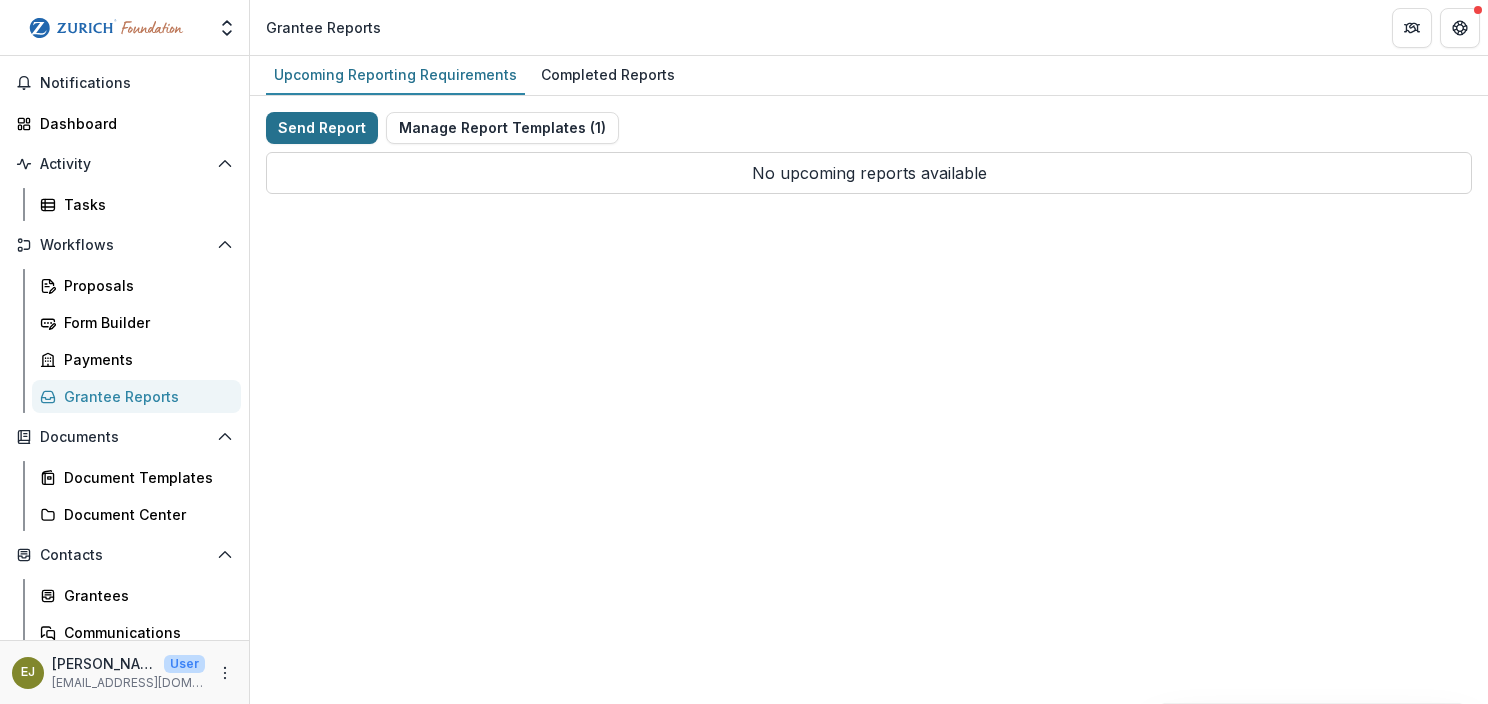 click on "Send Report" at bounding box center (322, 128) 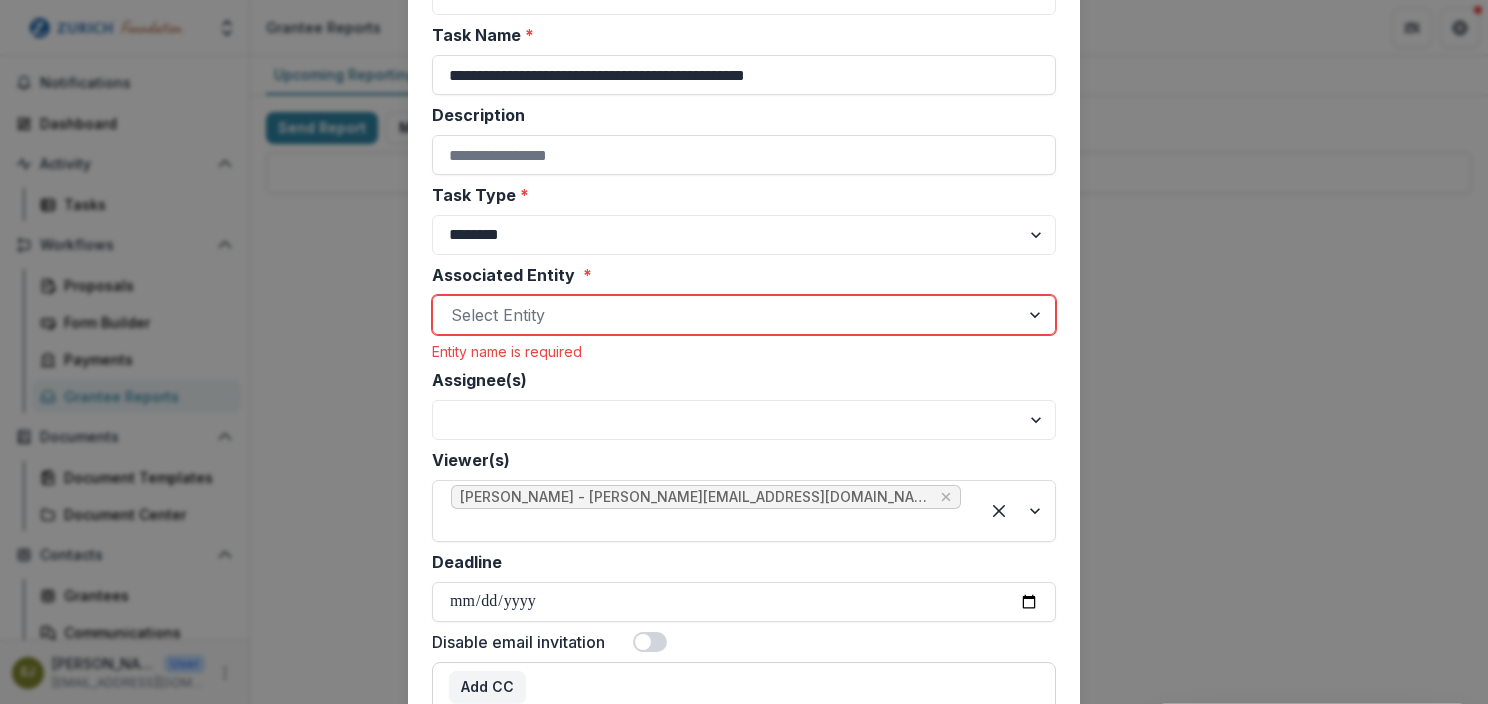 scroll, scrollTop: 100, scrollLeft: 0, axis: vertical 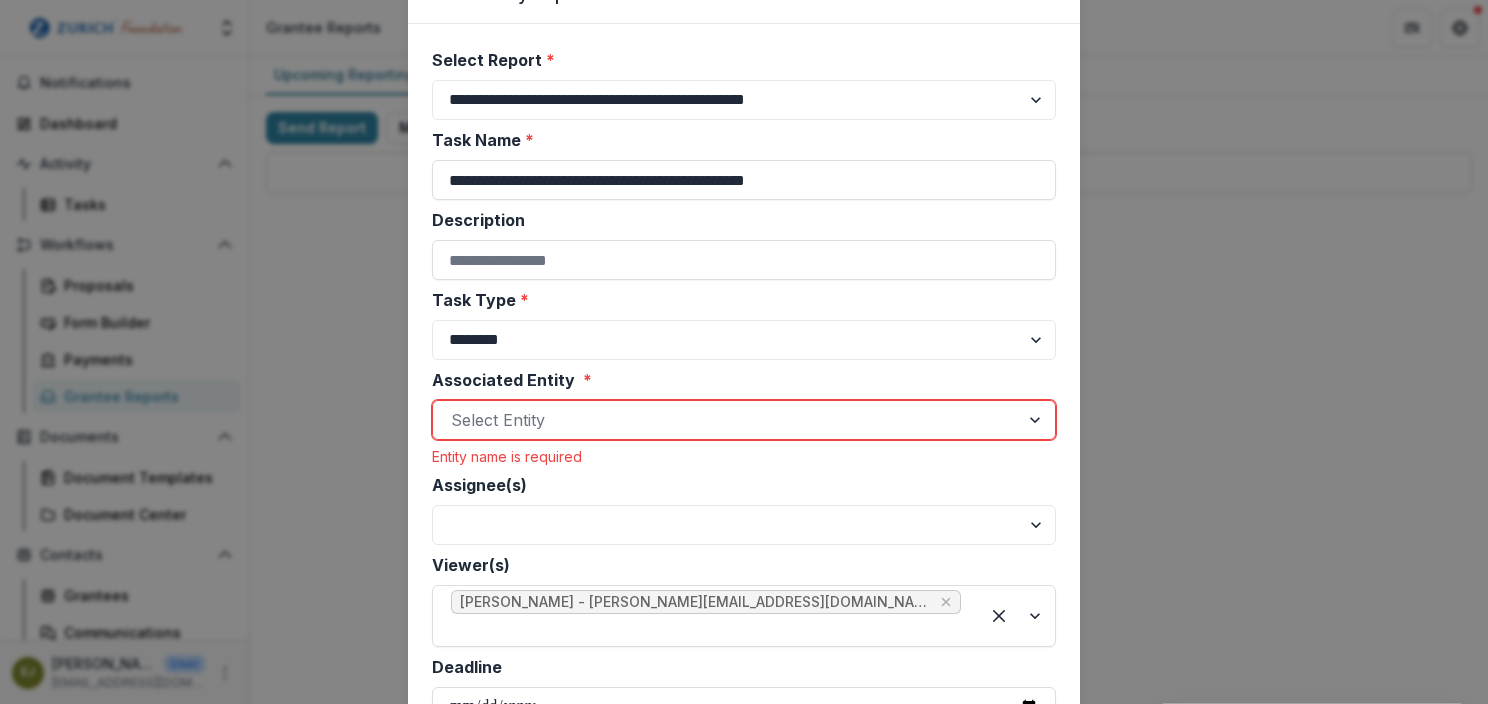 click at bounding box center [726, 420] 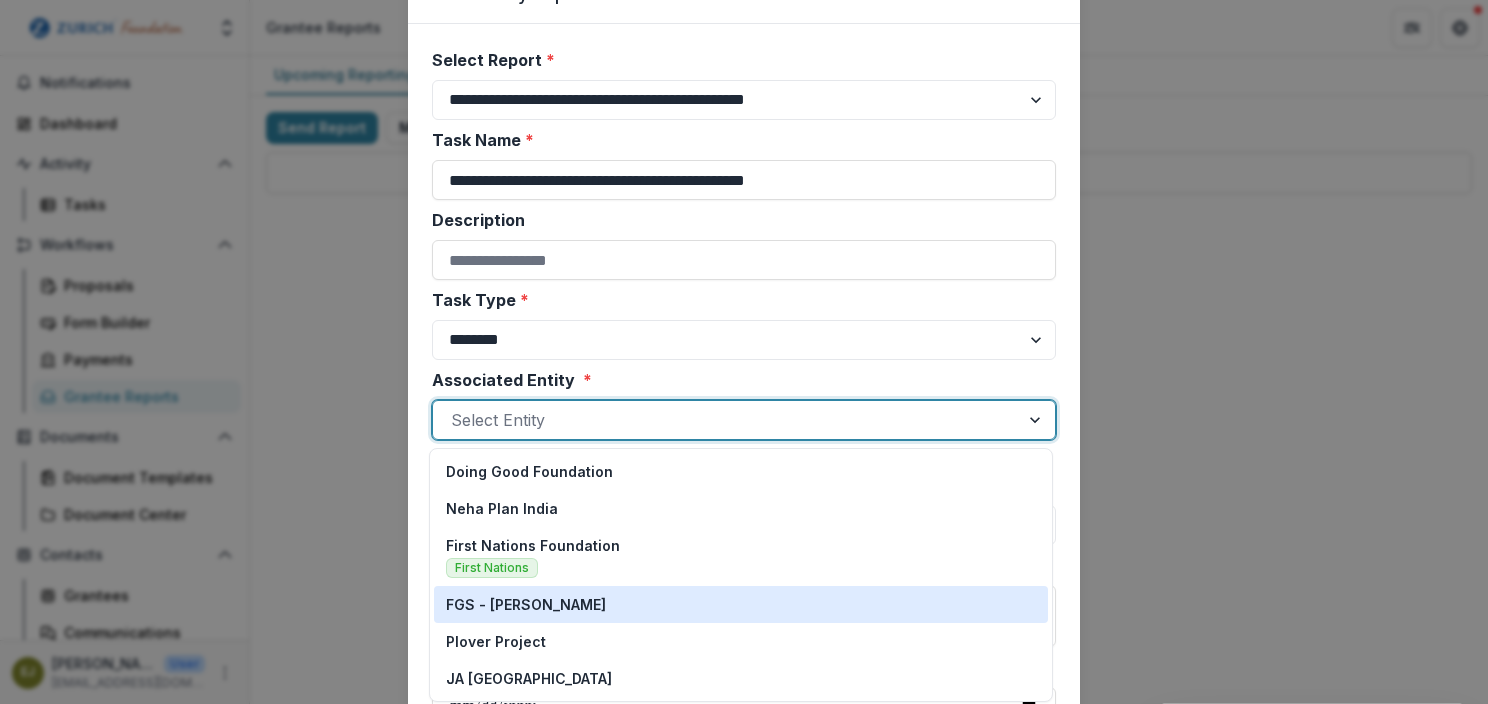 click on "FGS - [PERSON_NAME]" at bounding box center (526, 604) 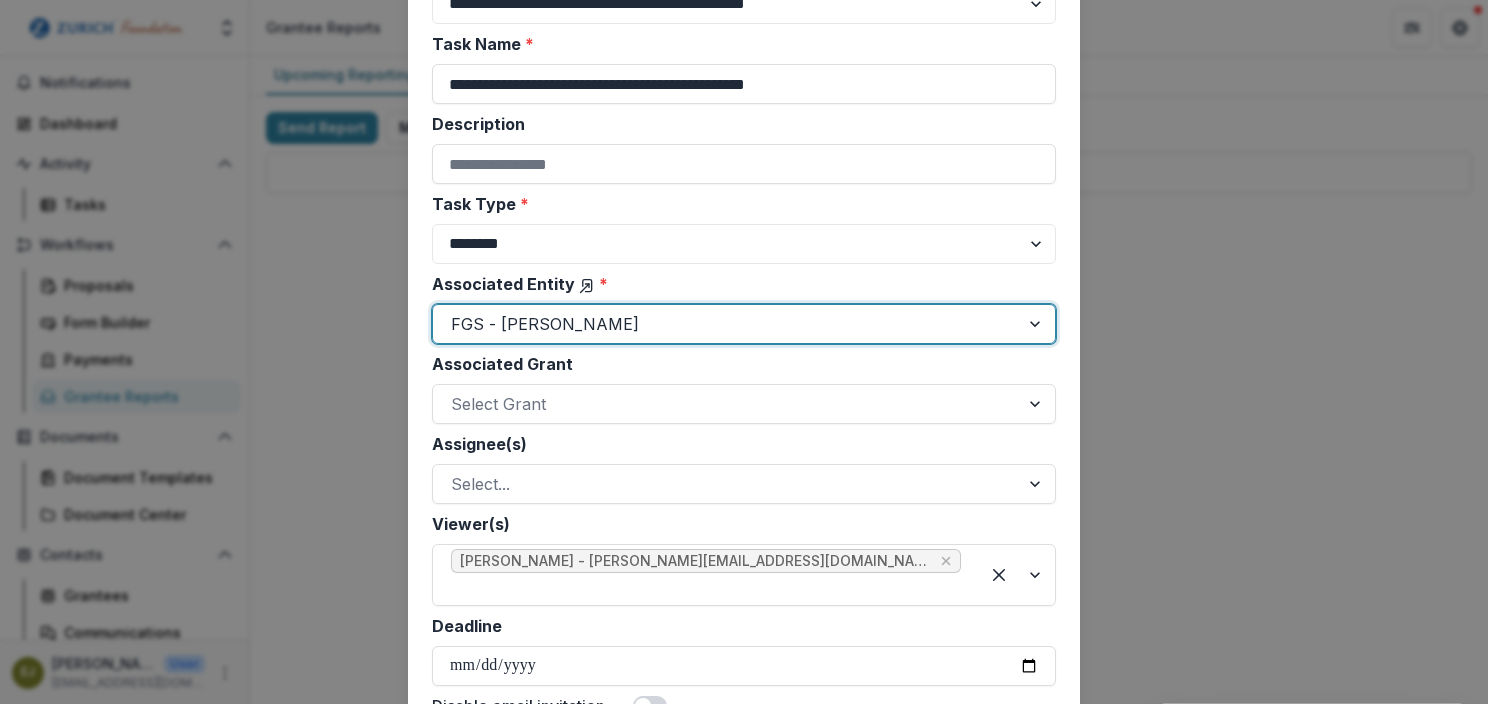 scroll, scrollTop: 300, scrollLeft: 0, axis: vertical 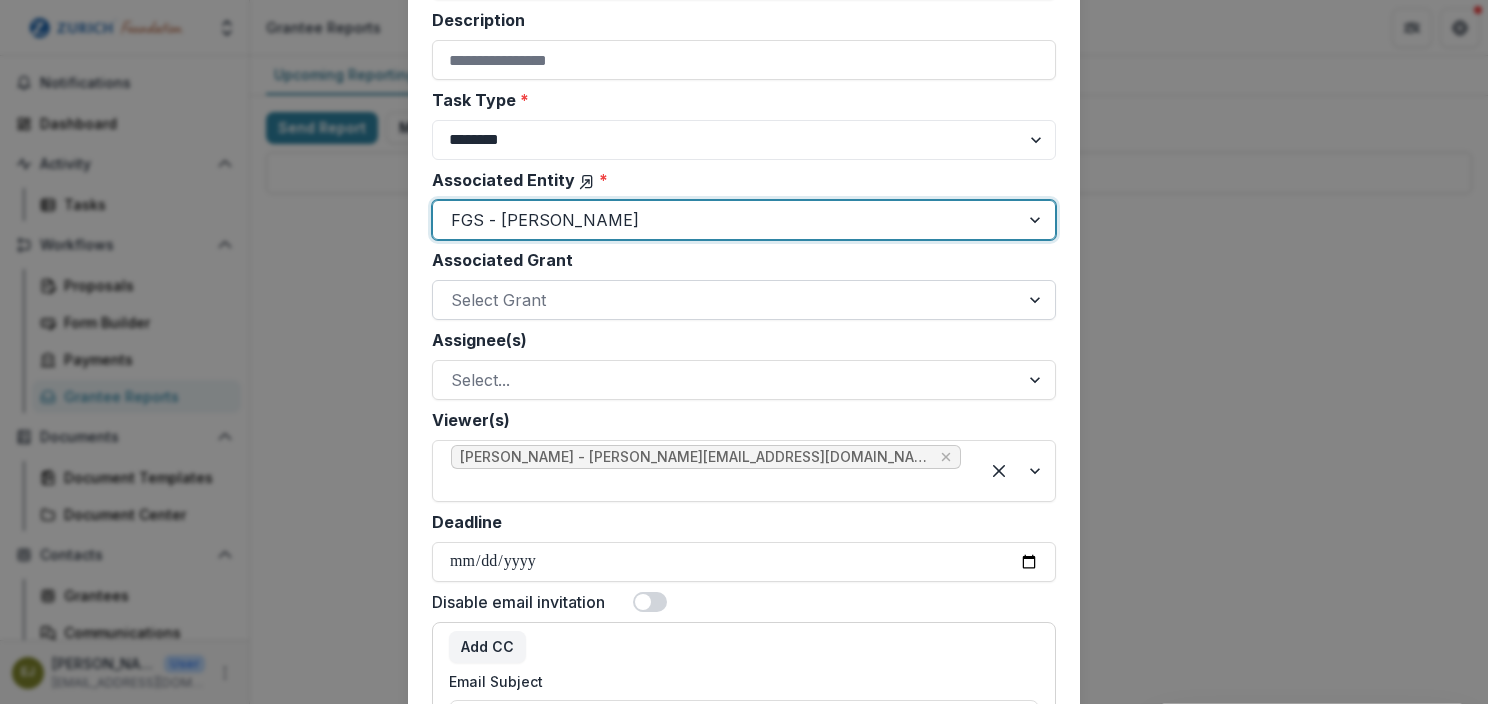 click at bounding box center [726, 300] 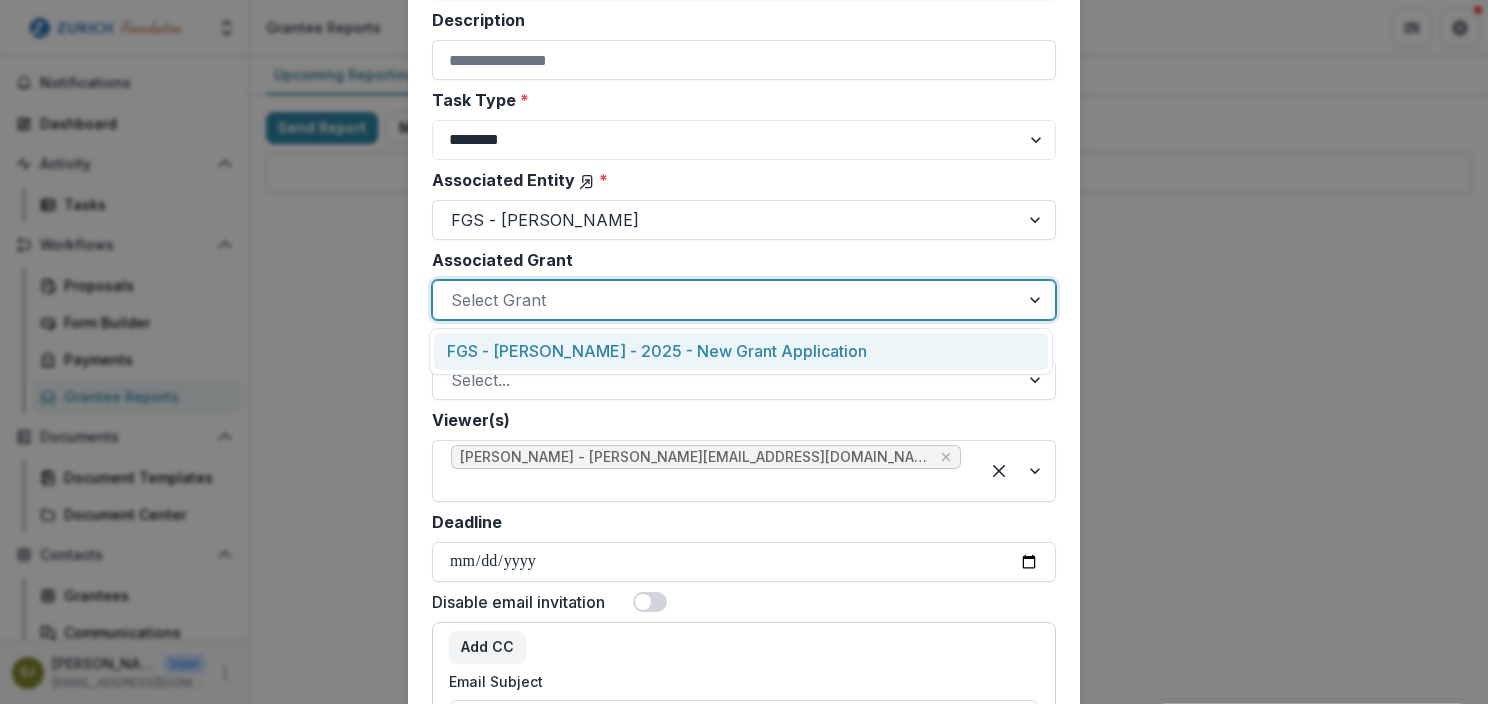 click on "FGS - [PERSON_NAME] - 2025 - New Grant Application" at bounding box center [741, 351] 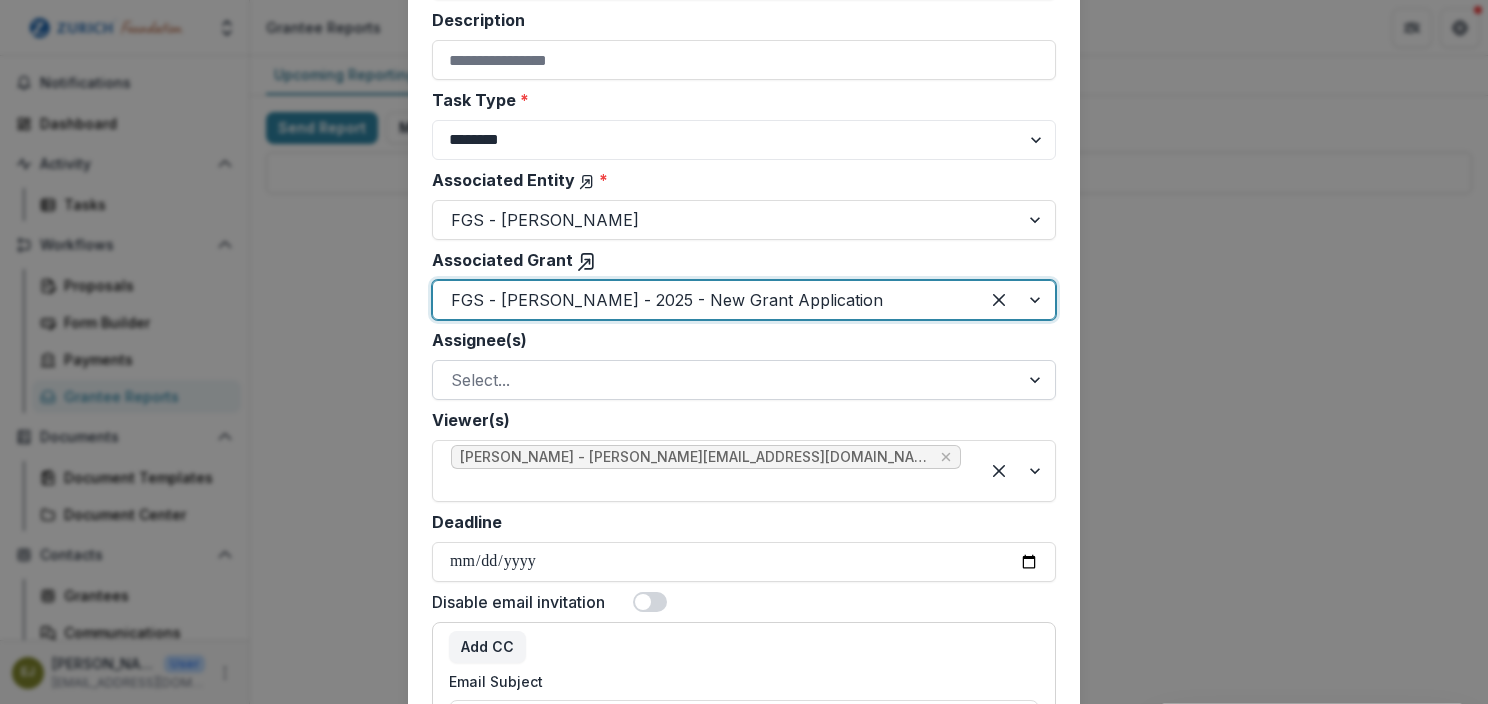 click at bounding box center (726, 380) 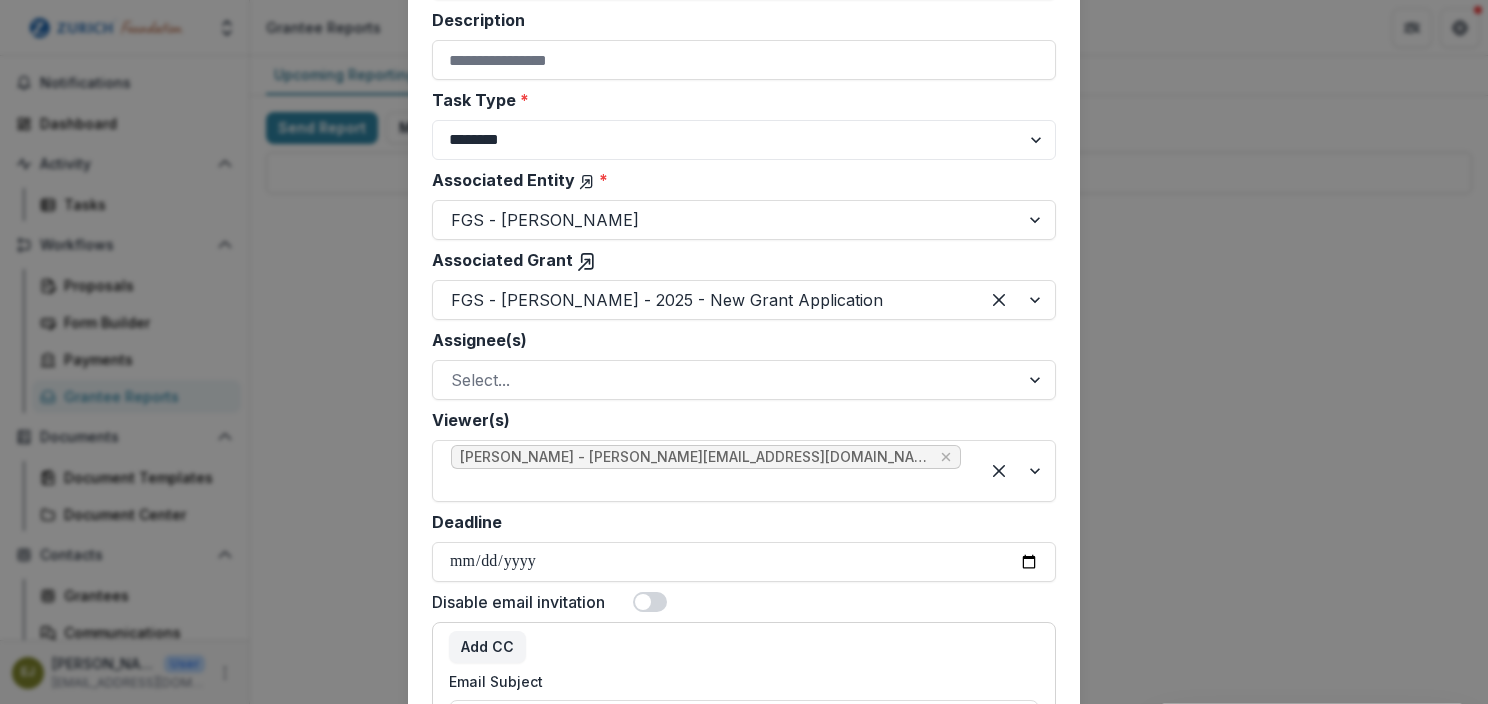 click on "**********" at bounding box center (744, 510) 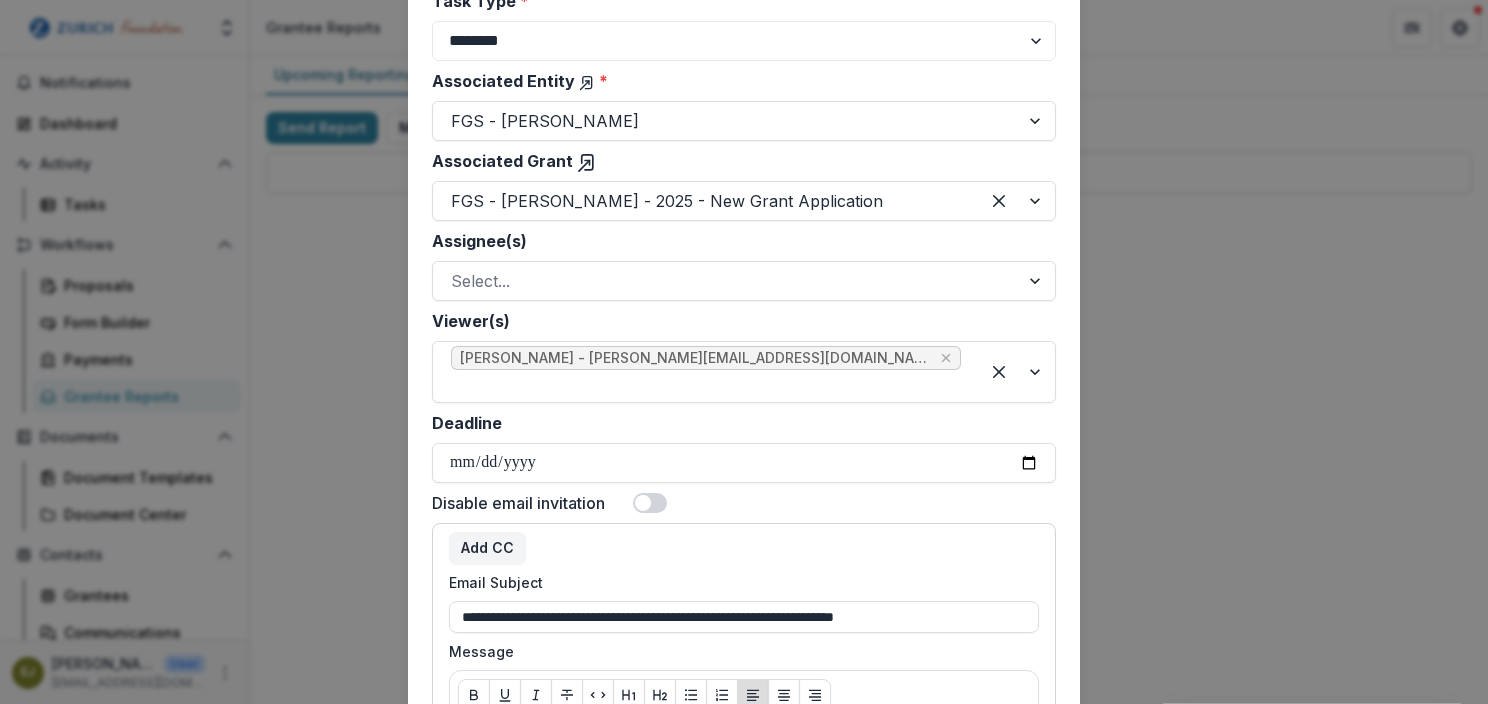 scroll, scrollTop: 500, scrollLeft: 0, axis: vertical 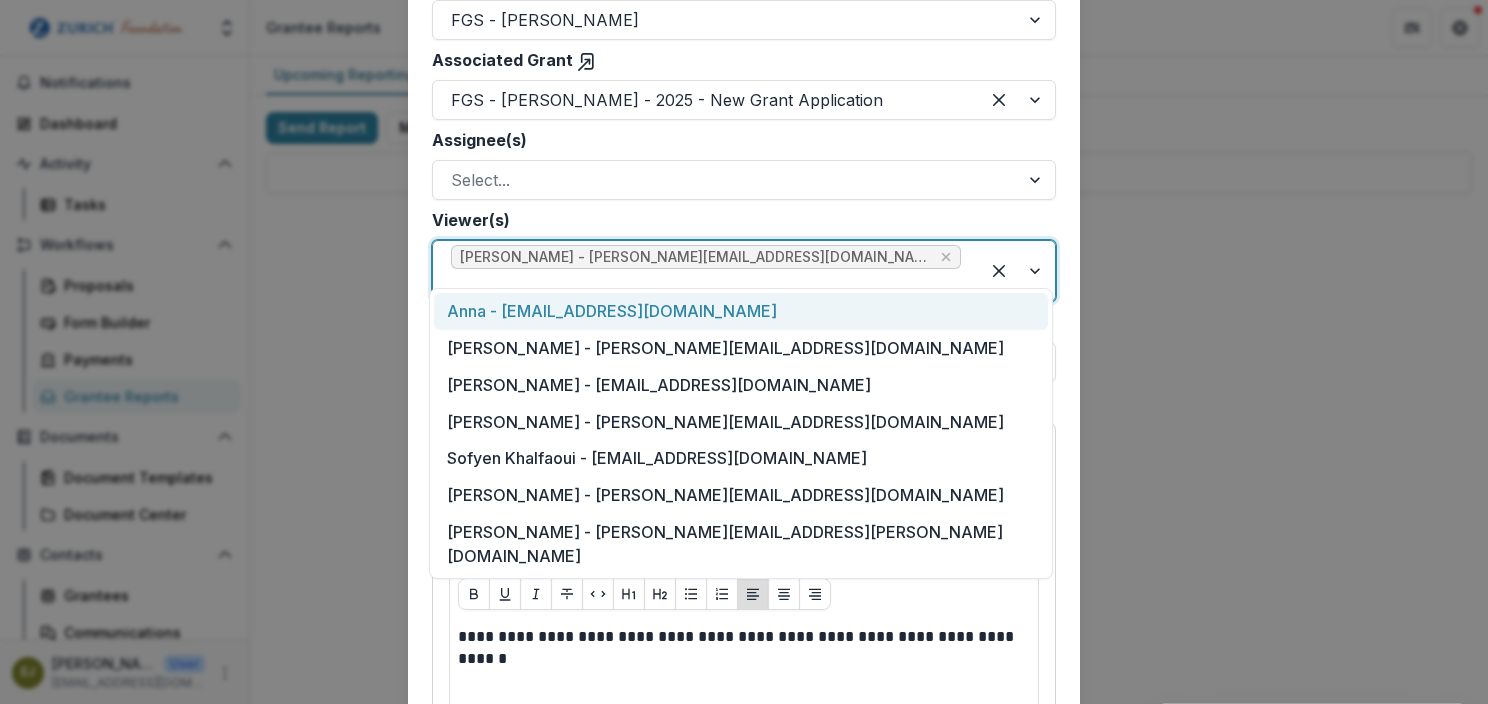 click at bounding box center (706, 285) 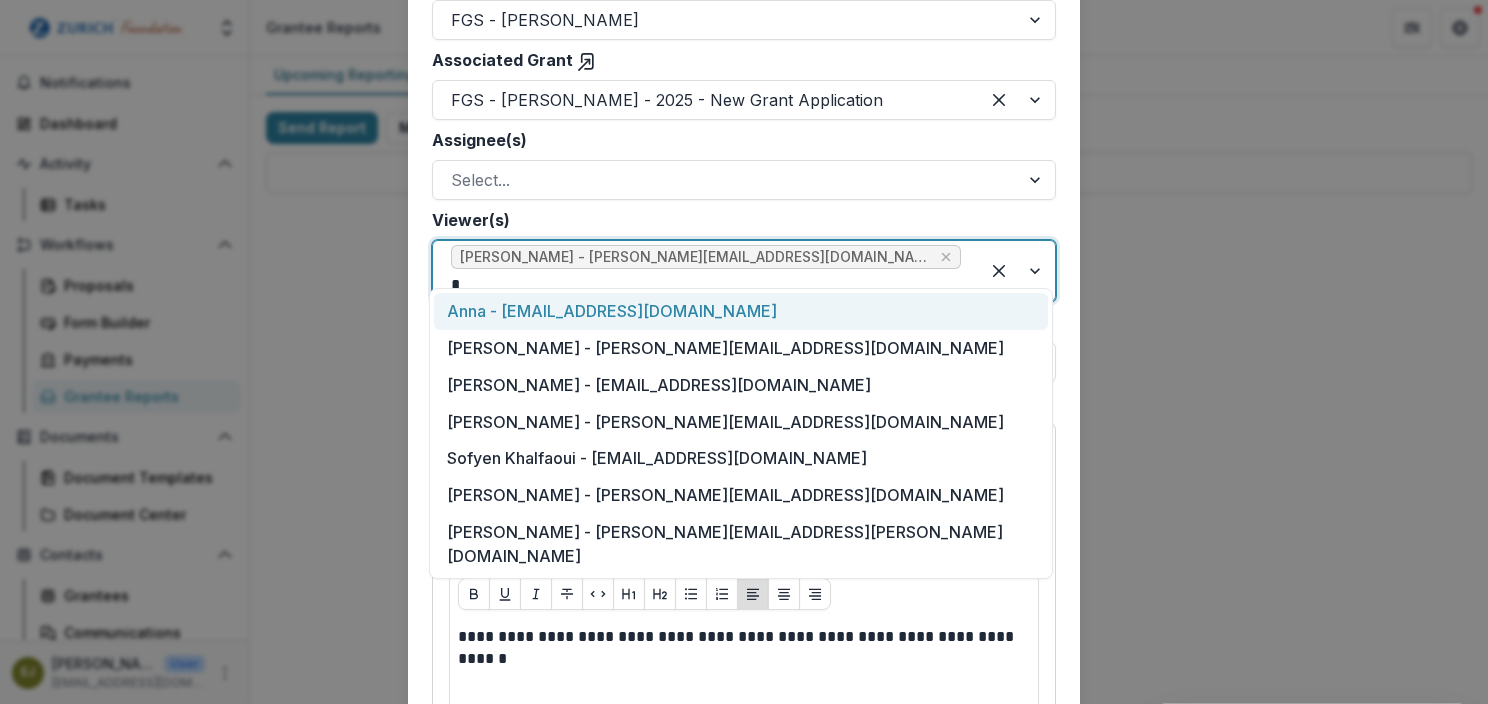 type on "**" 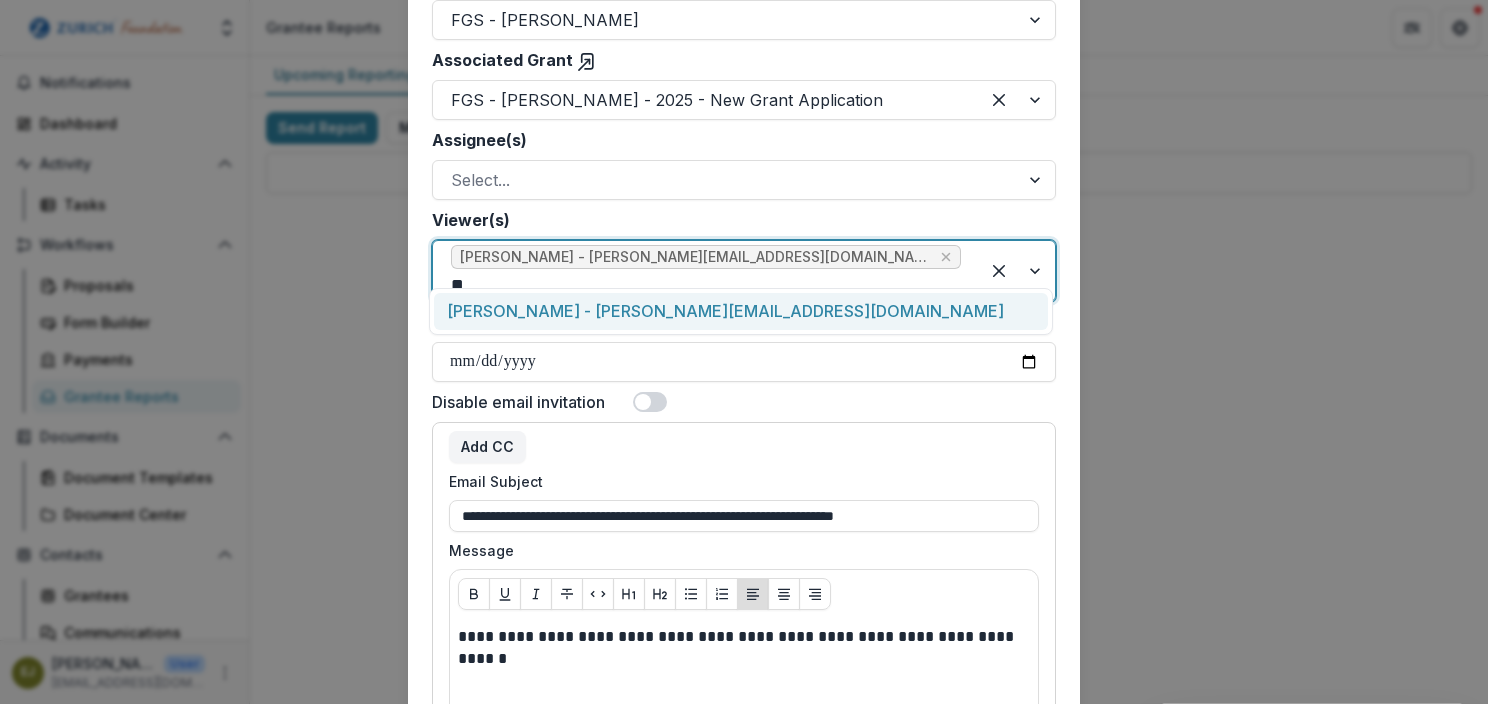 click on "[PERSON_NAME] - [PERSON_NAME][EMAIL_ADDRESS][DOMAIN_NAME]" at bounding box center [741, 311] 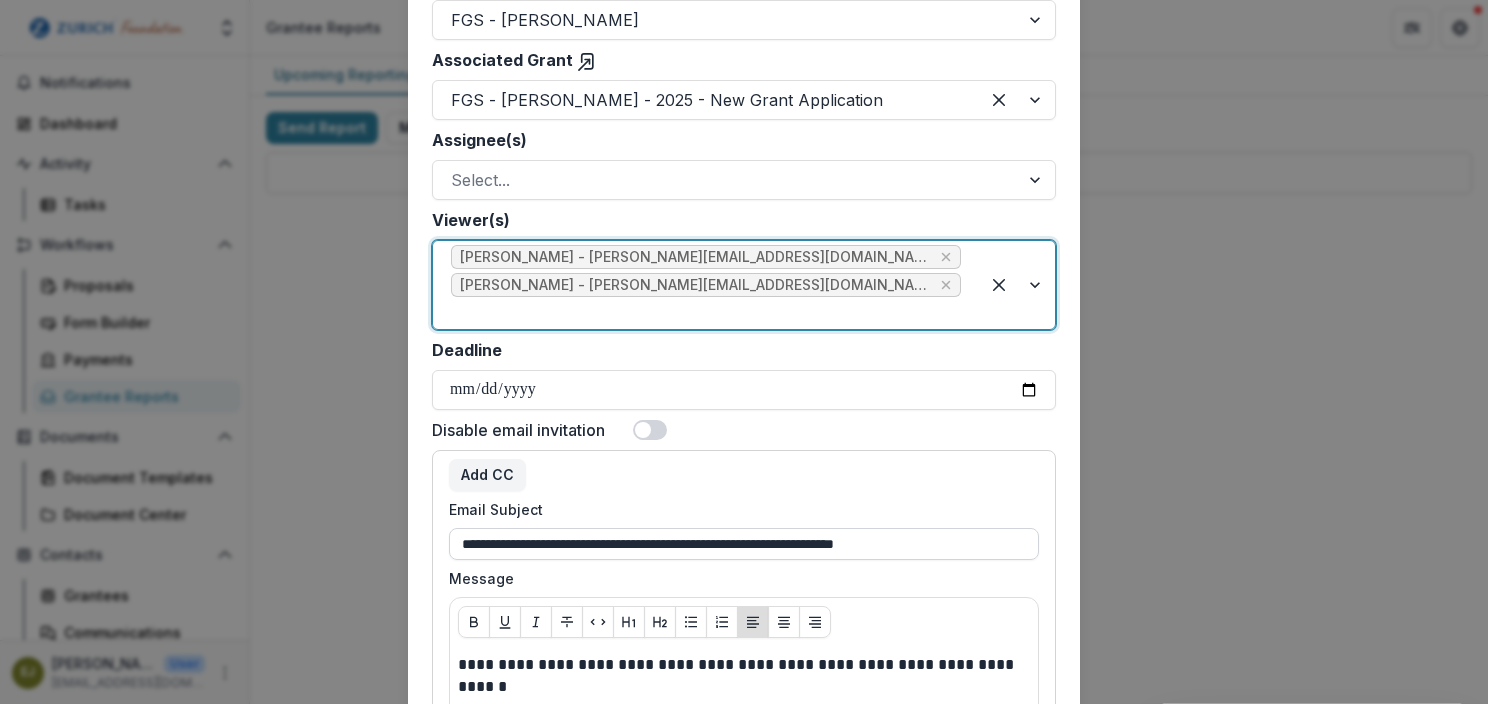 scroll, scrollTop: 600, scrollLeft: 0, axis: vertical 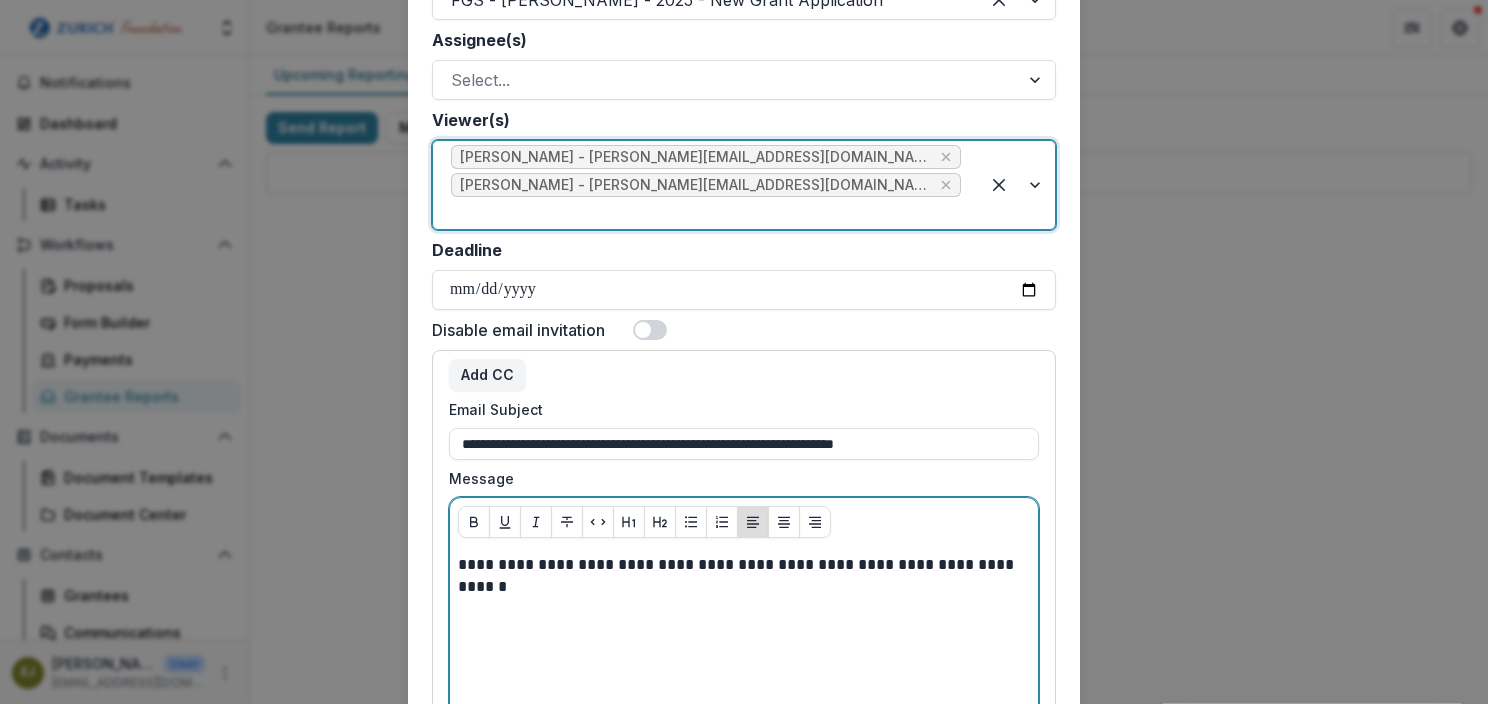 click on "**********" at bounding box center (744, 704) 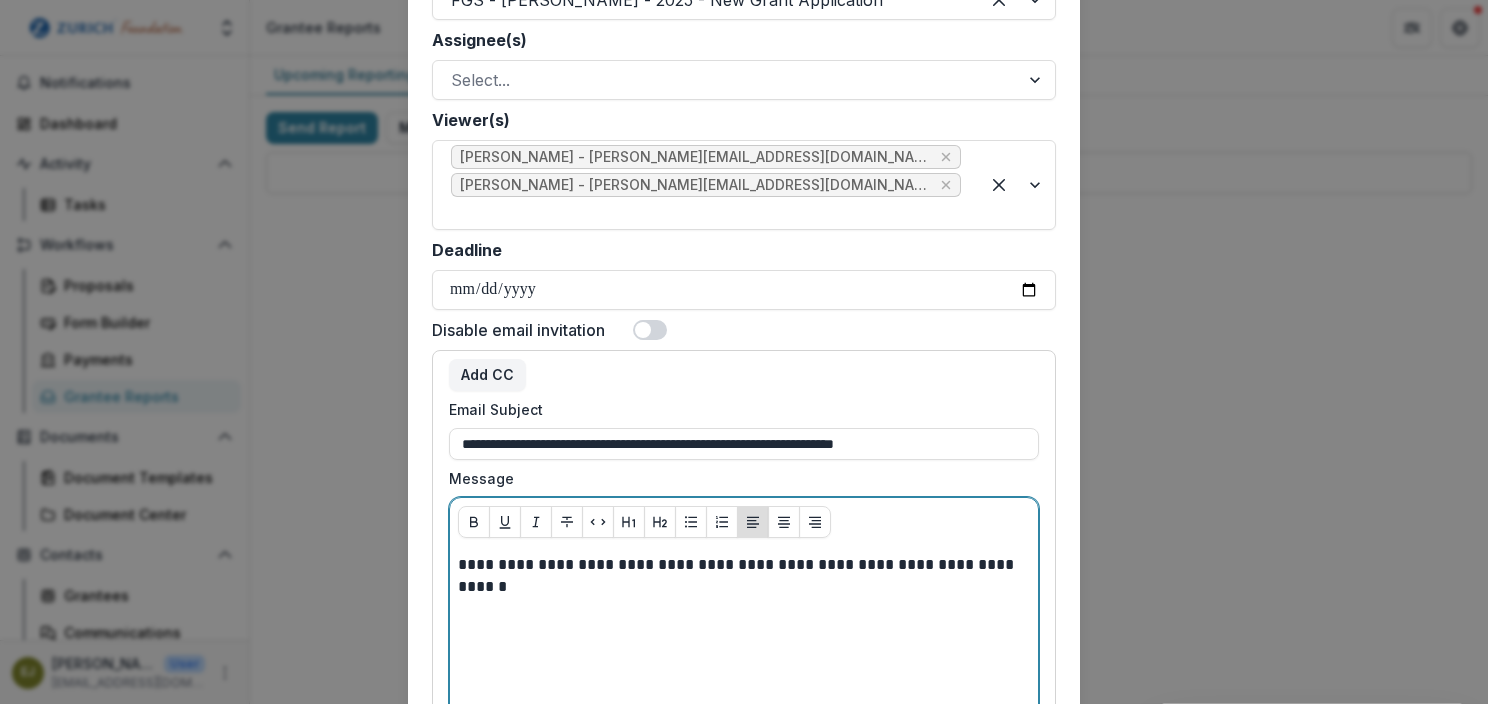 type 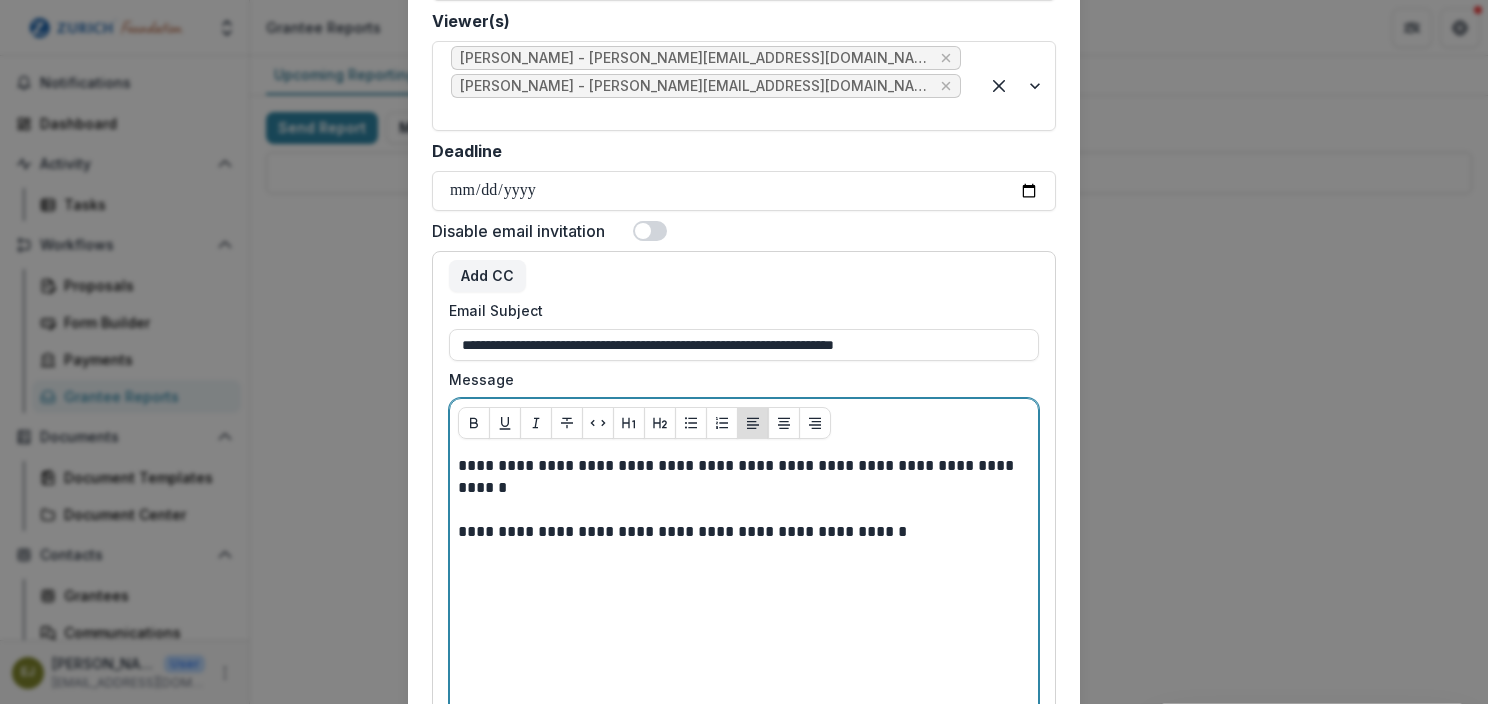 scroll, scrollTop: 700, scrollLeft: 0, axis: vertical 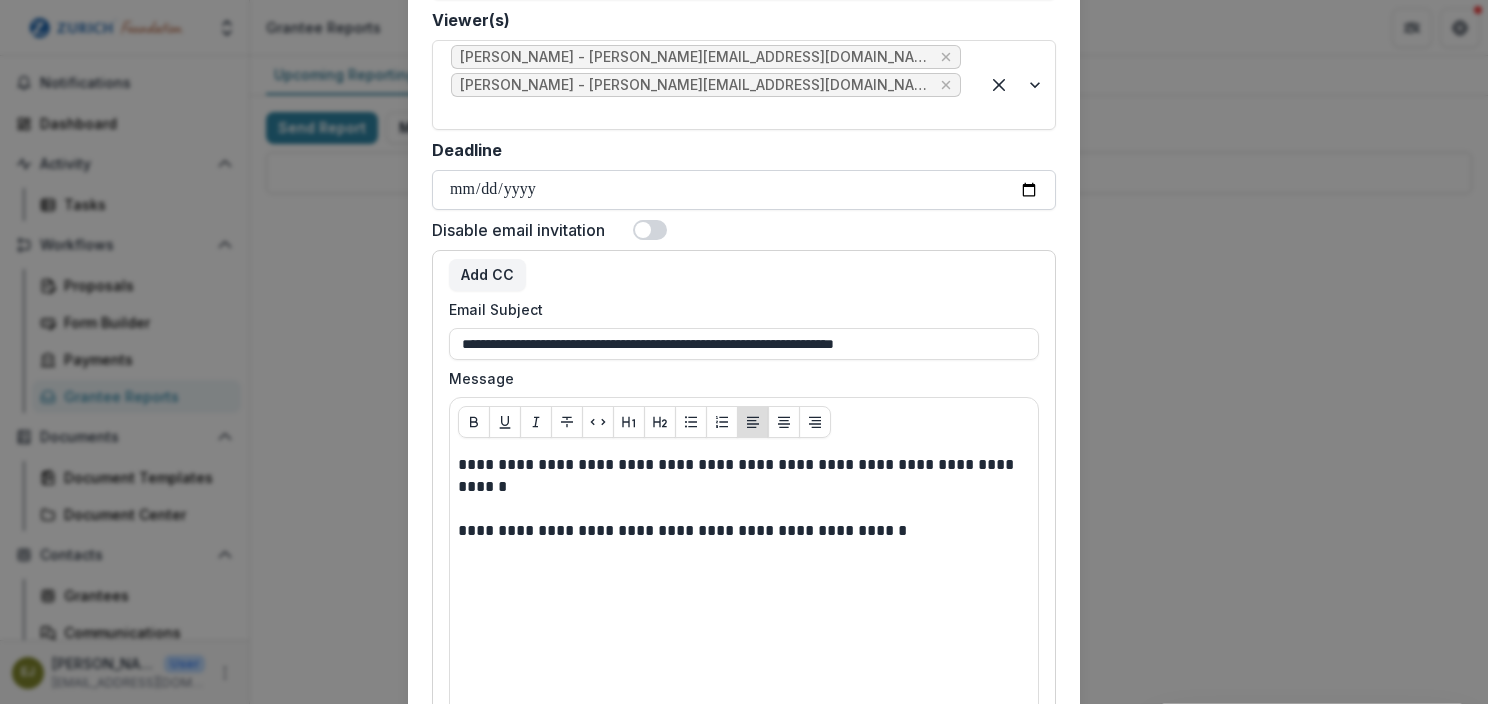 click on "Deadline" at bounding box center (744, 190) 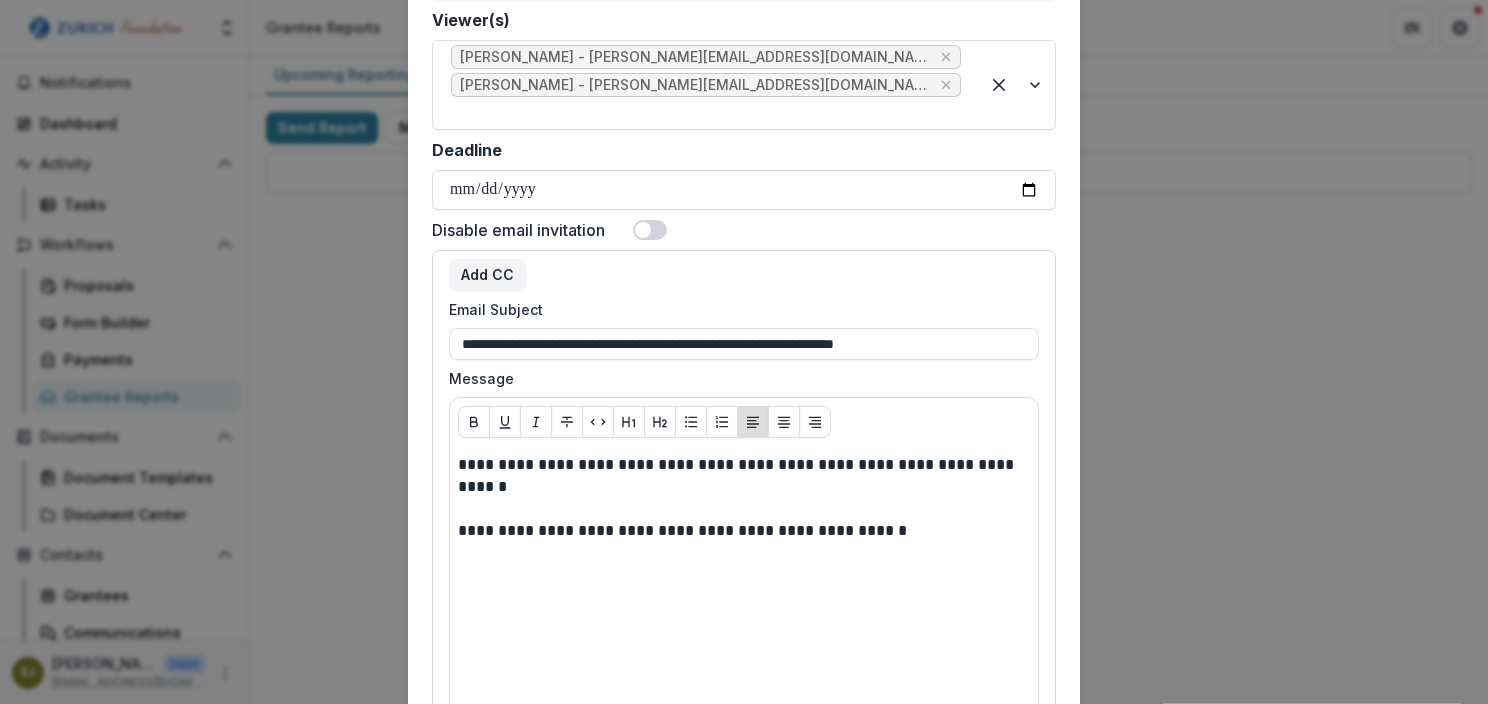 type on "**********" 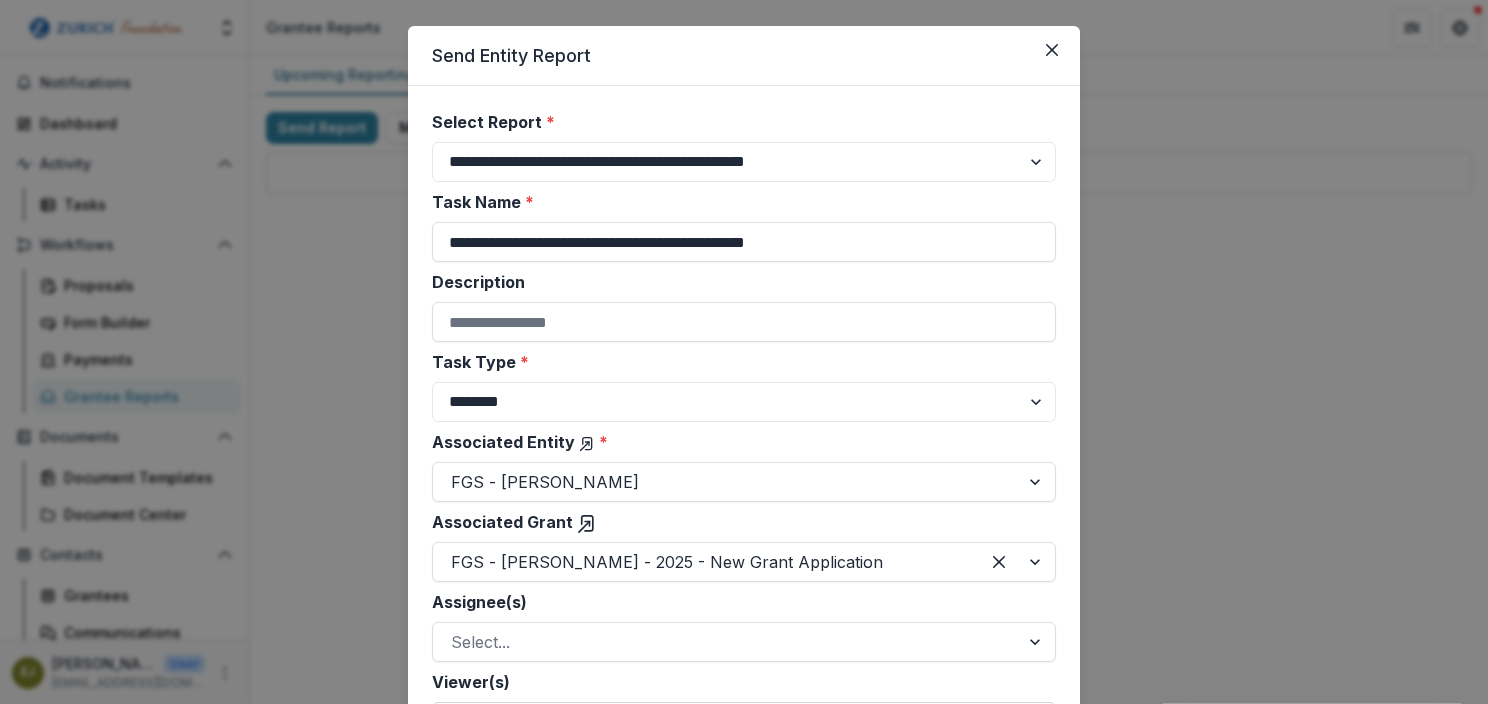 scroll, scrollTop: 0, scrollLeft: 0, axis: both 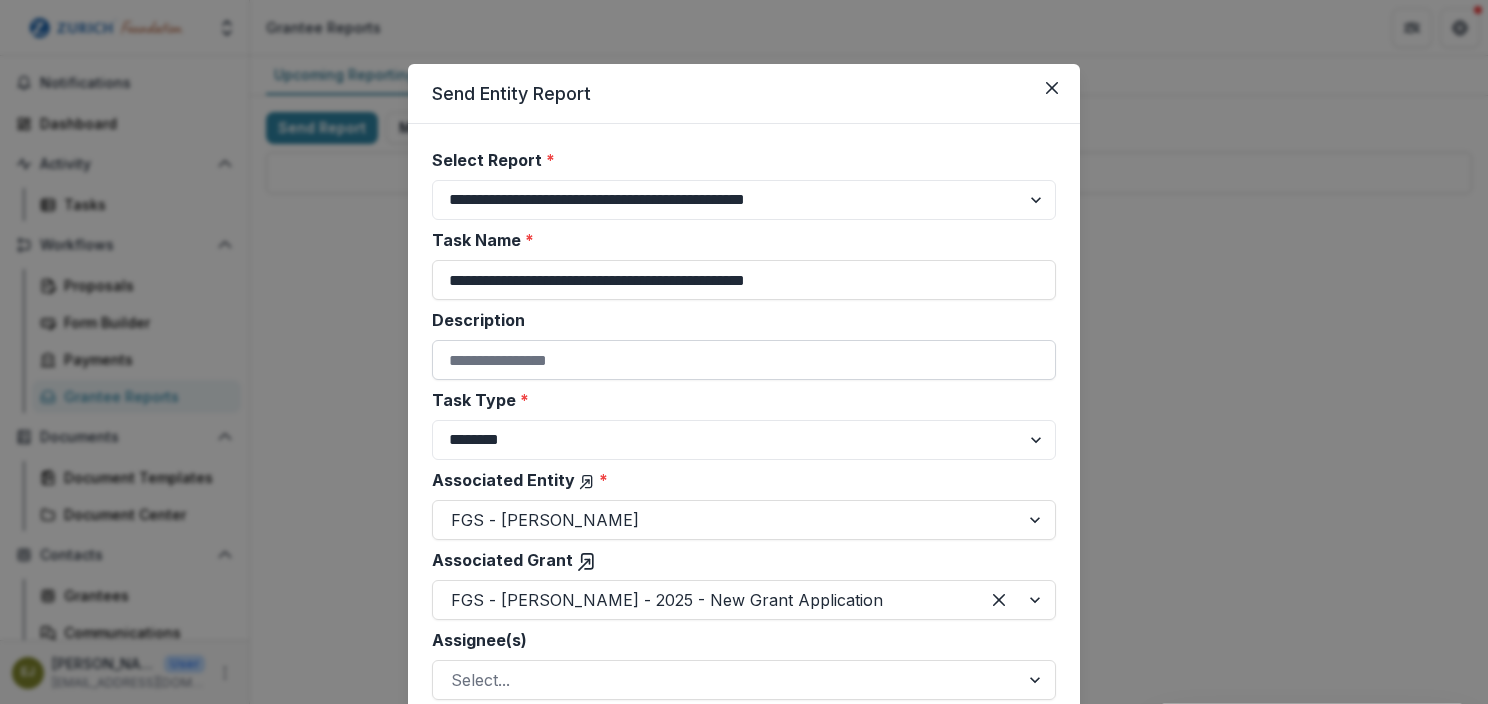 click on "Description" at bounding box center [744, 360] 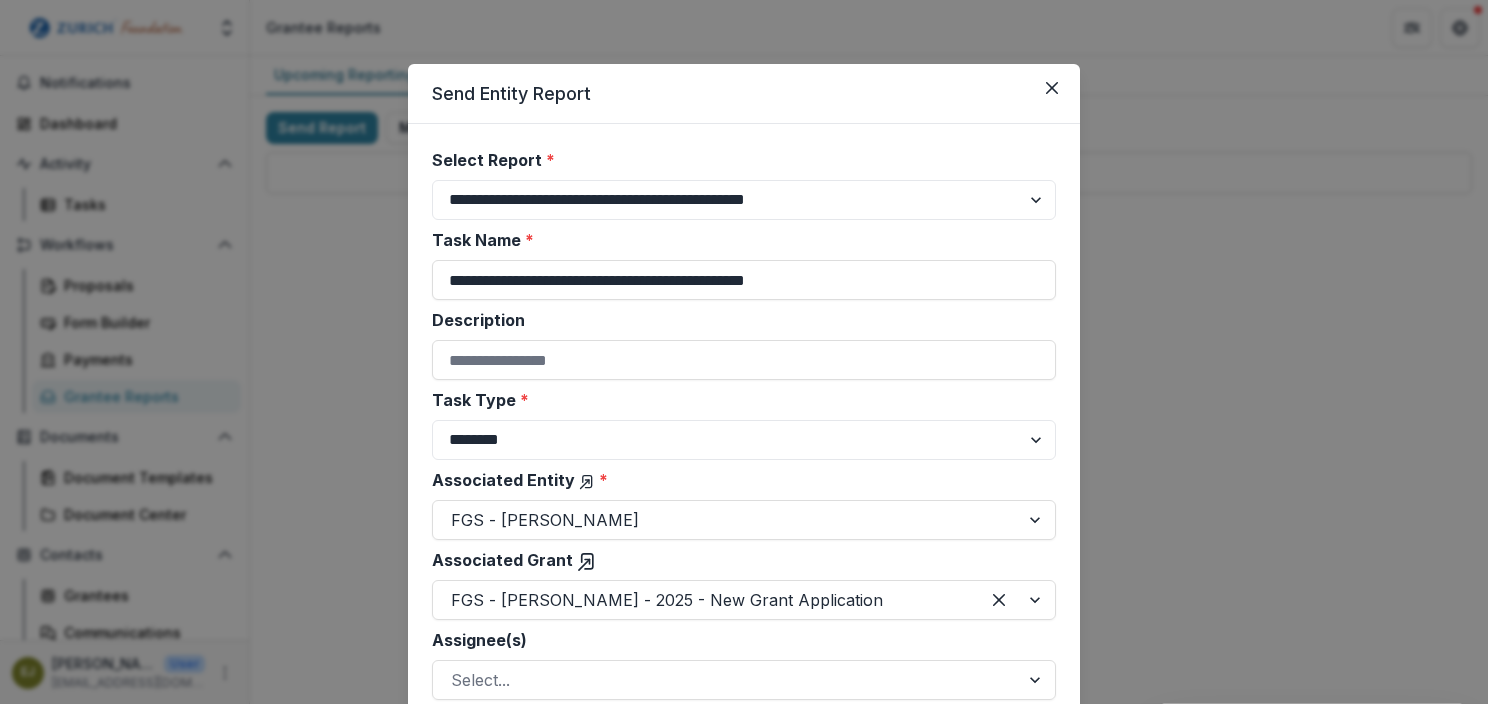 click on "Task Type *" at bounding box center [738, 400] 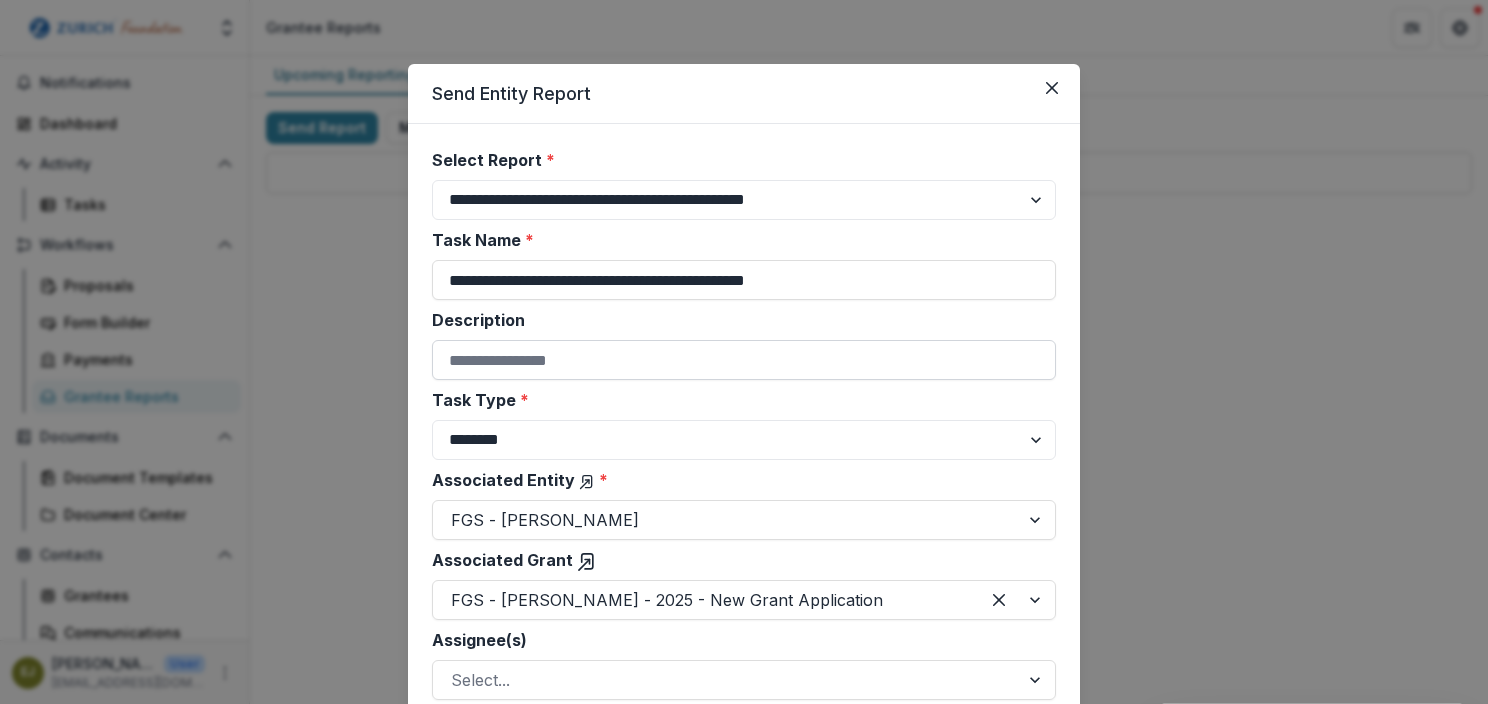 click on "Description" at bounding box center [744, 360] 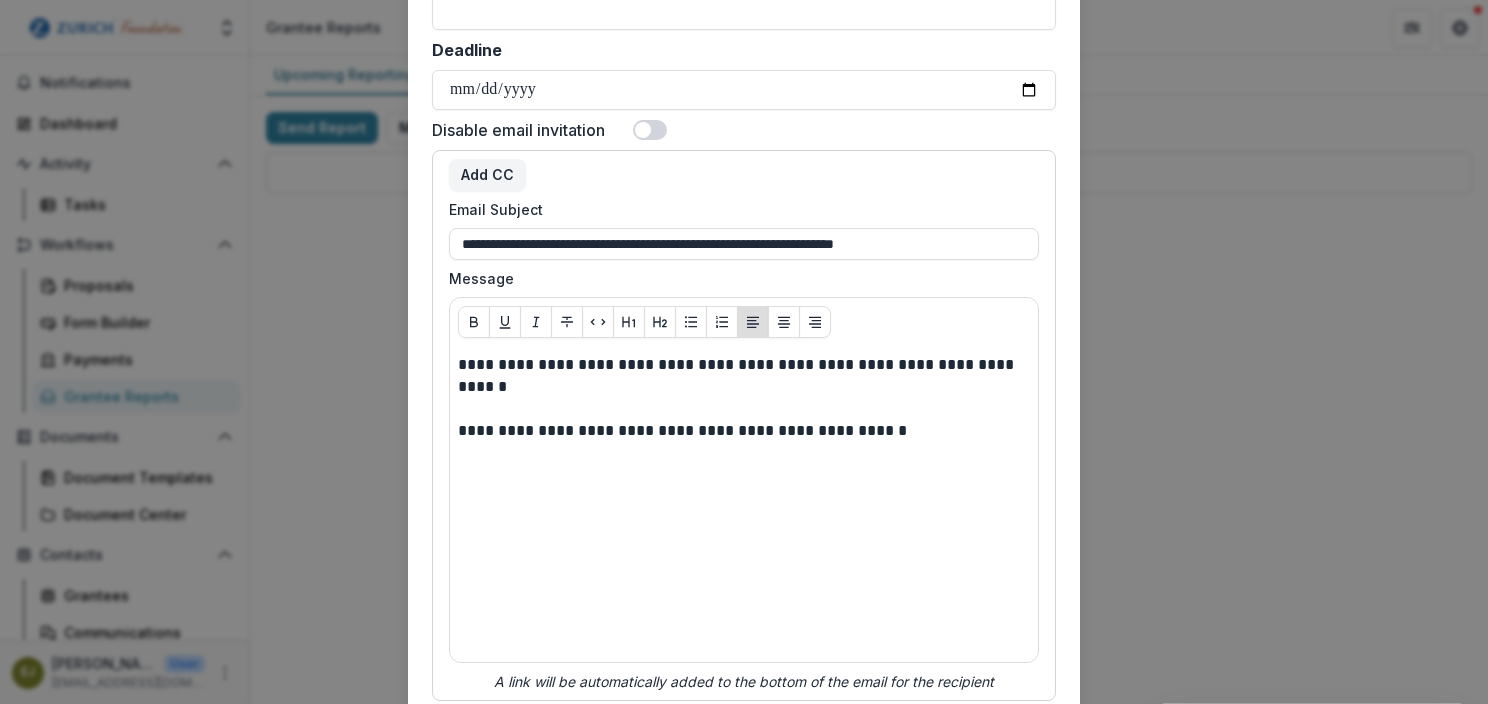 scroll, scrollTop: 920, scrollLeft: 0, axis: vertical 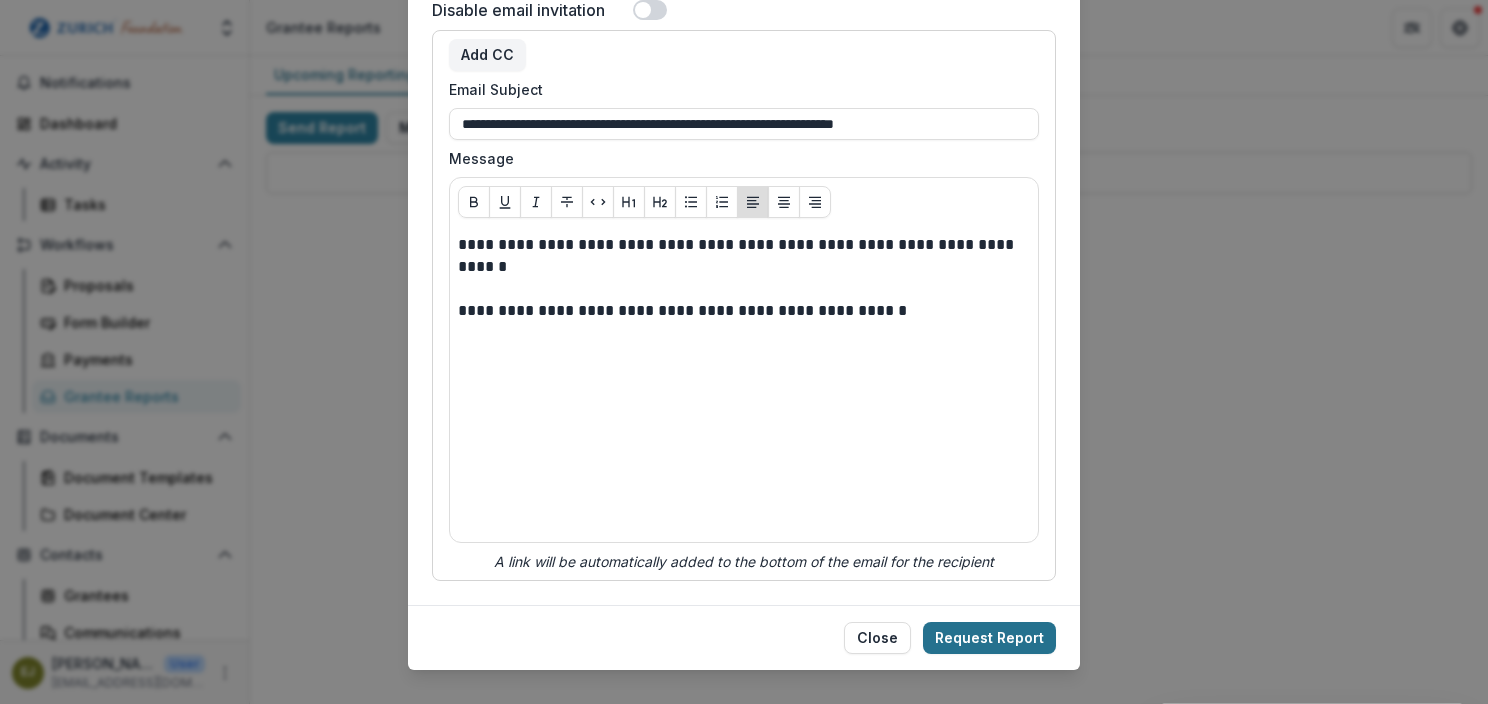 type on "**********" 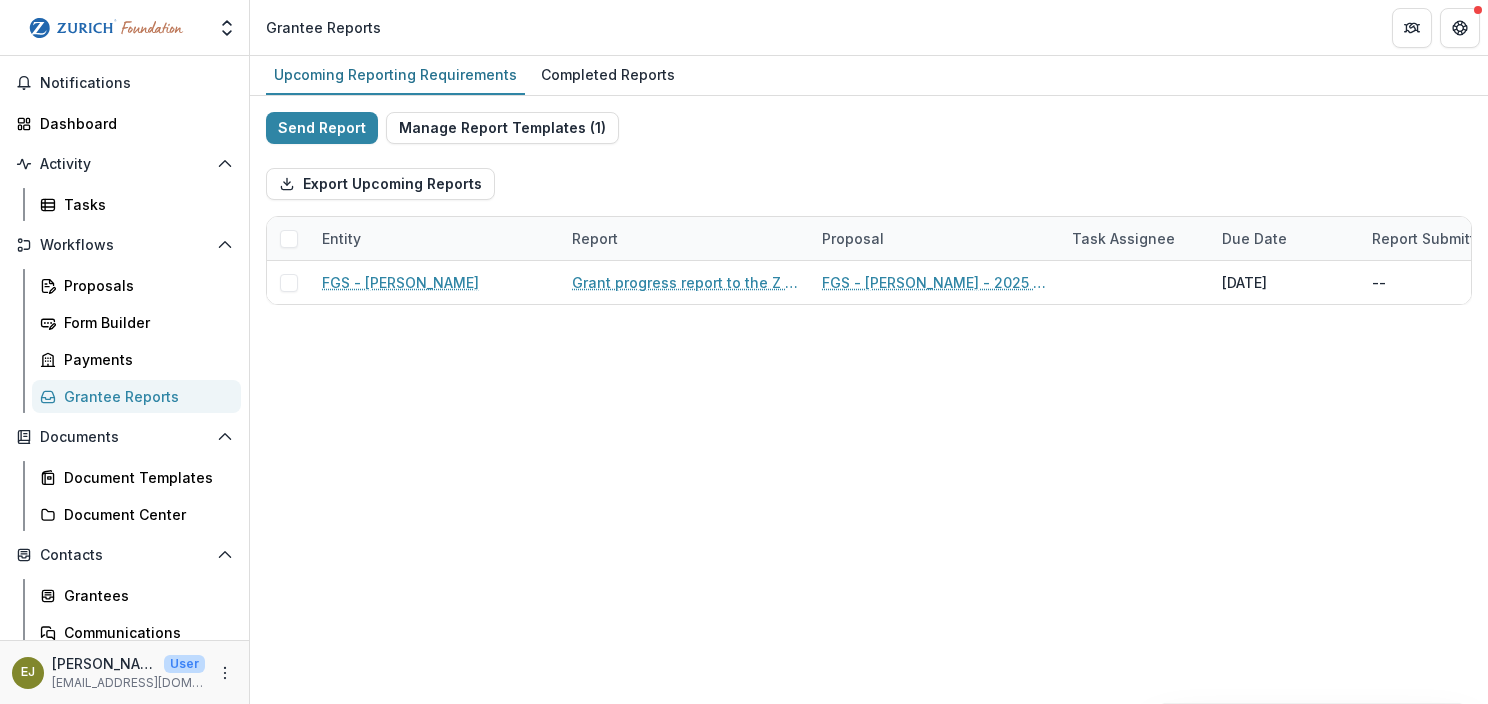 click on "Upcoming Reporting Requirements Completed Reports Send Report Manage Report Templates ( 1 ) Export Upcoming Reports Entity Report Proposal Task Assignee Due Date Report Submitted Date FGS - [PERSON_NAME] progress report to the  Z Zurich Foundation FGS - [PERSON_NAME] - 2025 - New Grant Application [DATE] -- Remind" at bounding box center [869, 380] 